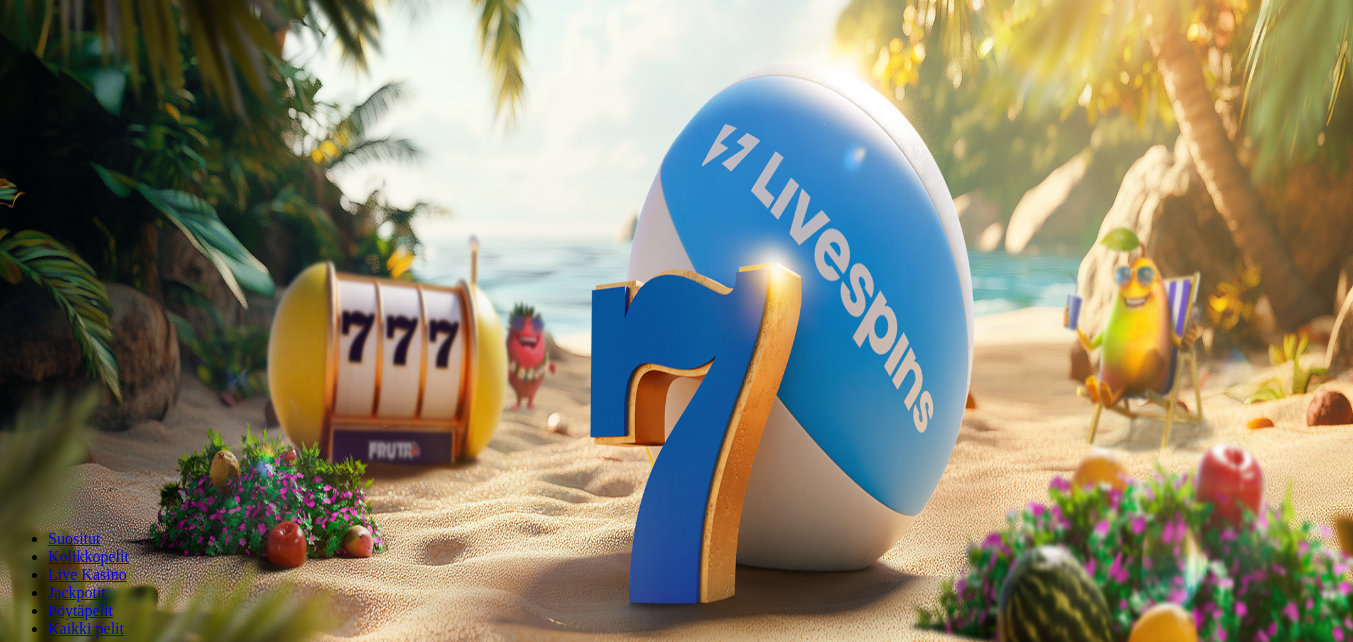 scroll, scrollTop: 0, scrollLeft: 0, axis: both 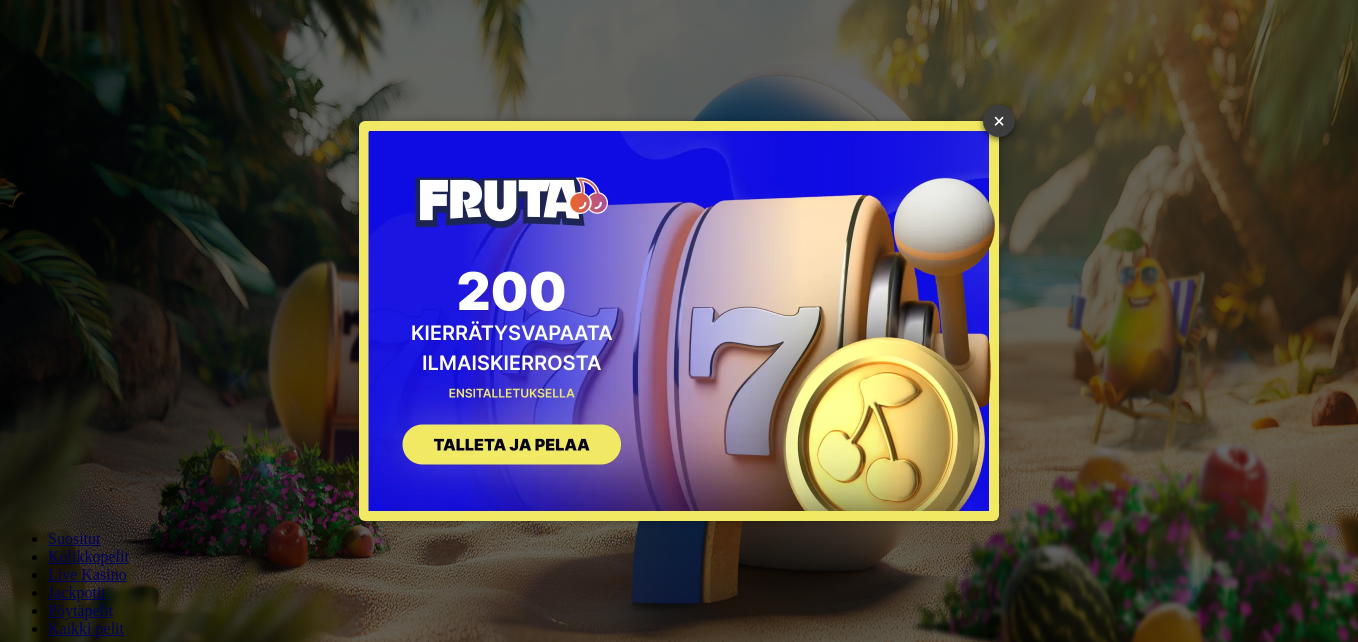 click on "×" at bounding box center [999, 121] 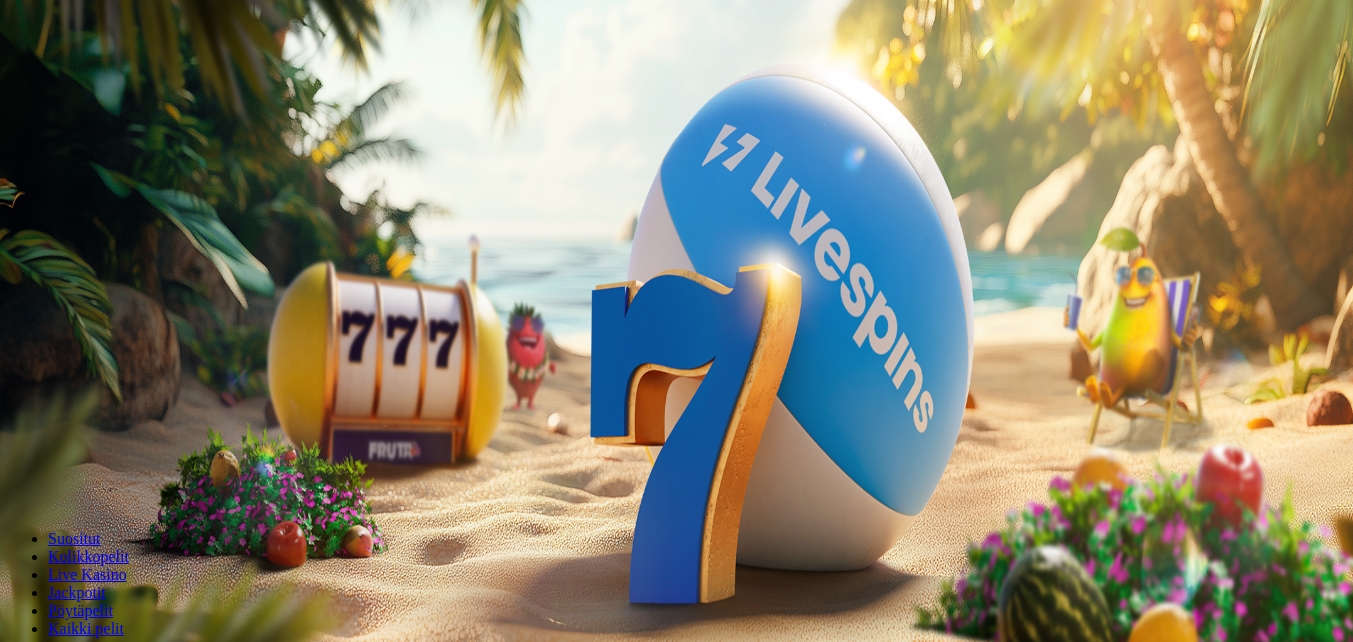 click on "€50" at bounding box center [221, 302] 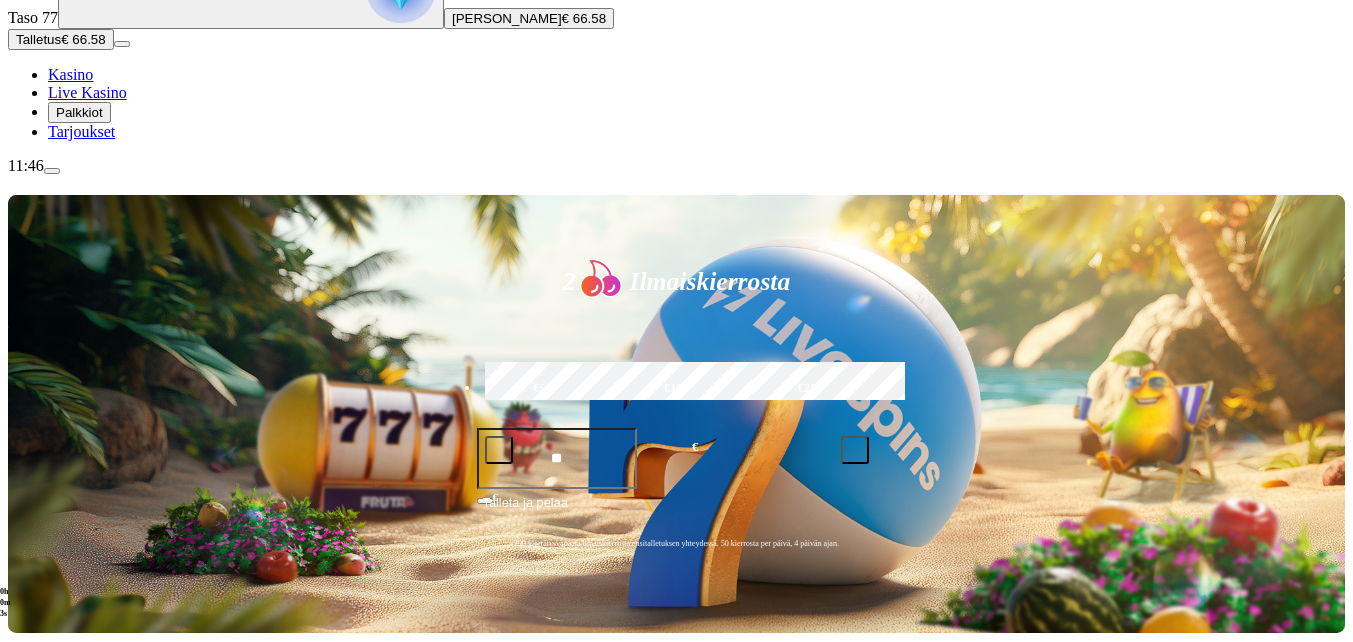 scroll, scrollTop: 200, scrollLeft: 0, axis: vertical 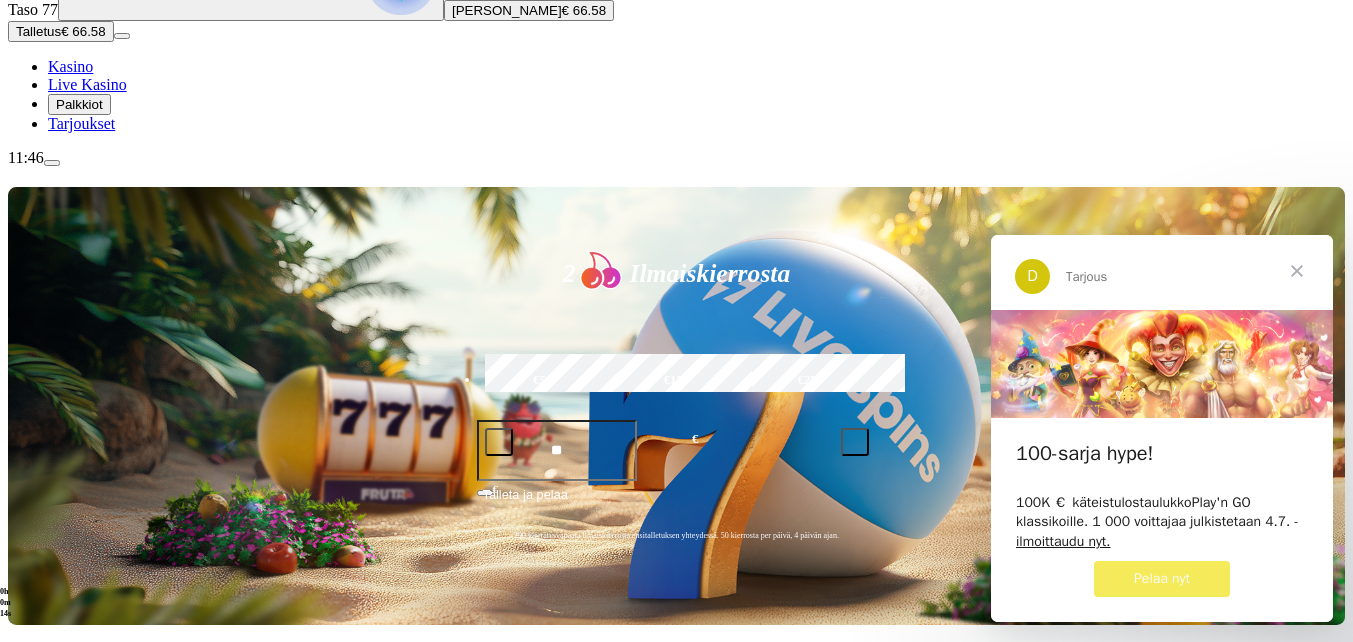 click on "Suositut" at bounding box center [95, 686] 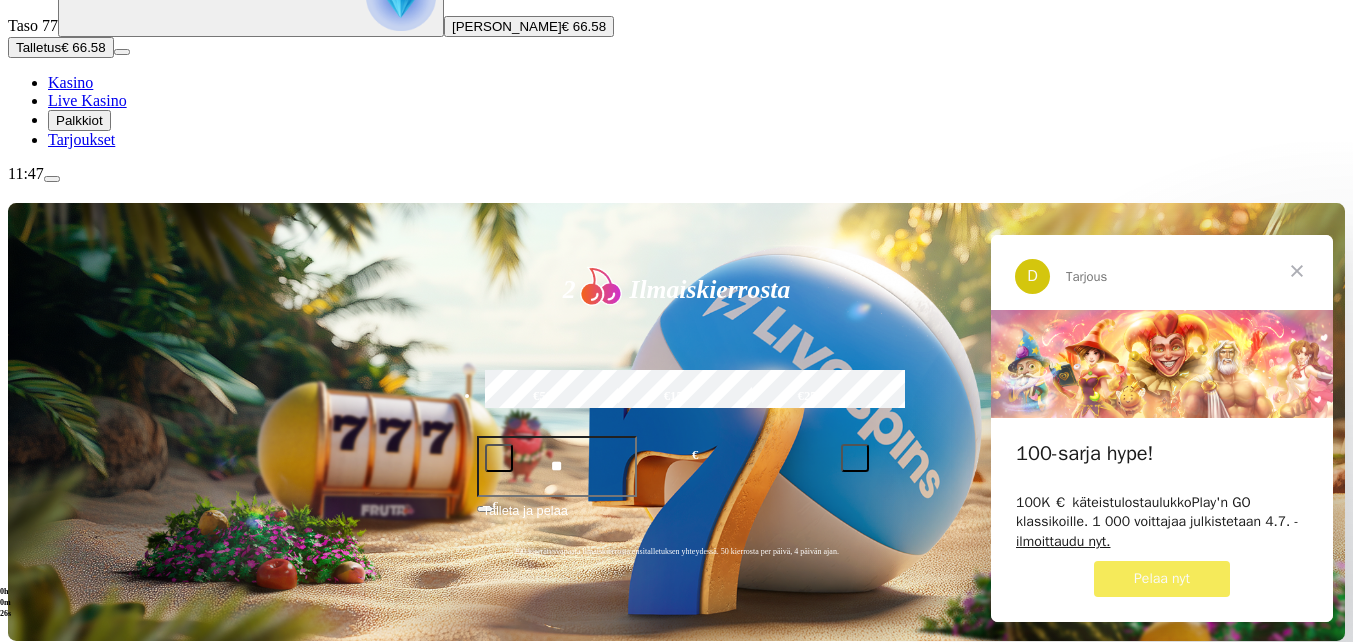 scroll, scrollTop: 200, scrollLeft: 0, axis: vertical 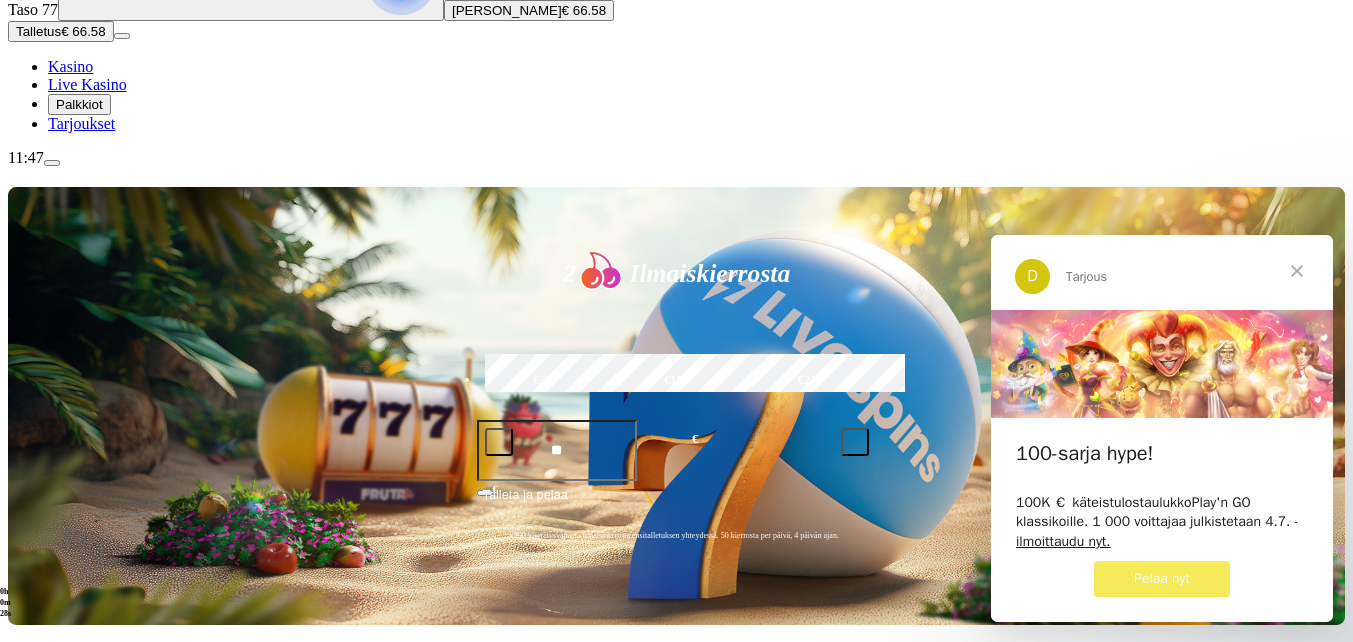 click on "Suositut" at bounding box center (95, 686) 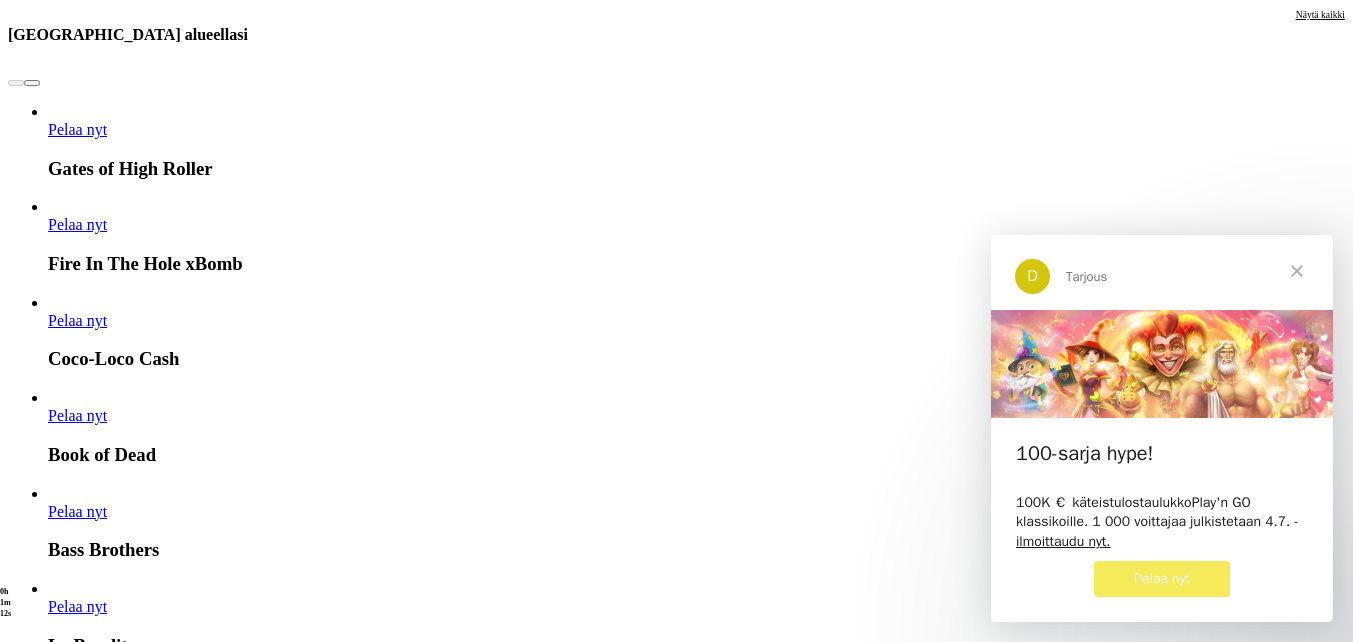 scroll, scrollTop: 1900, scrollLeft: 0, axis: vertical 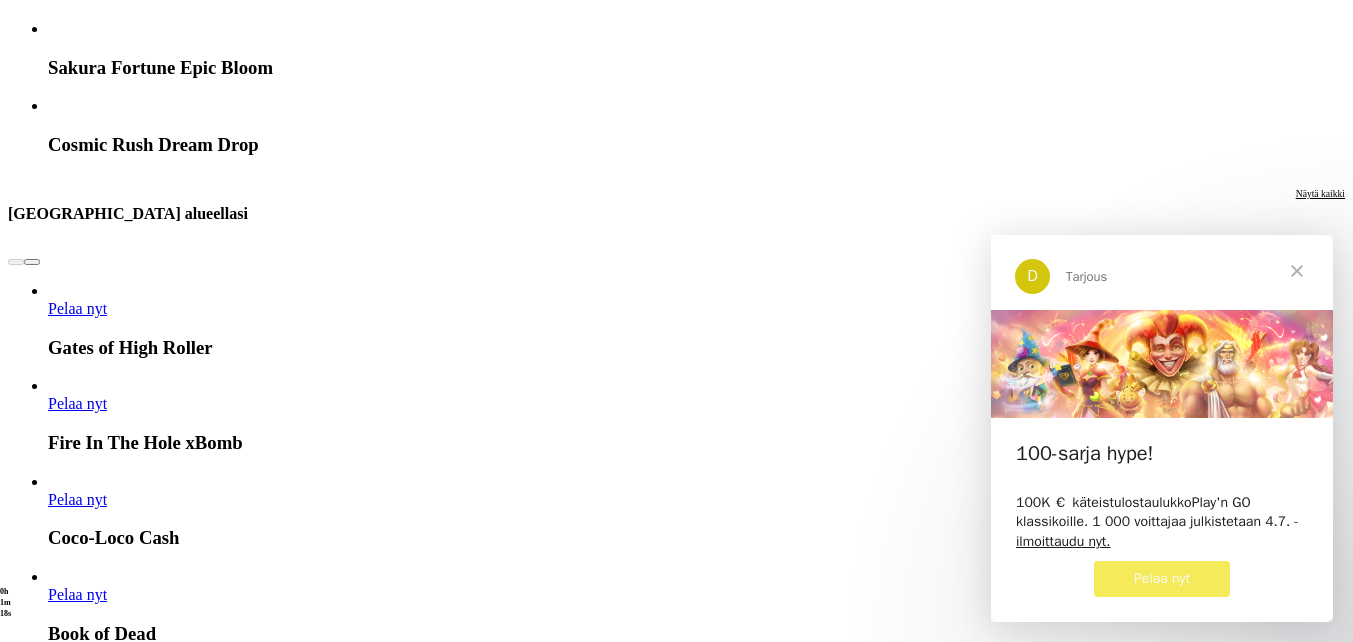 click on "Pelaa nyt" at bounding box center (77, 15627) 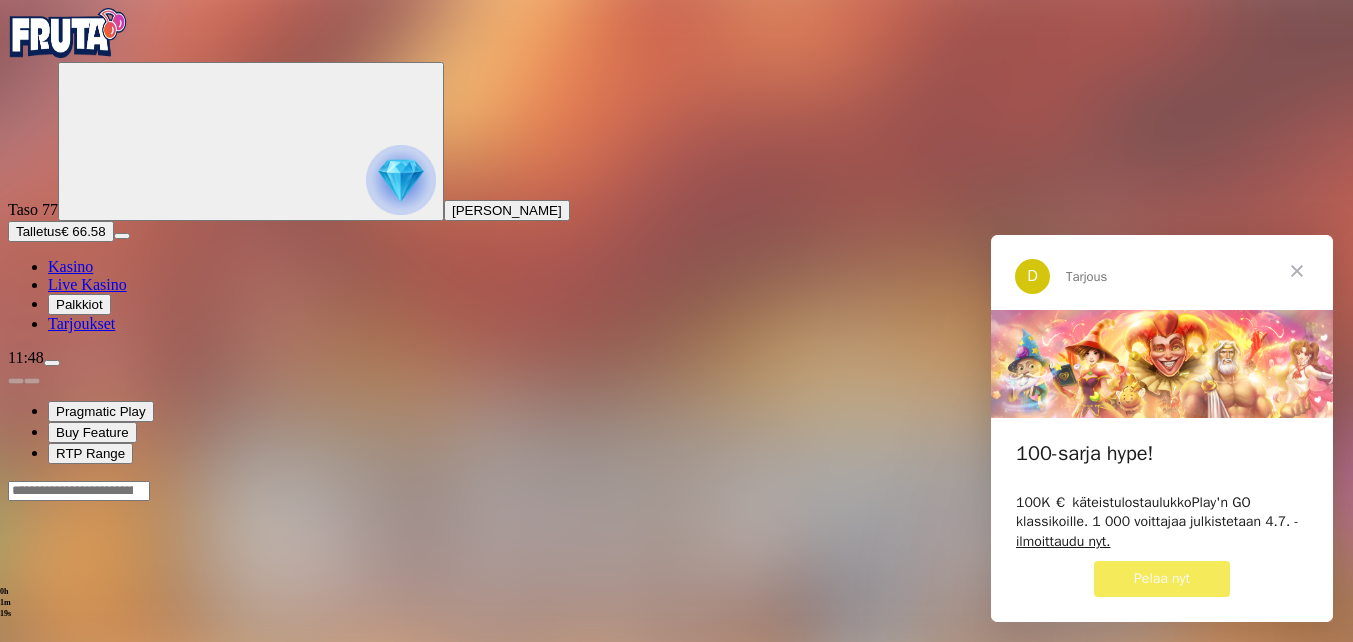 scroll, scrollTop: 0, scrollLeft: 0, axis: both 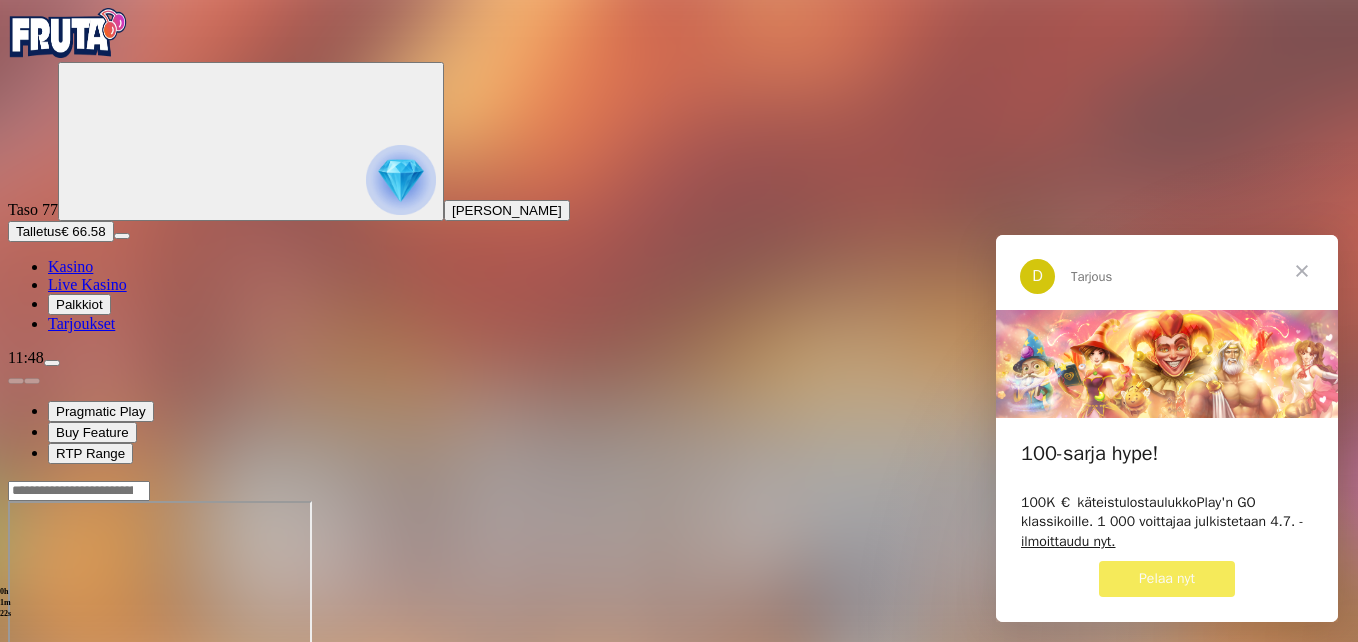 click at bounding box center (1302, 270) 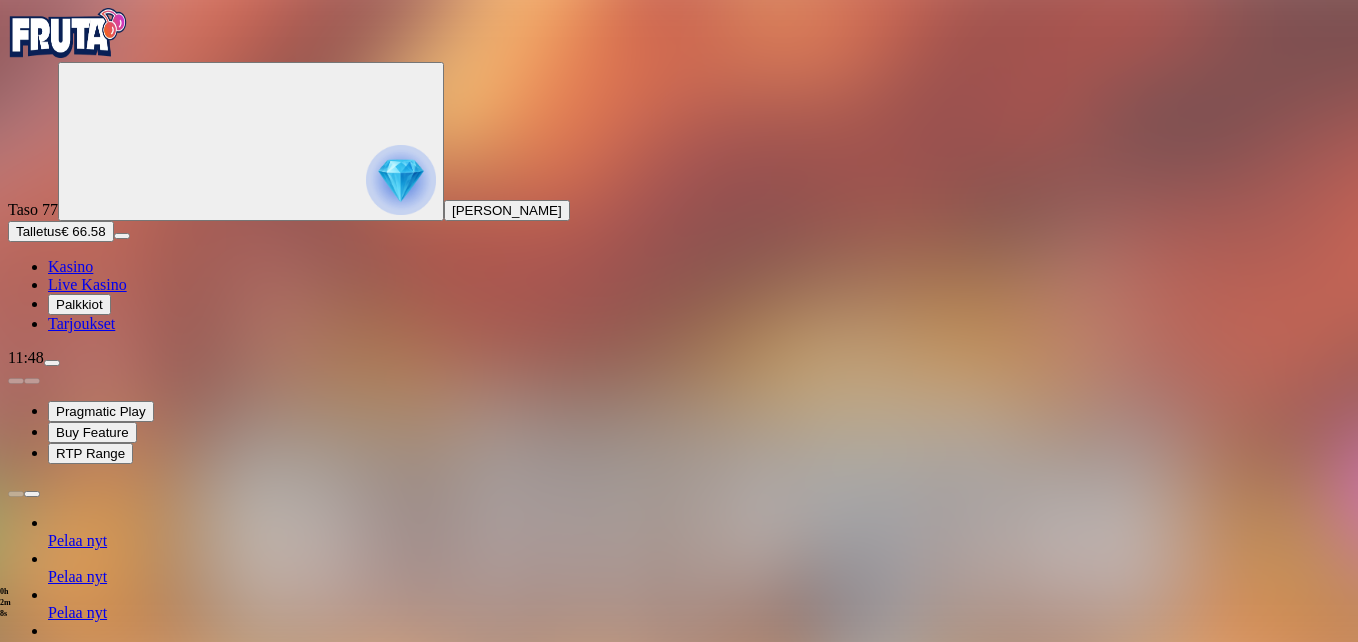 click at bounding box center [48, 1263] 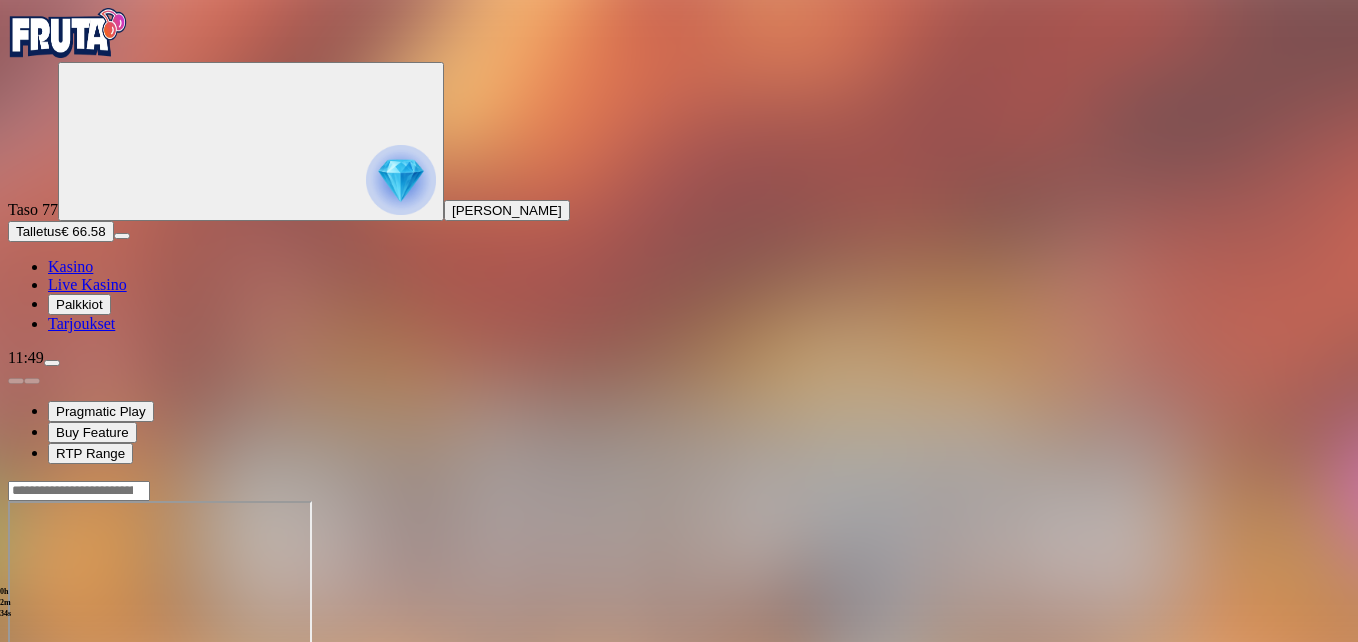 click at bounding box center [79, 491] 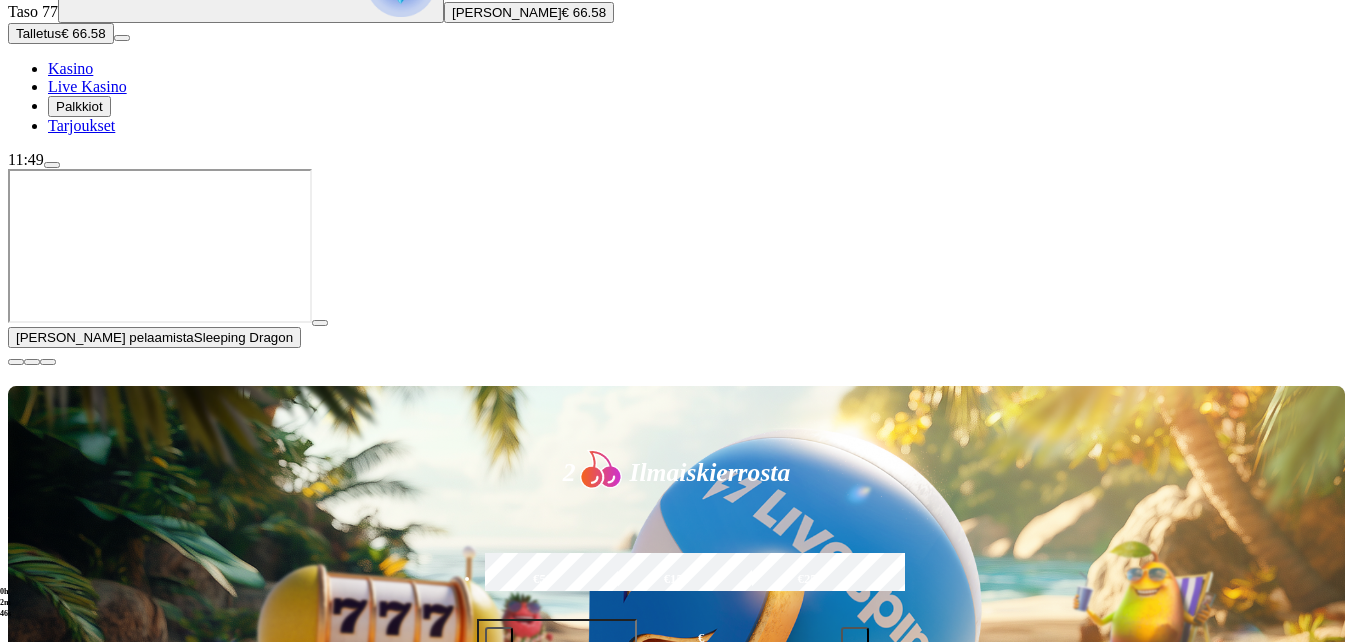 scroll, scrollTop: 200, scrollLeft: 0, axis: vertical 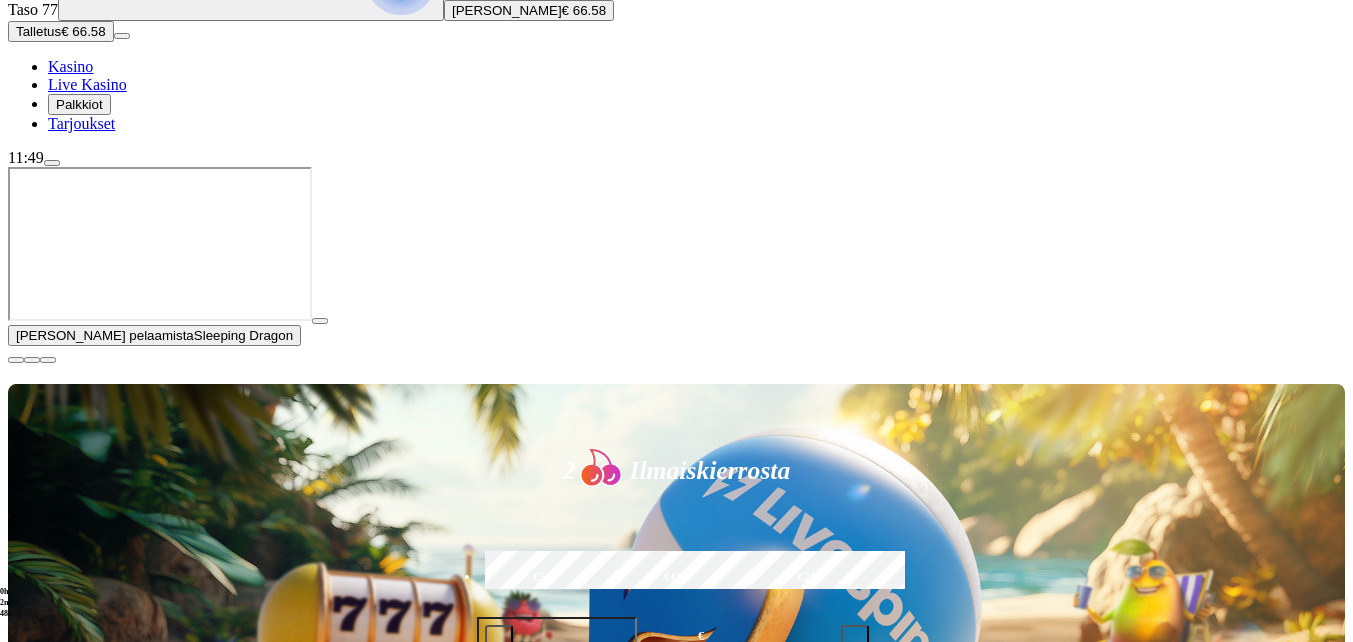 click at bounding box center (16, 360) 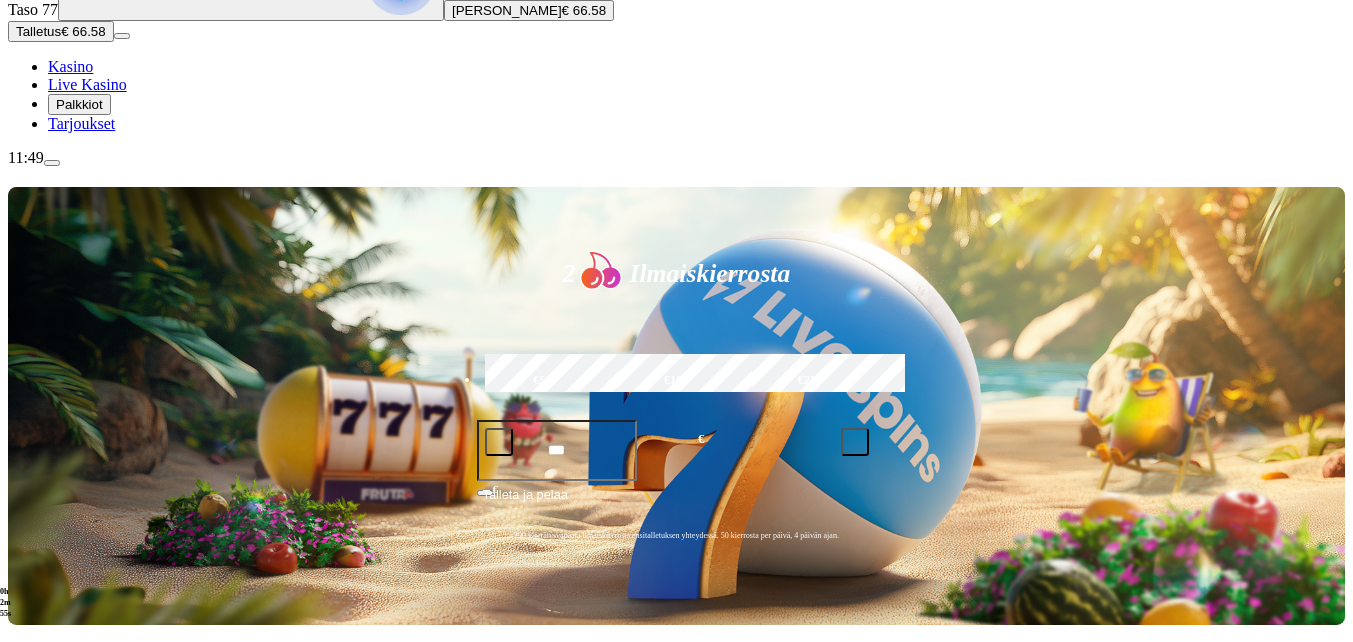 click at bounding box center (32, 895) 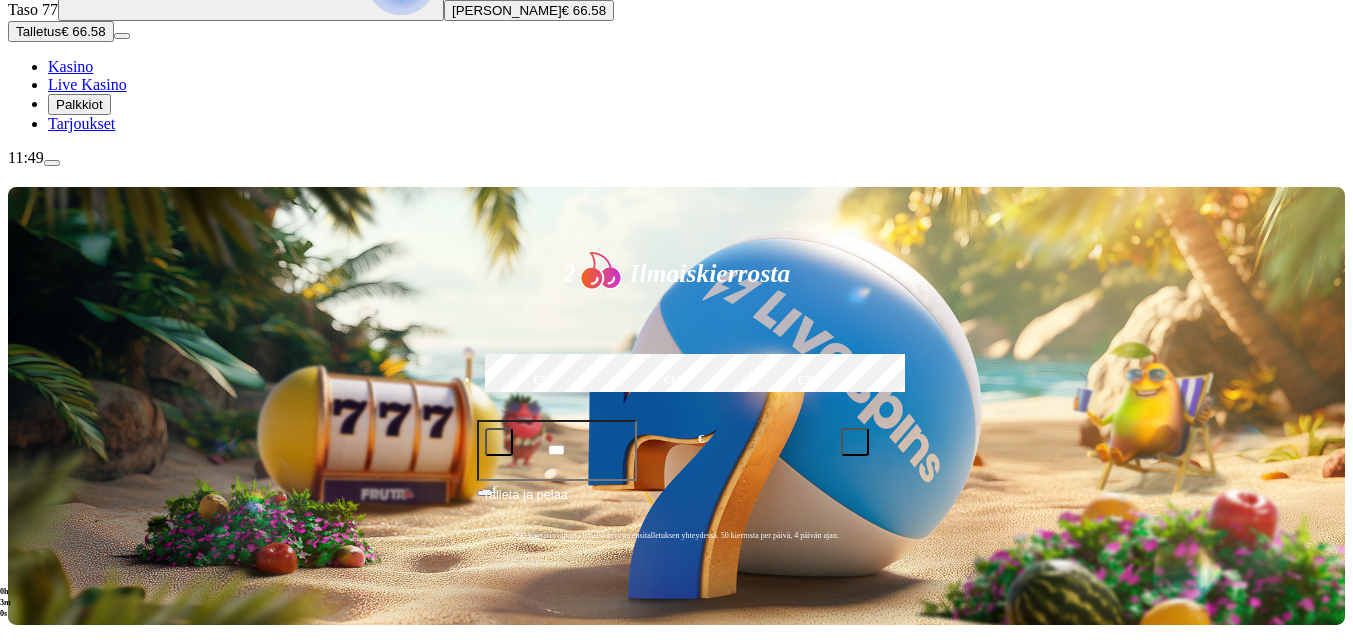 click on "Pelaa nyt" at bounding box center [-752, 1805] 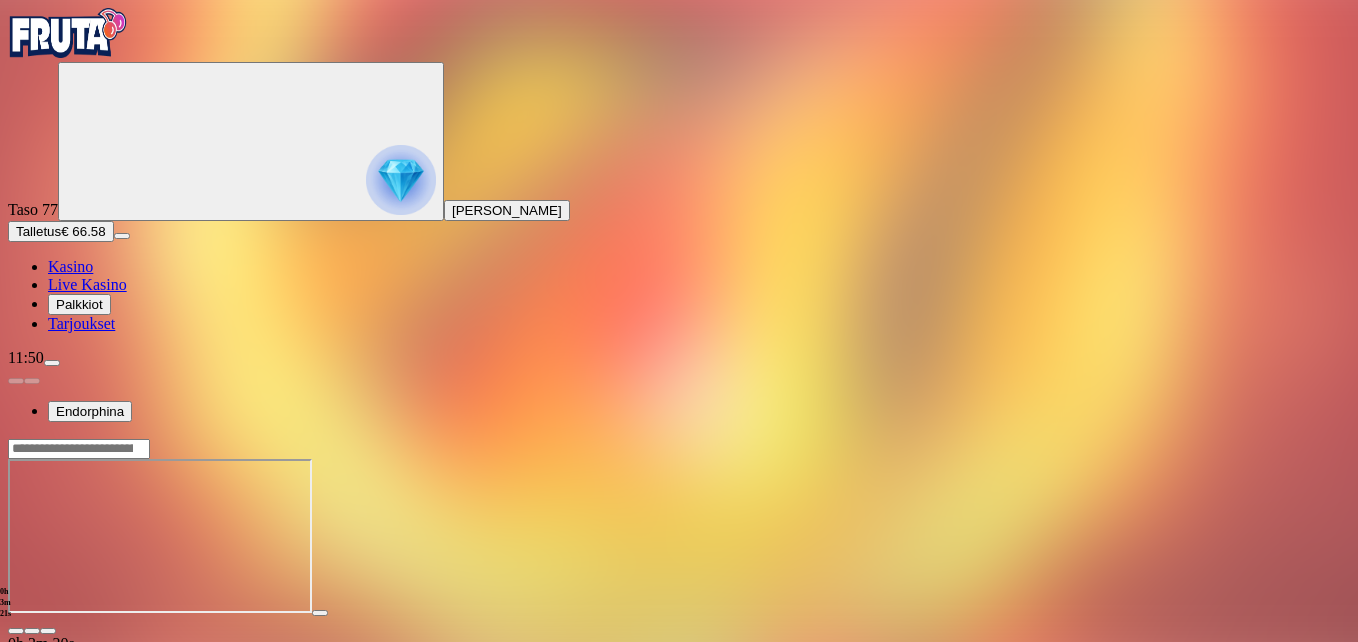 click at bounding box center (48, 631) 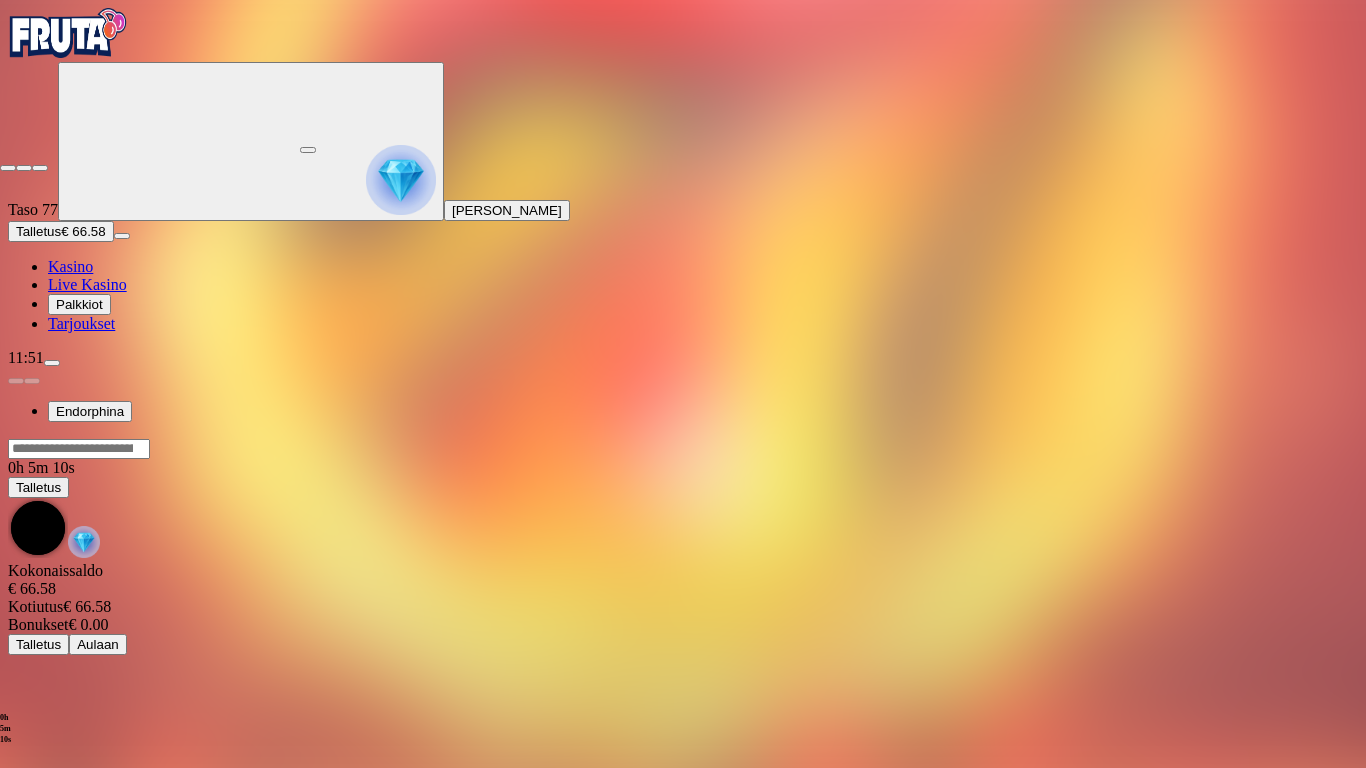 click at bounding box center [8, 168] 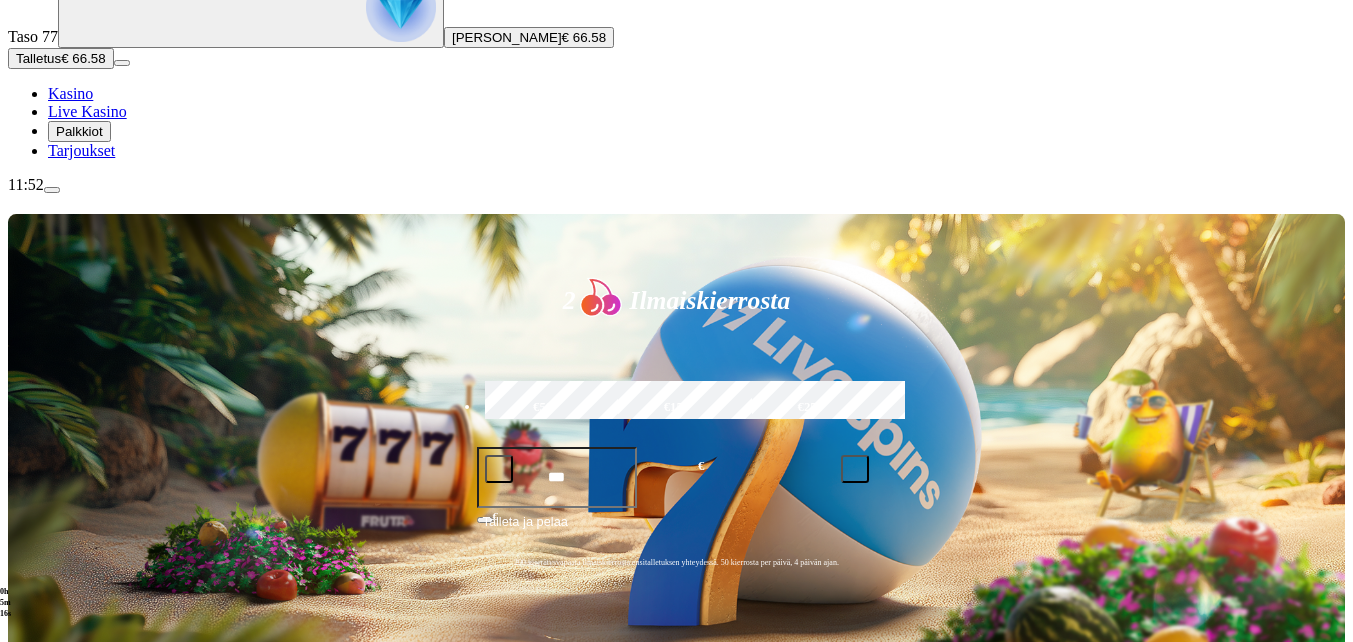 scroll, scrollTop: 200, scrollLeft: 0, axis: vertical 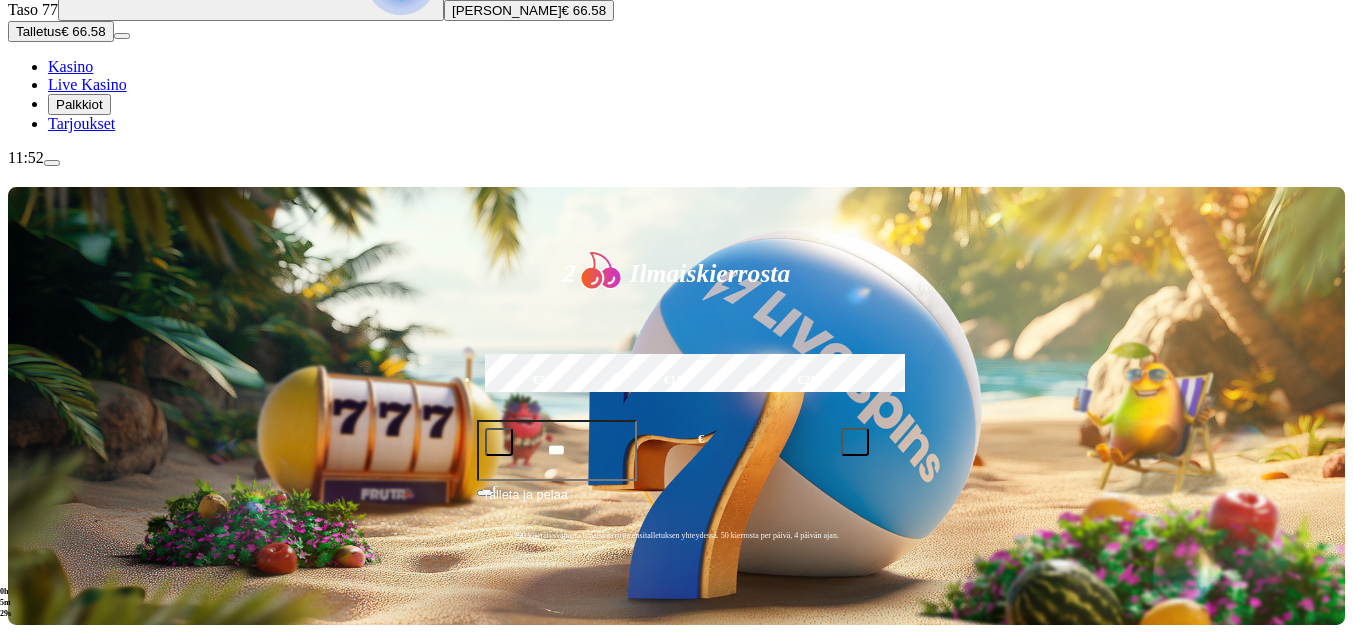 click on "Pelaa nyt" at bounding box center [77, 1227] 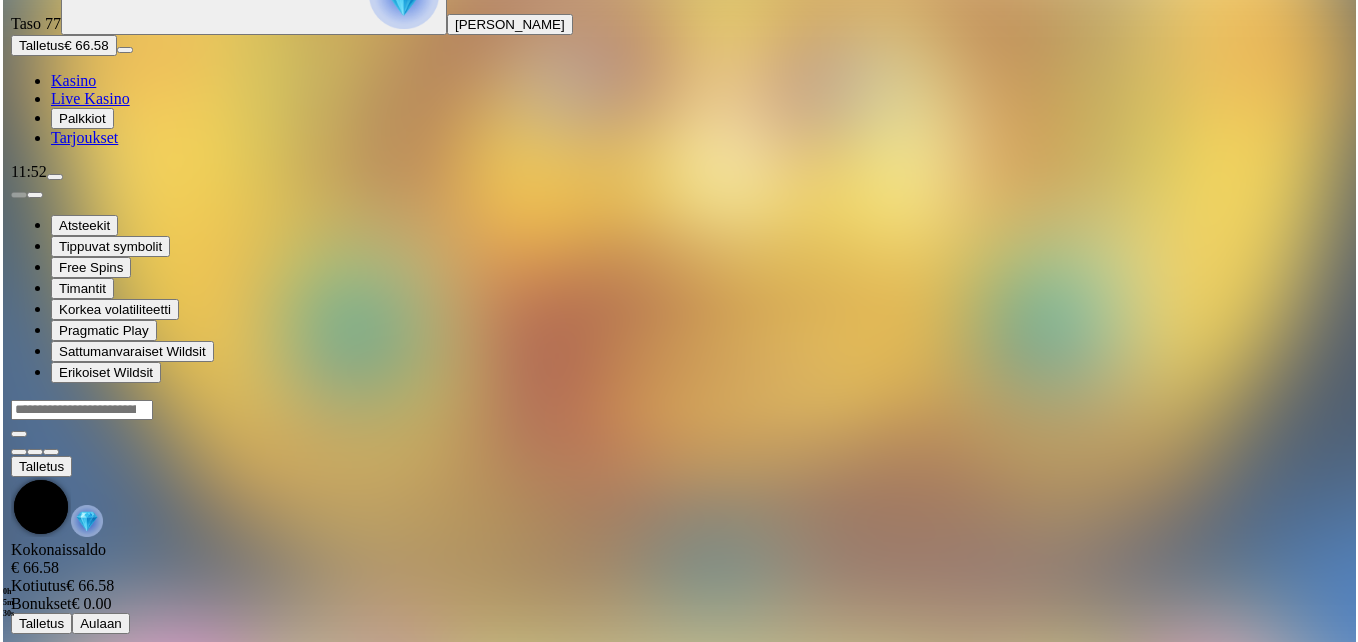scroll, scrollTop: 0, scrollLeft: 0, axis: both 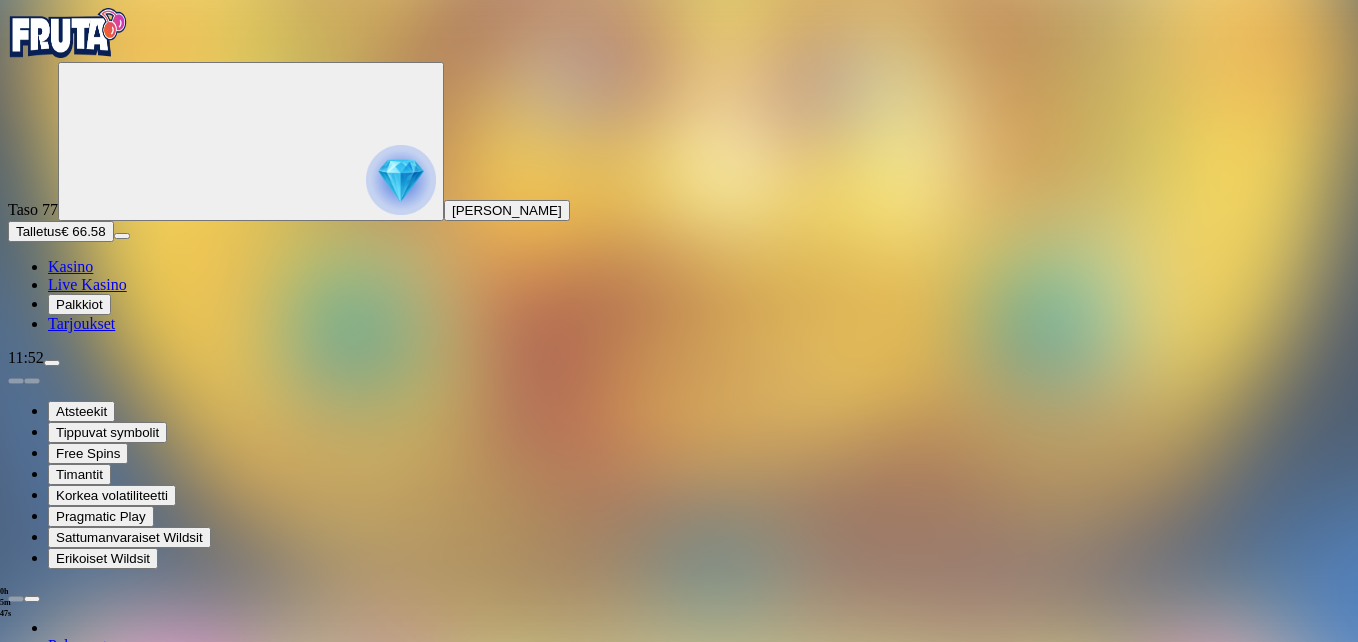 click at bounding box center (48, 1368) 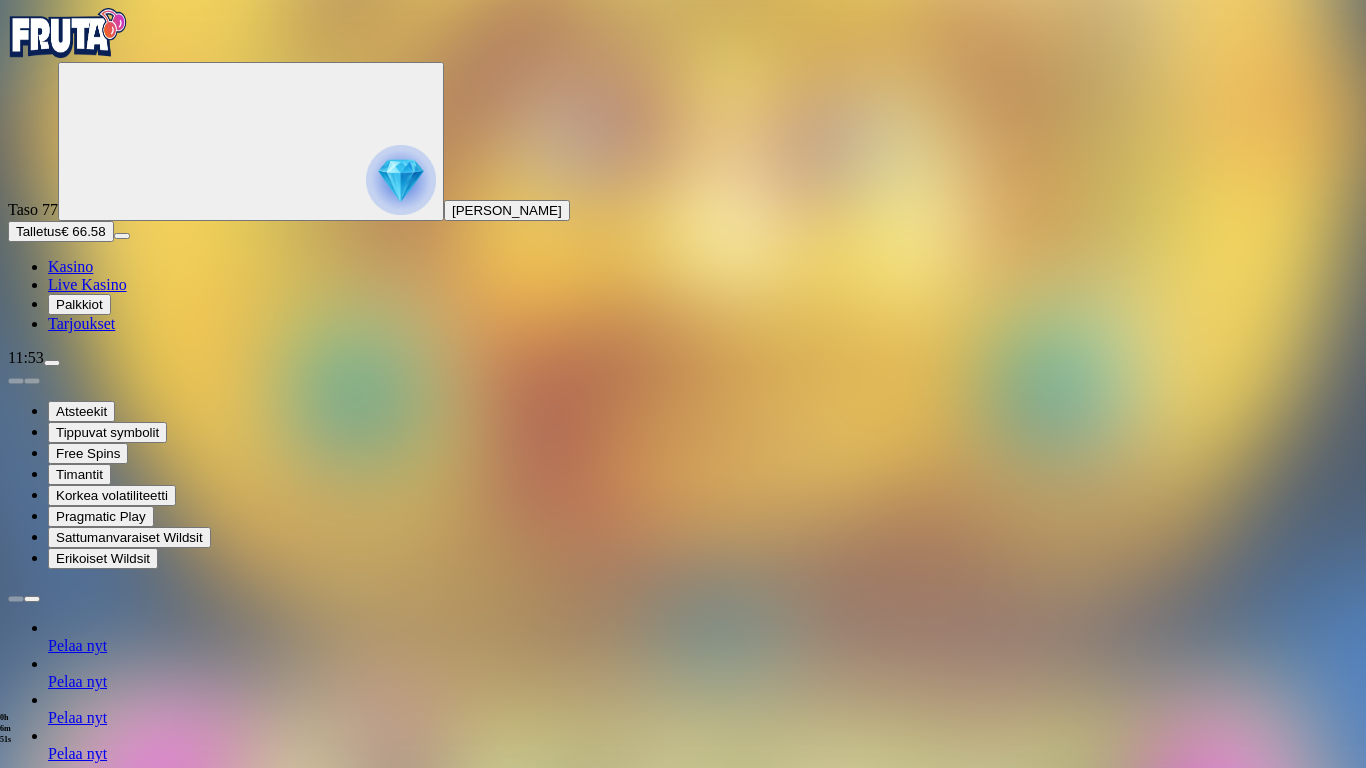 click at bounding box center (683, 1275) 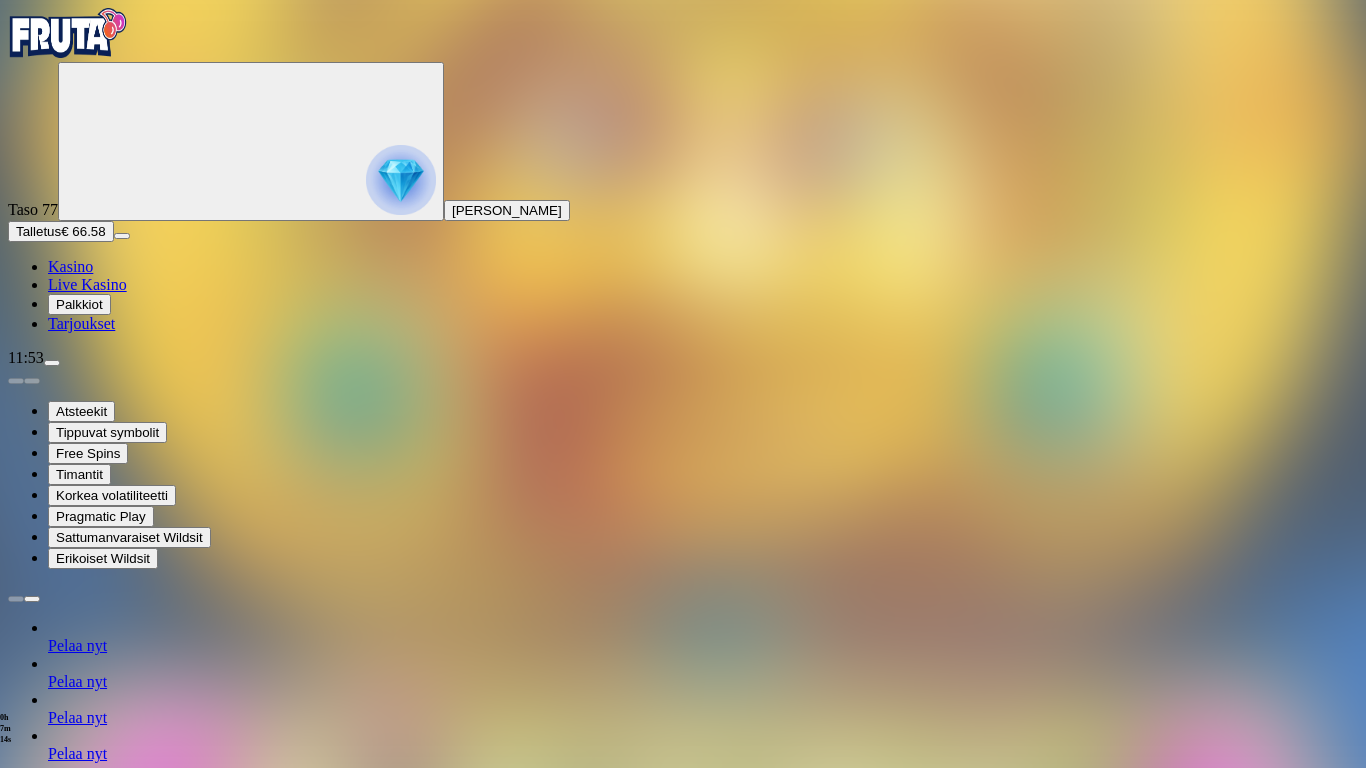 click on "0h 7m 14s Talletus Kokonaissaldo € 66.58 Kotiutus € 66.58 Bonukset € 0.00 Talletus Aulaan" at bounding box center (683, 1371) 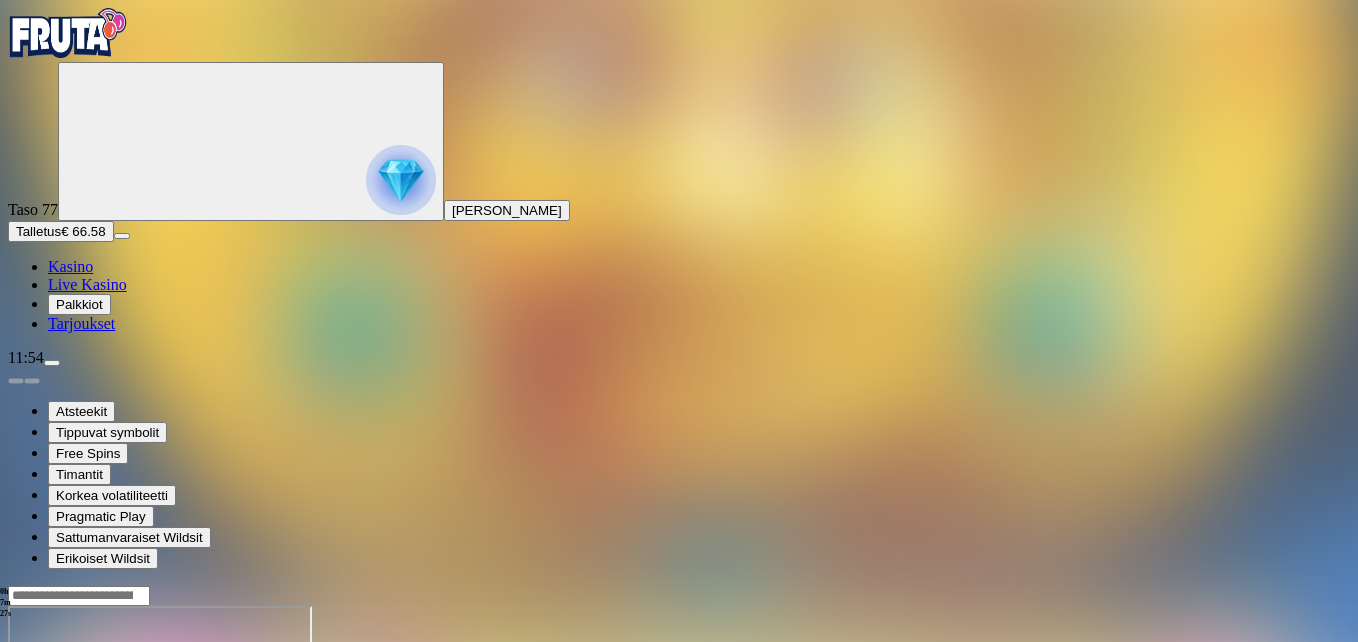click at bounding box center [48, 778] 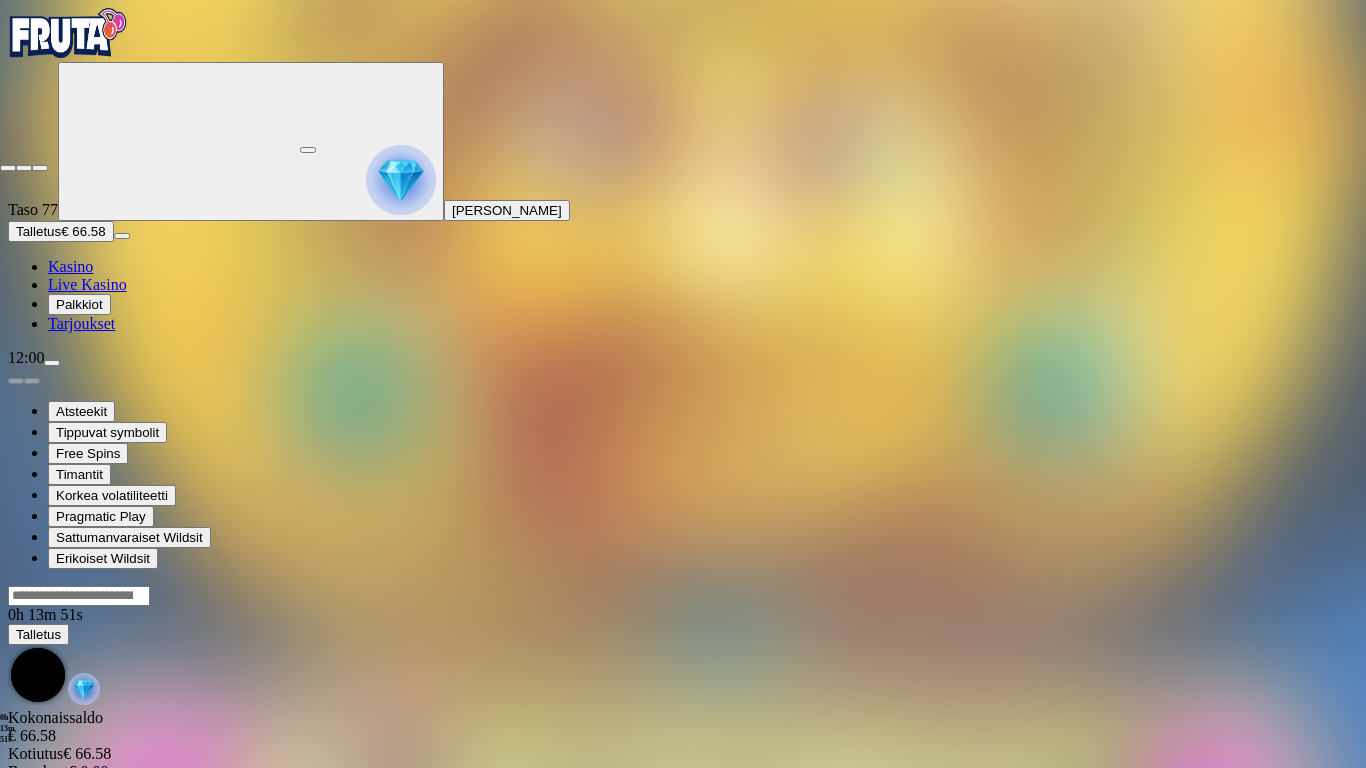 click at bounding box center [8, 168] 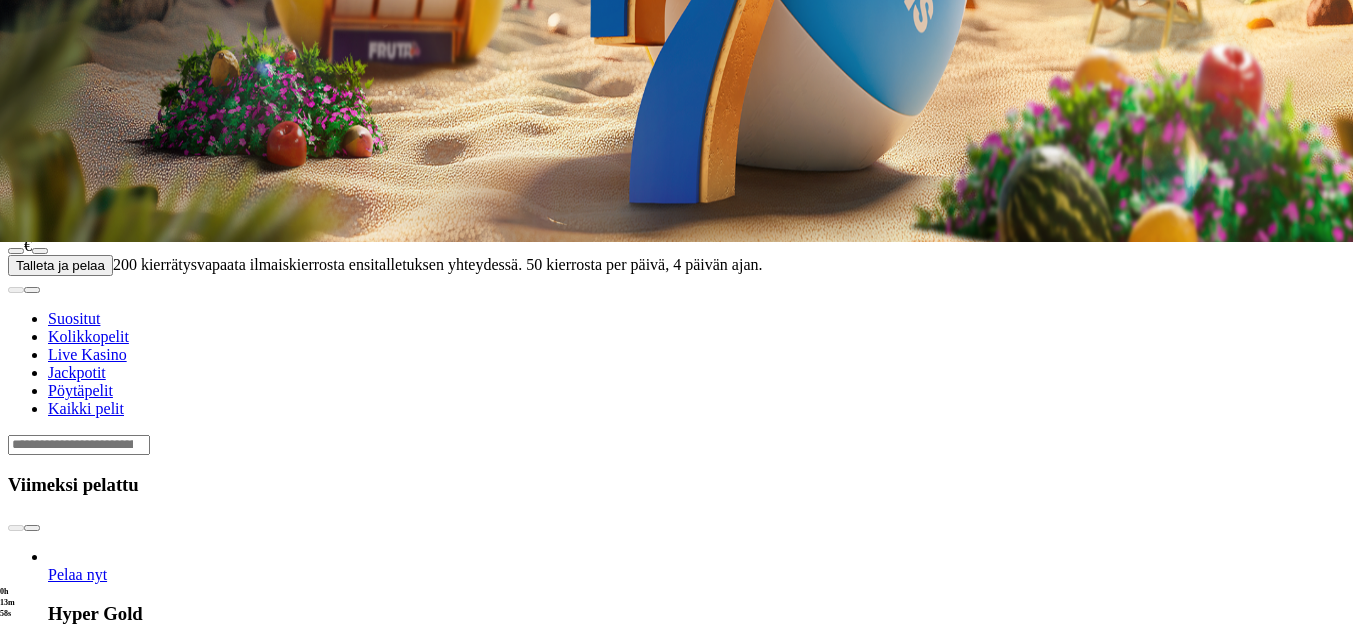 scroll, scrollTop: 400, scrollLeft: 0, axis: vertical 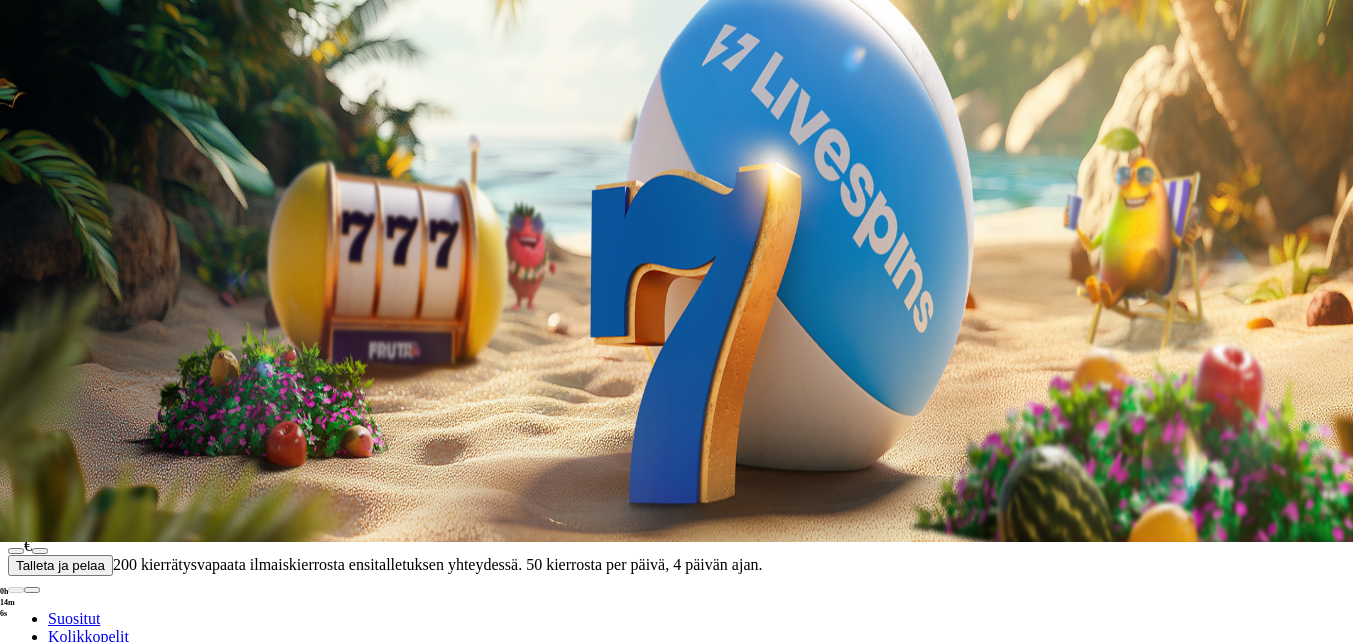 click at bounding box center (32, 828) 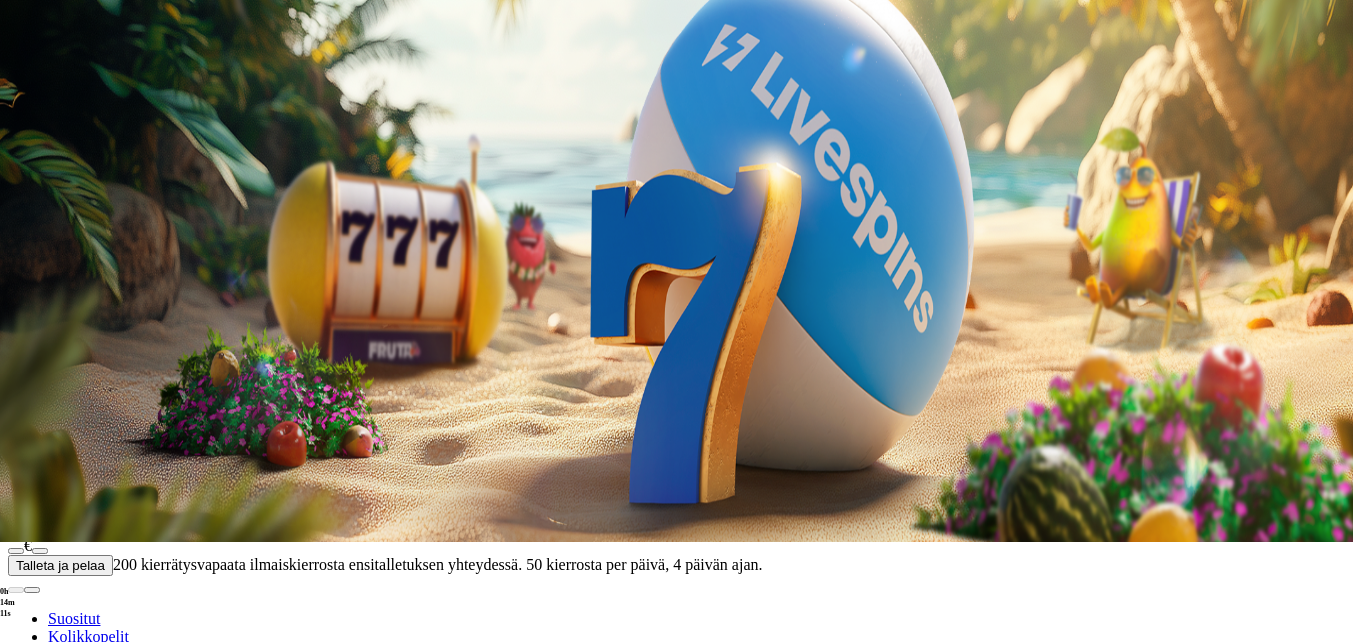 click on "Pelaa nyt" at bounding box center (-752, 1548) 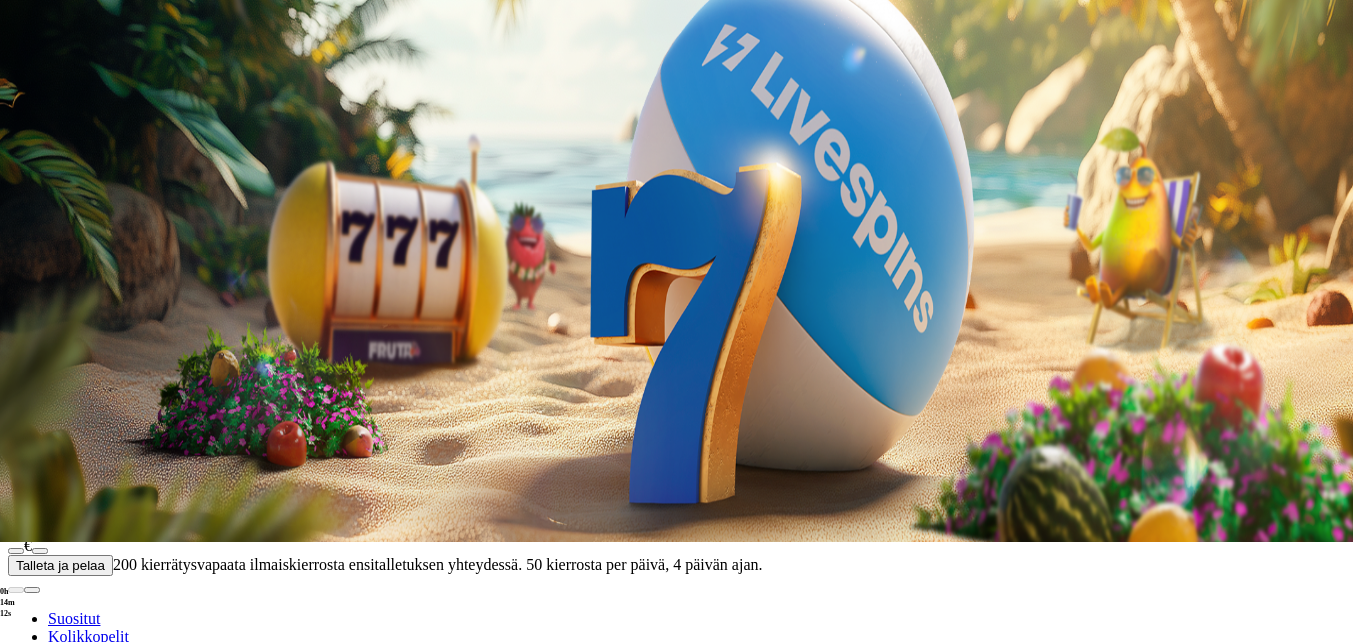 scroll, scrollTop: 0, scrollLeft: 0, axis: both 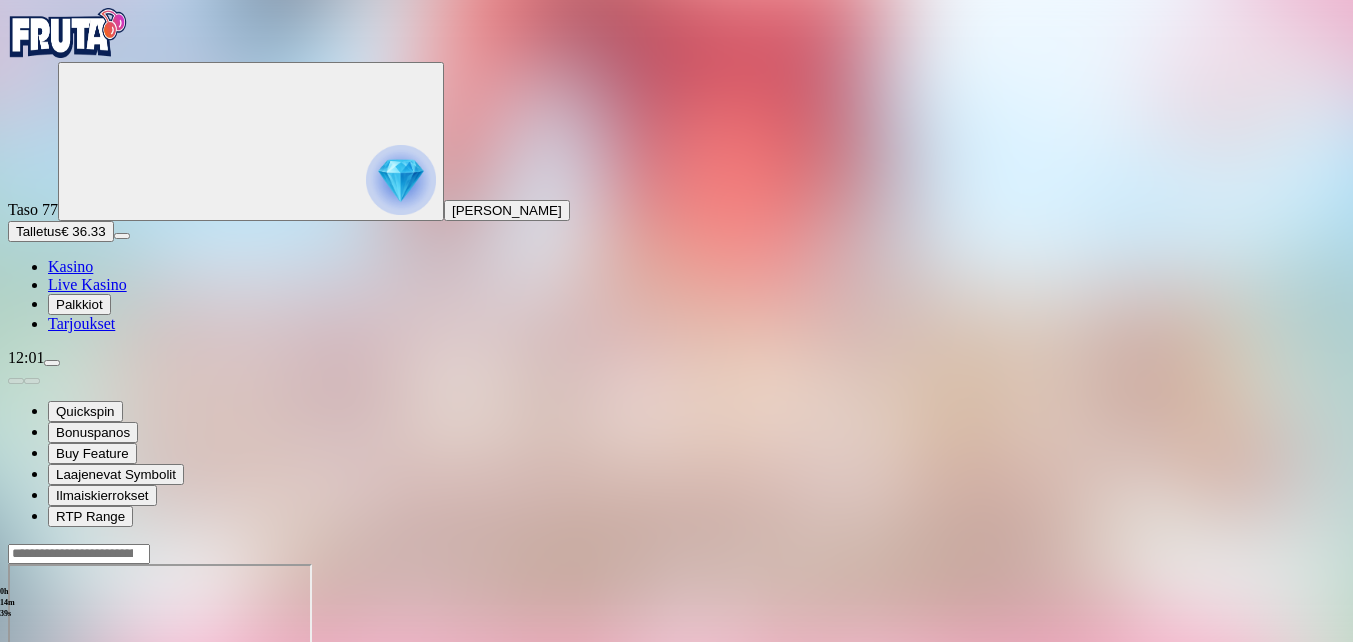 click at bounding box center [48, 736] 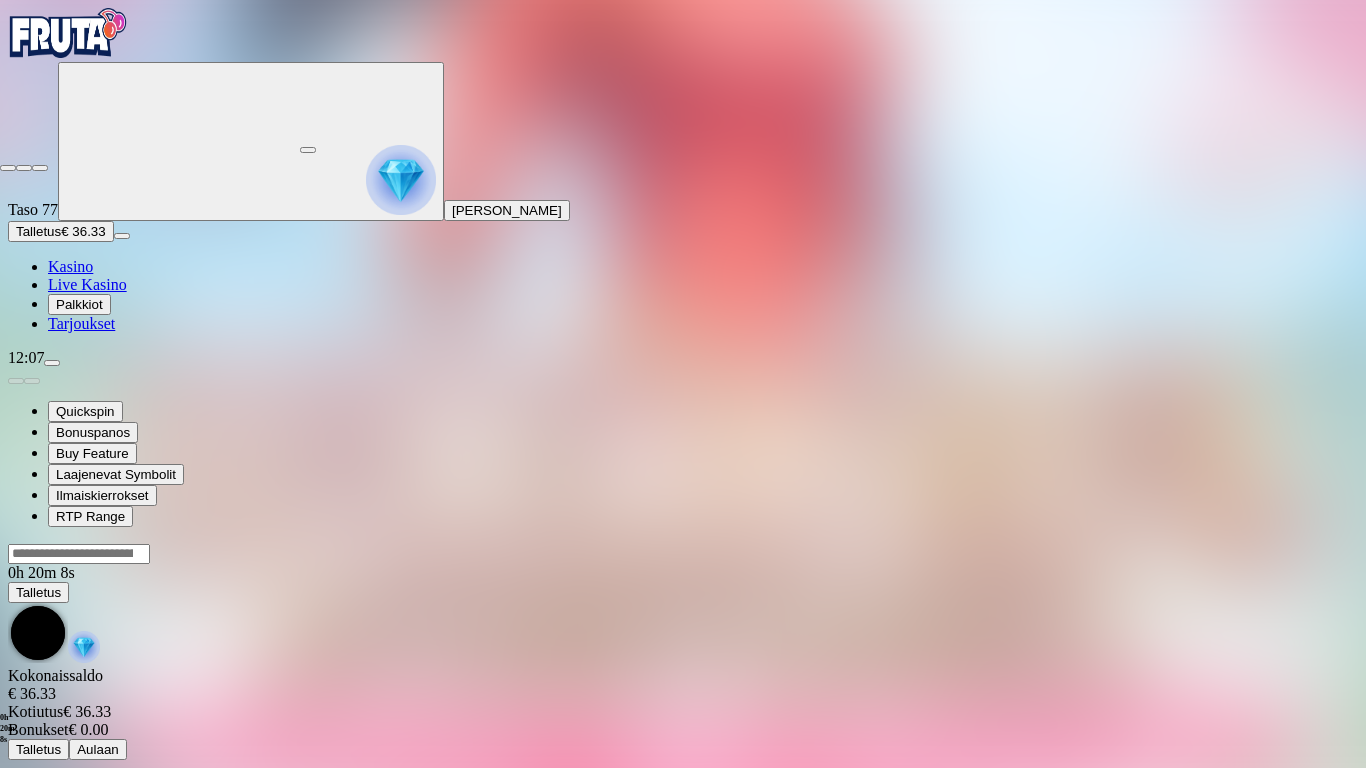click at bounding box center [8, 168] 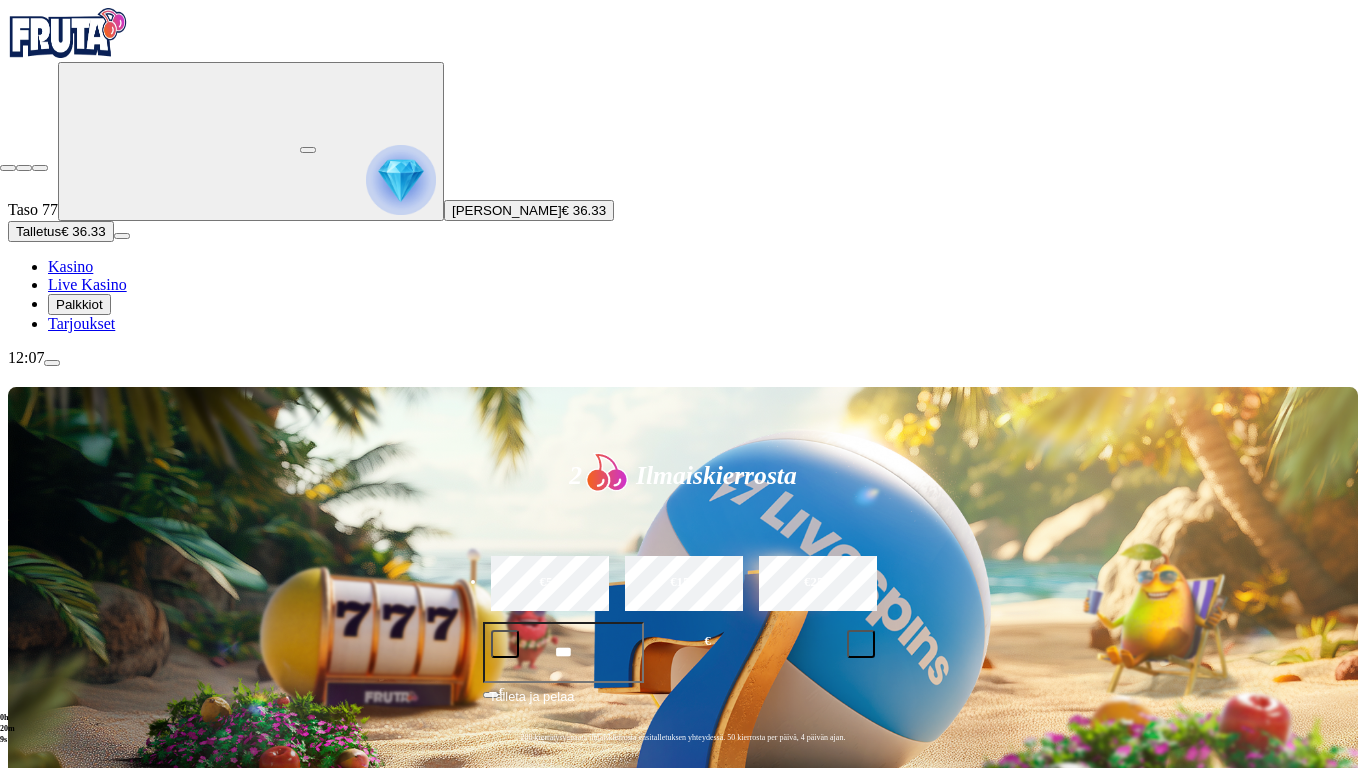 click at bounding box center (8, 168) 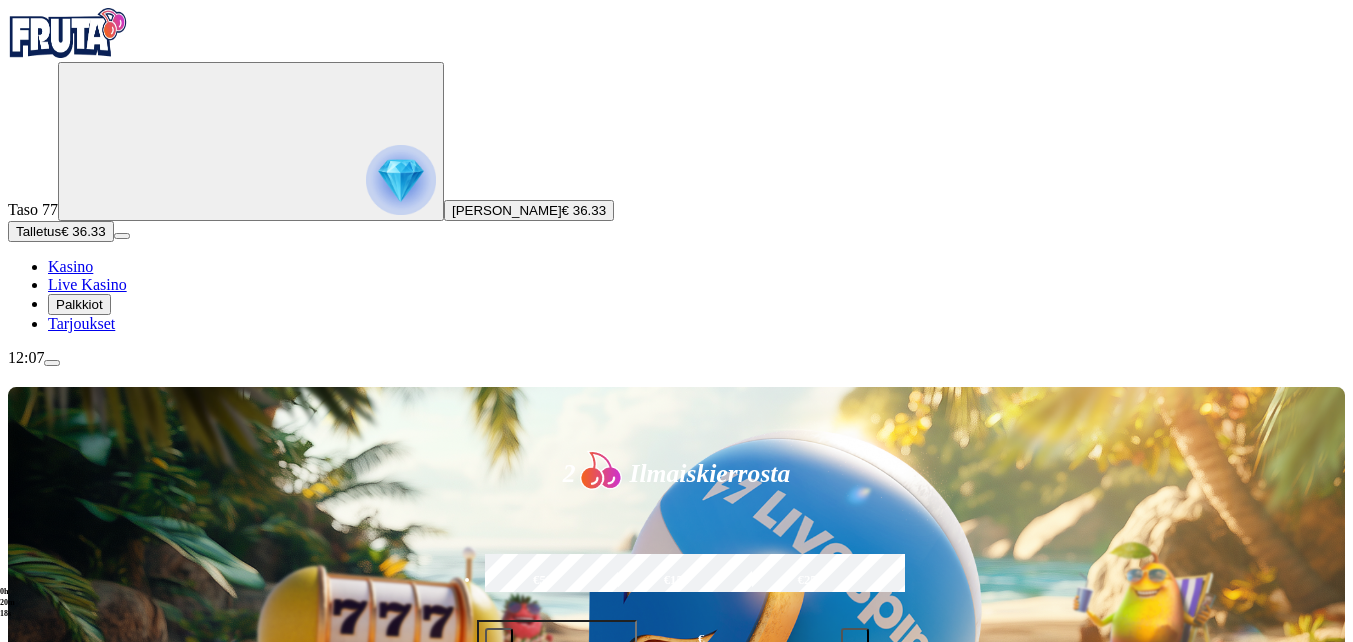 click at bounding box center (499, 642) 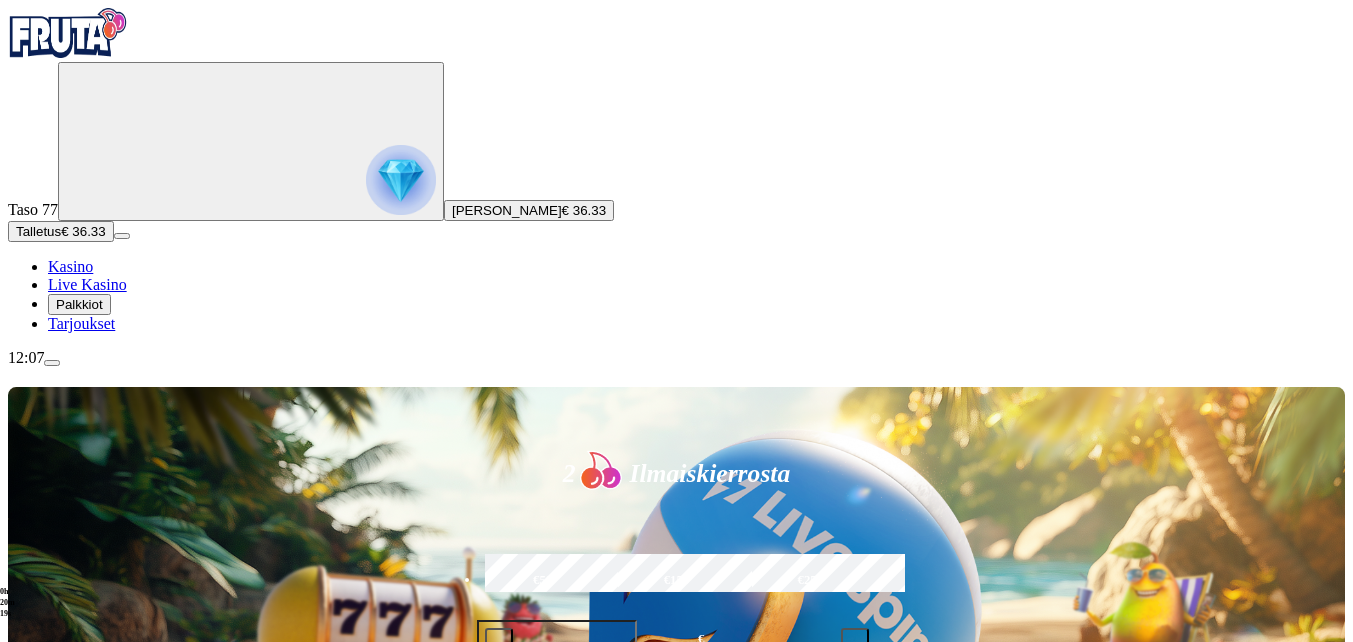 click at bounding box center [499, 642] 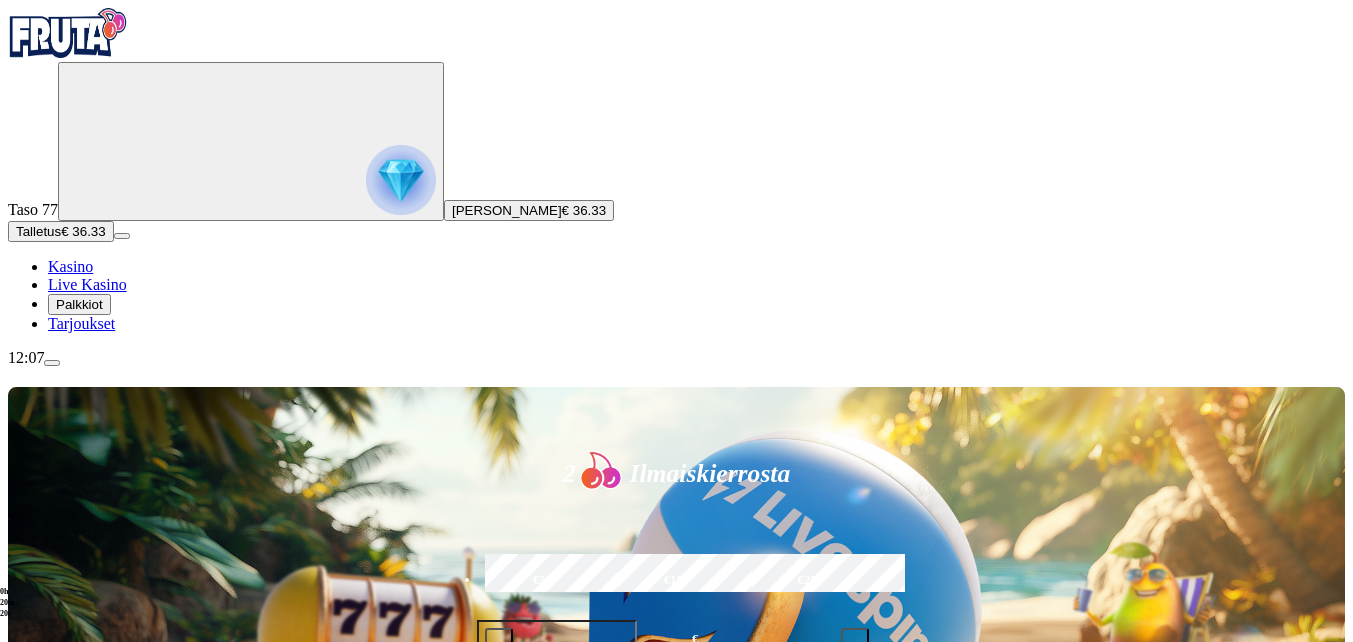 click at bounding box center [499, 642] 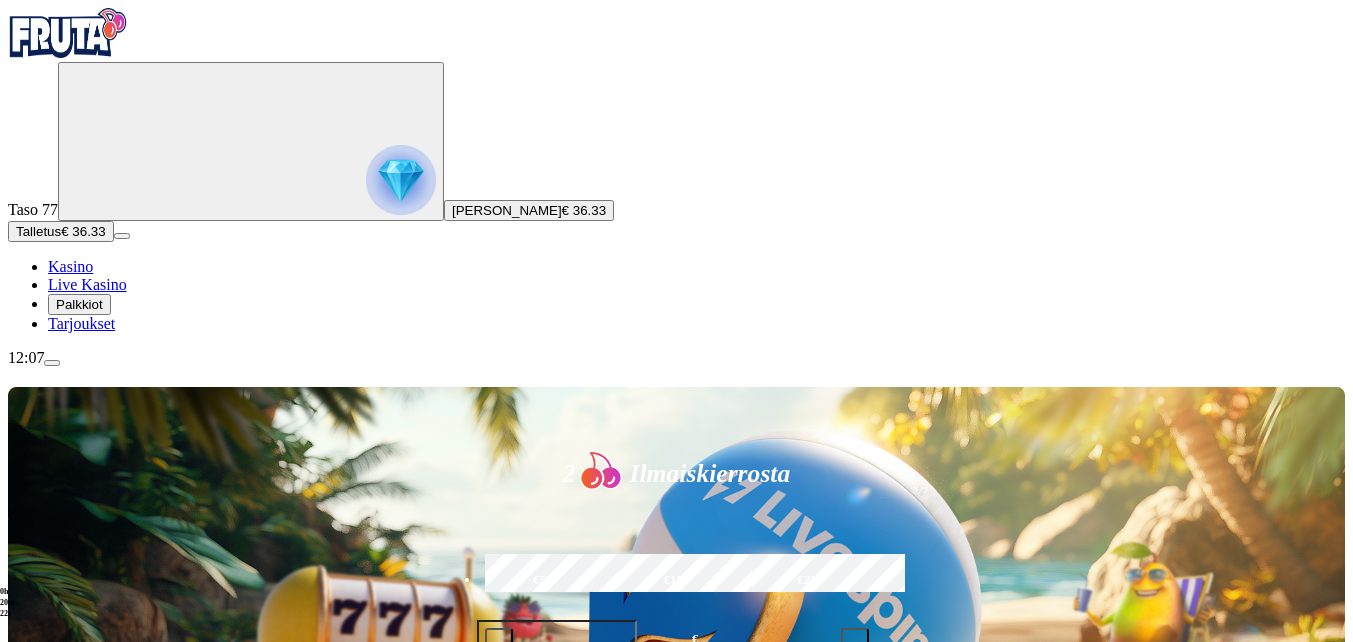 click at bounding box center (855, 642) 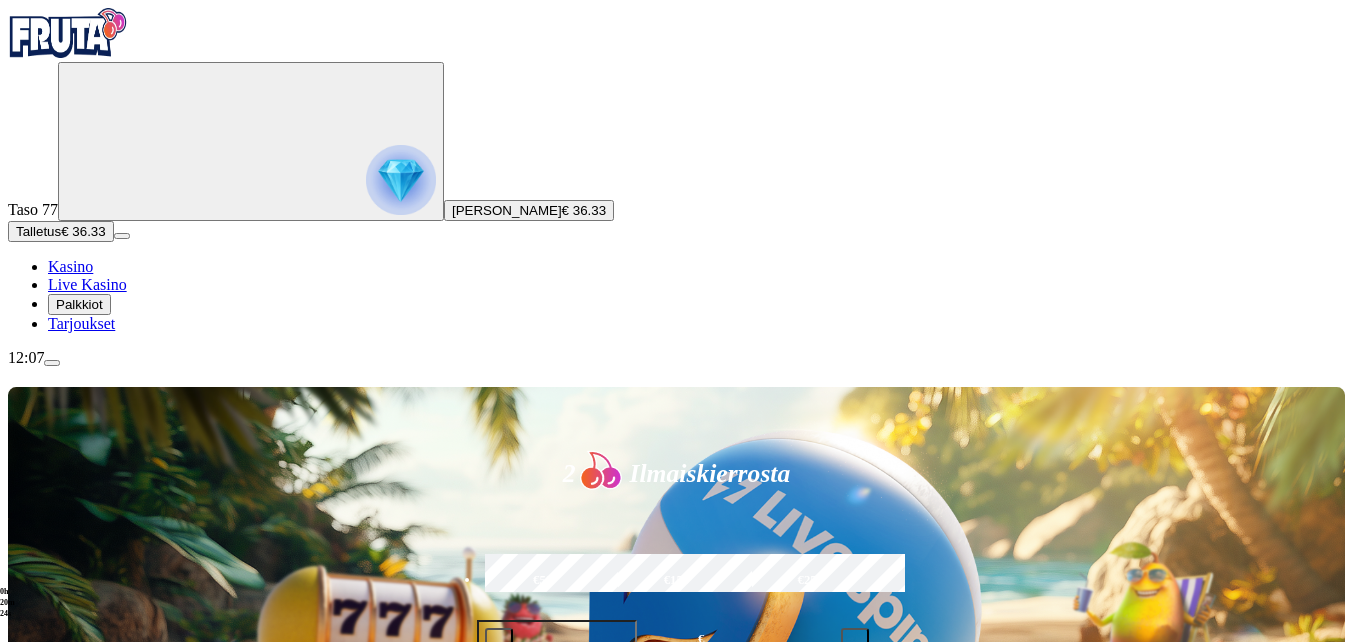 click on "Talleta ja pelaa" at bounding box center [525, 703] 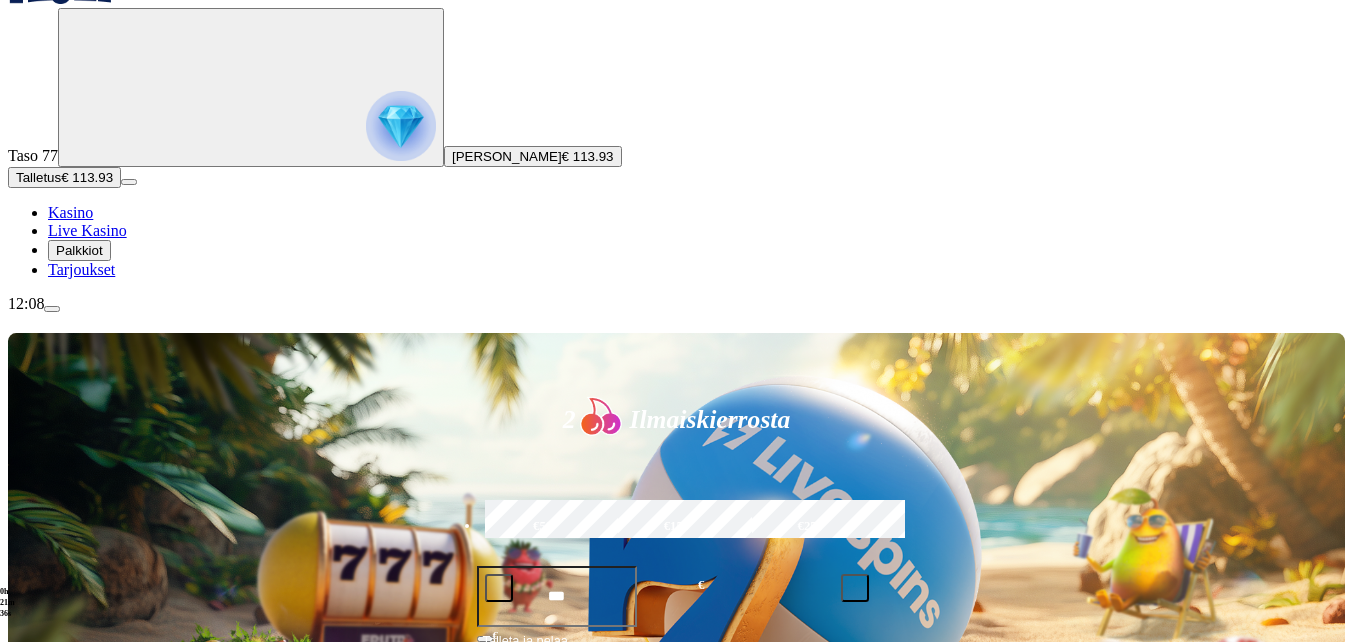 scroll, scrollTop: 100, scrollLeft: 0, axis: vertical 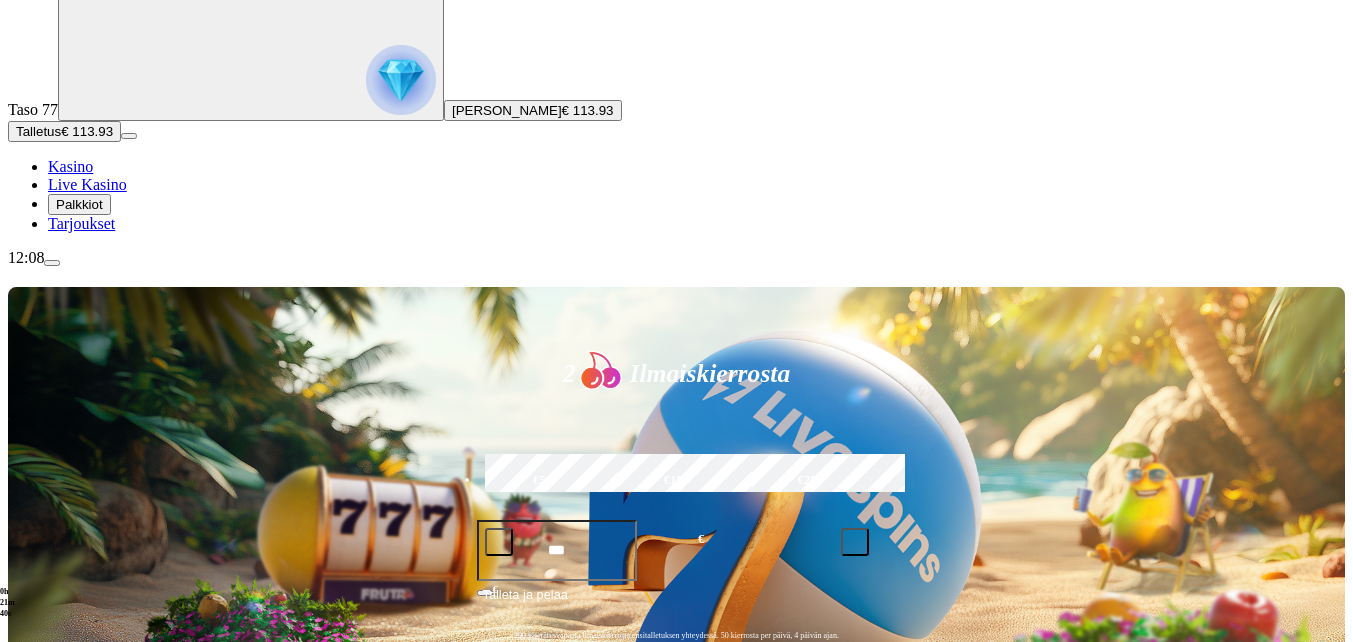 click at bounding box center [32, 995] 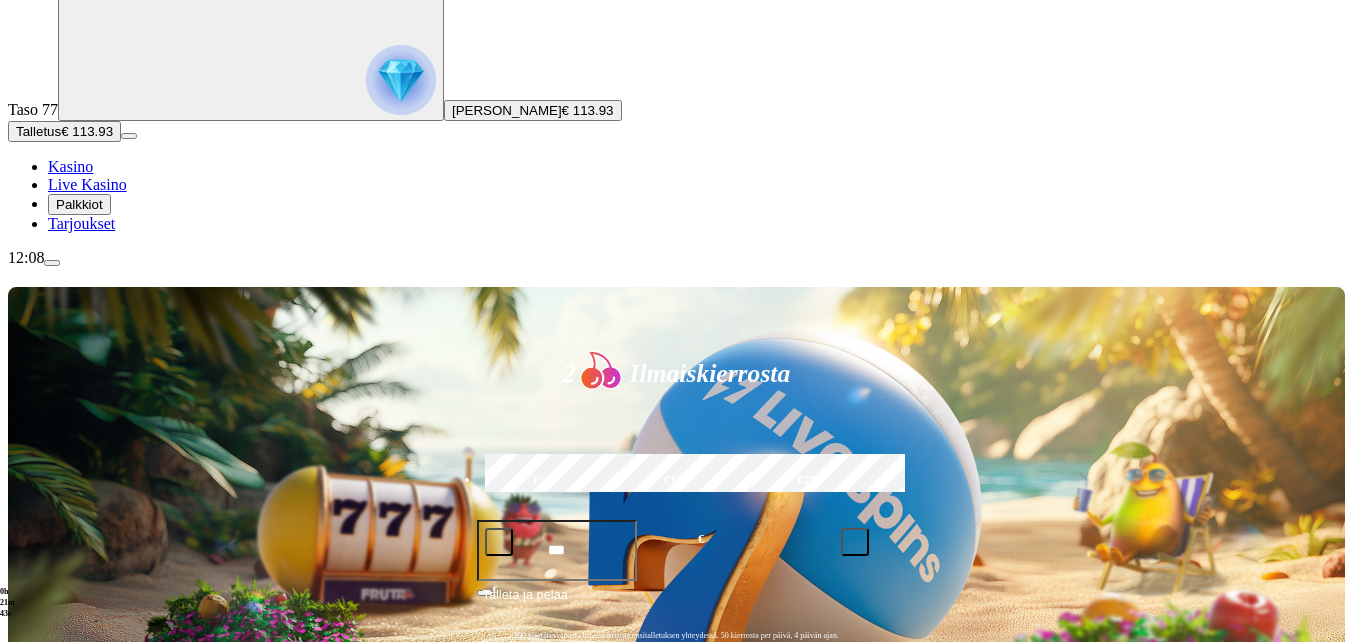 click on "Pelaa nyt" at bounding box center [-752, 1905] 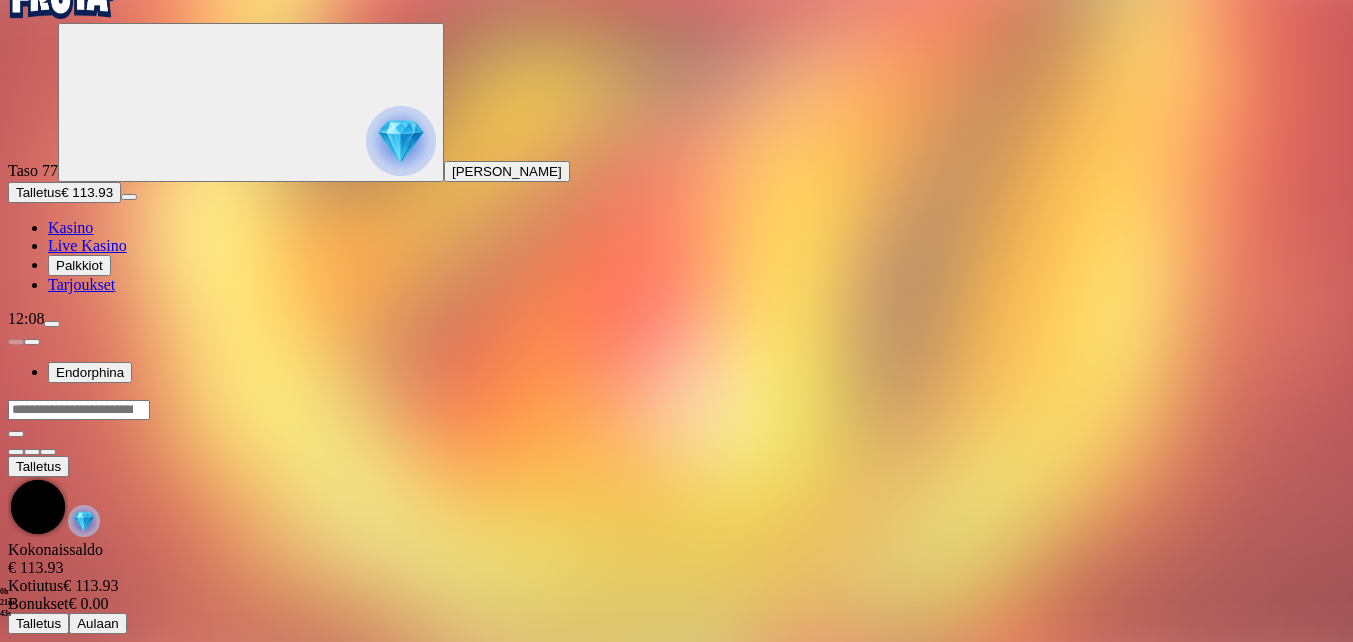 scroll, scrollTop: 0, scrollLeft: 0, axis: both 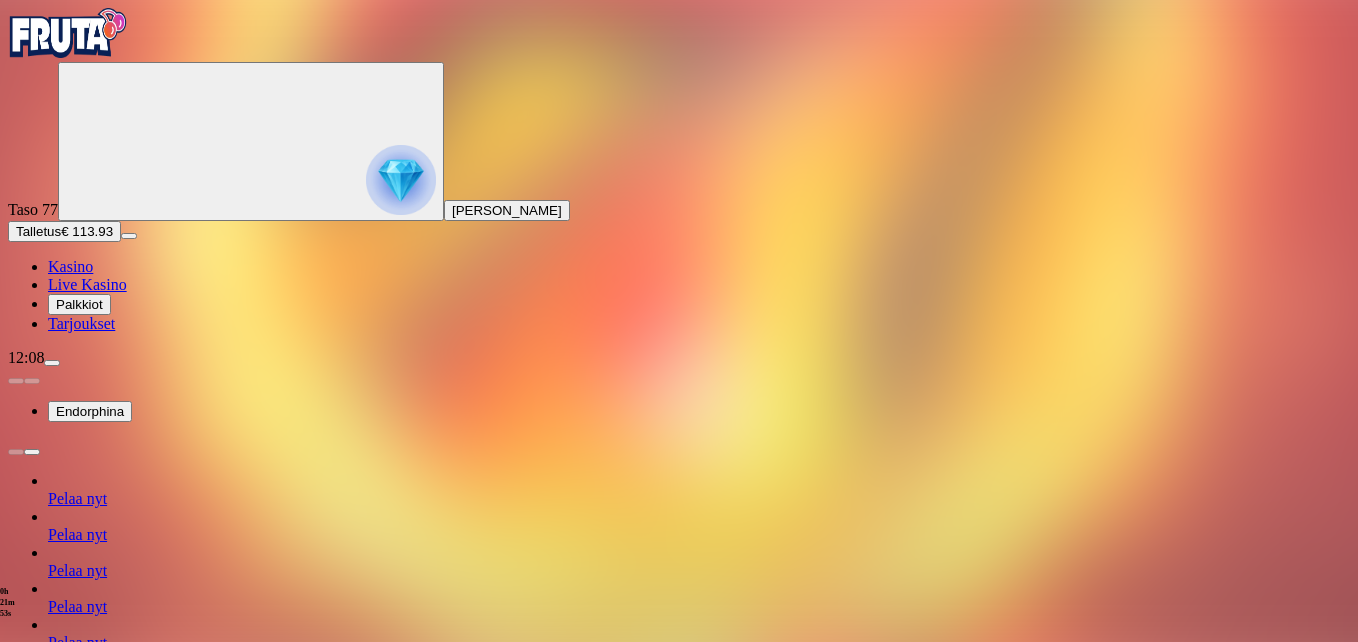 click at bounding box center [48, 1221] 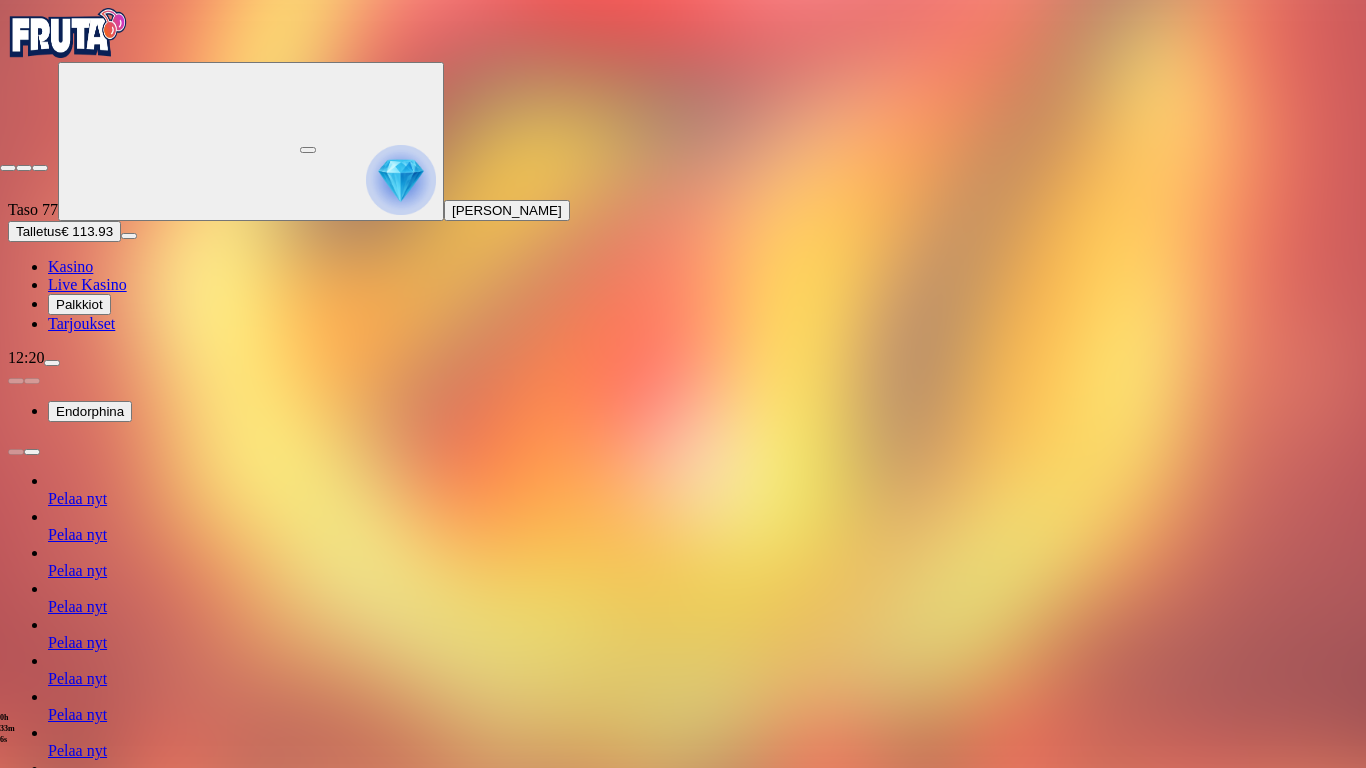 click at bounding box center [8, 168] 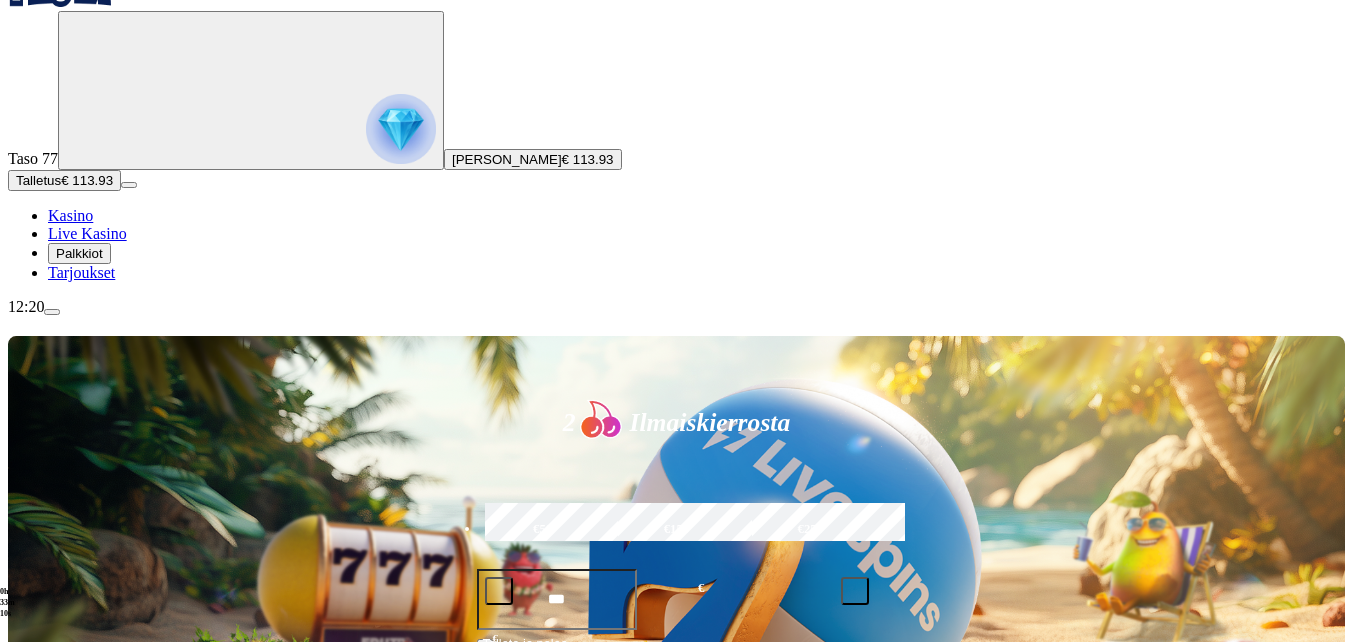 scroll, scrollTop: 100, scrollLeft: 0, axis: vertical 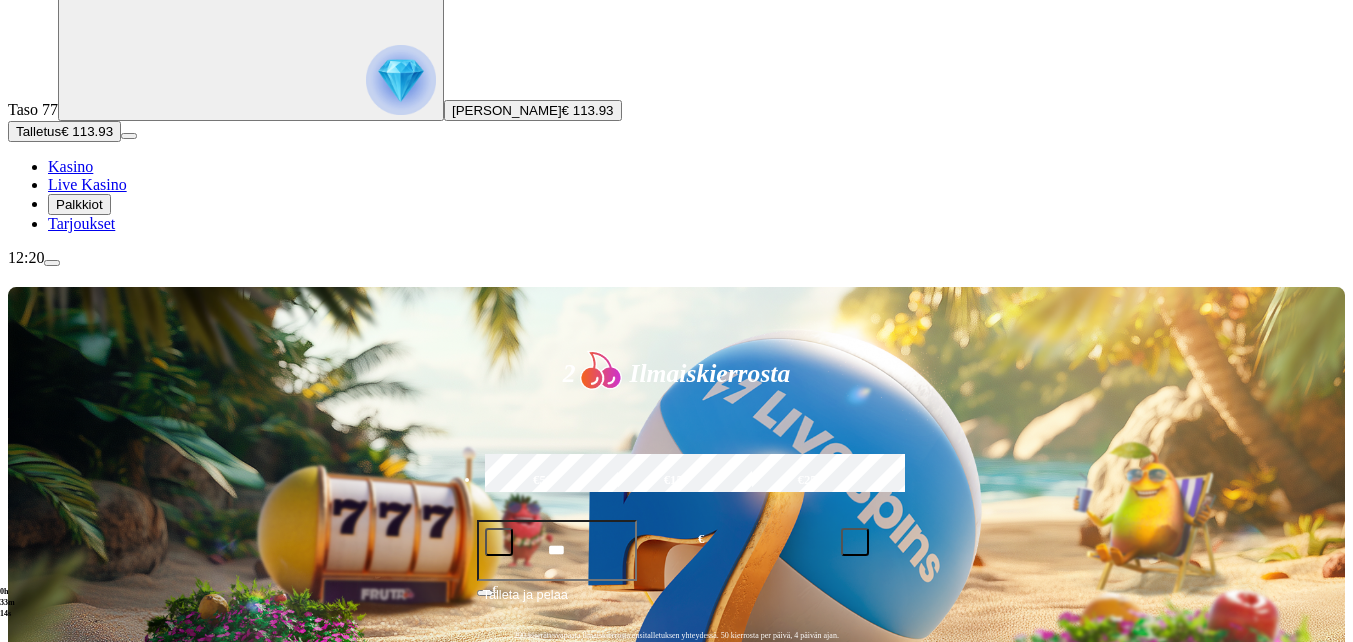 click on "Pelaa nyt" at bounding box center [77, 1327] 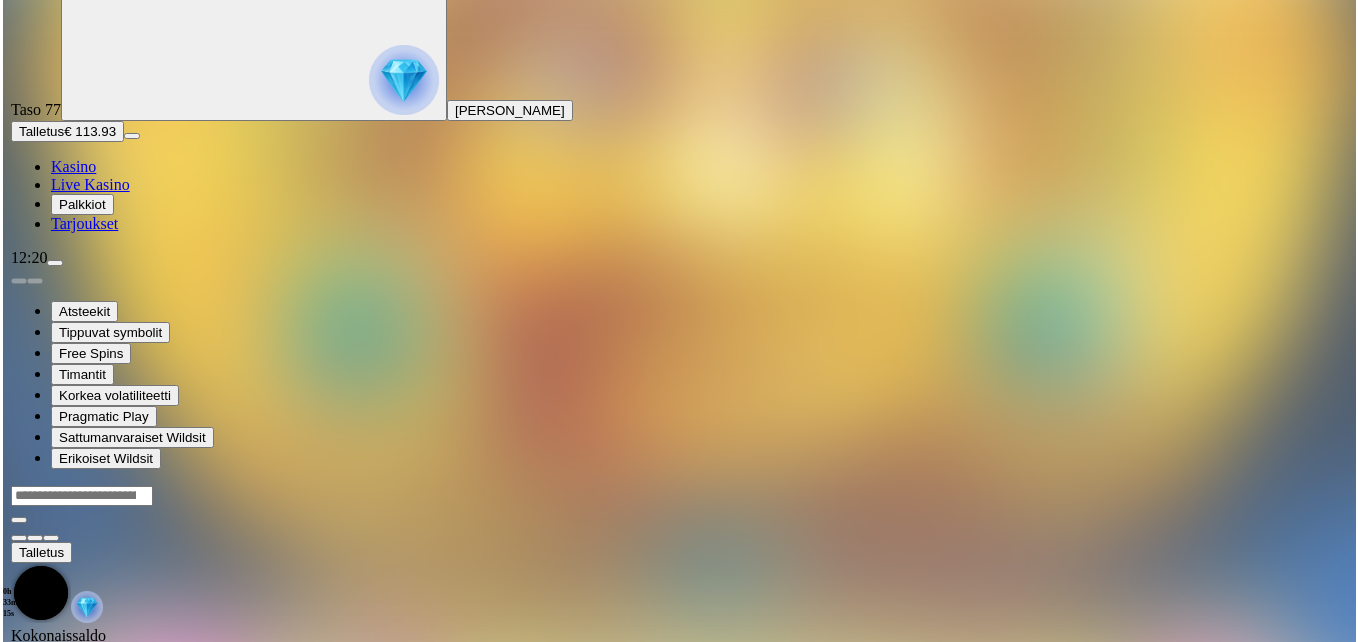 scroll, scrollTop: 0, scrollLeft: 0, axis: both 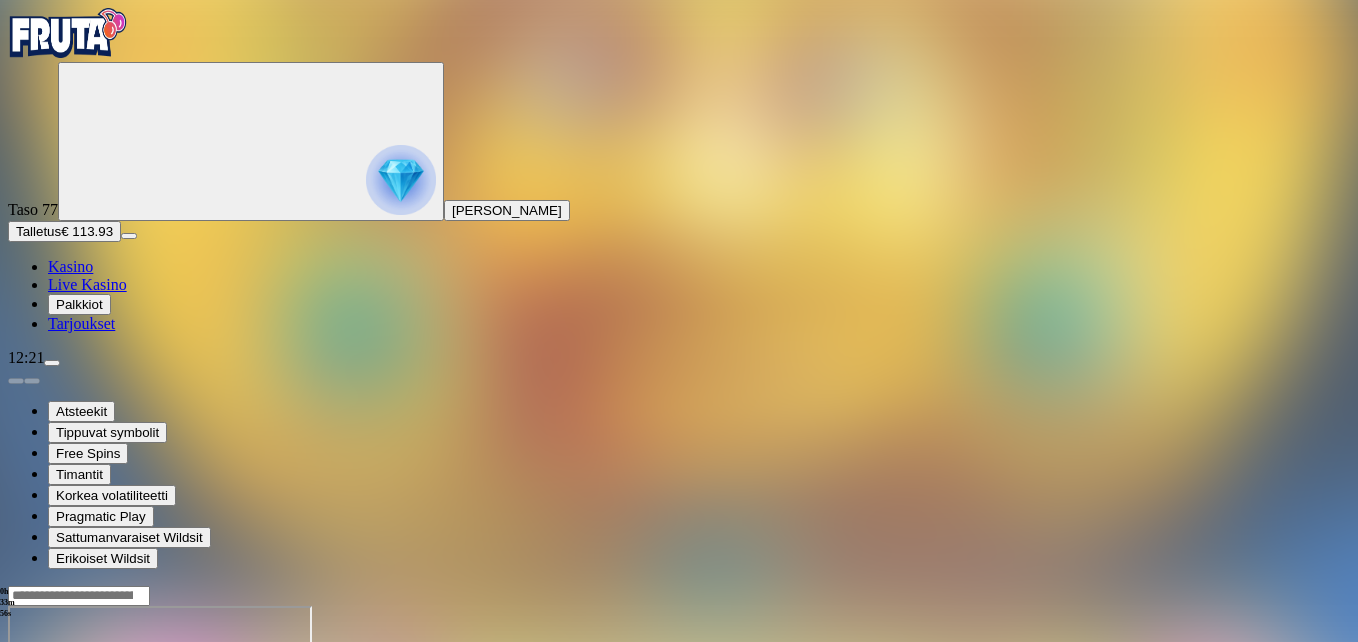 click at bounding box center (48, 778) 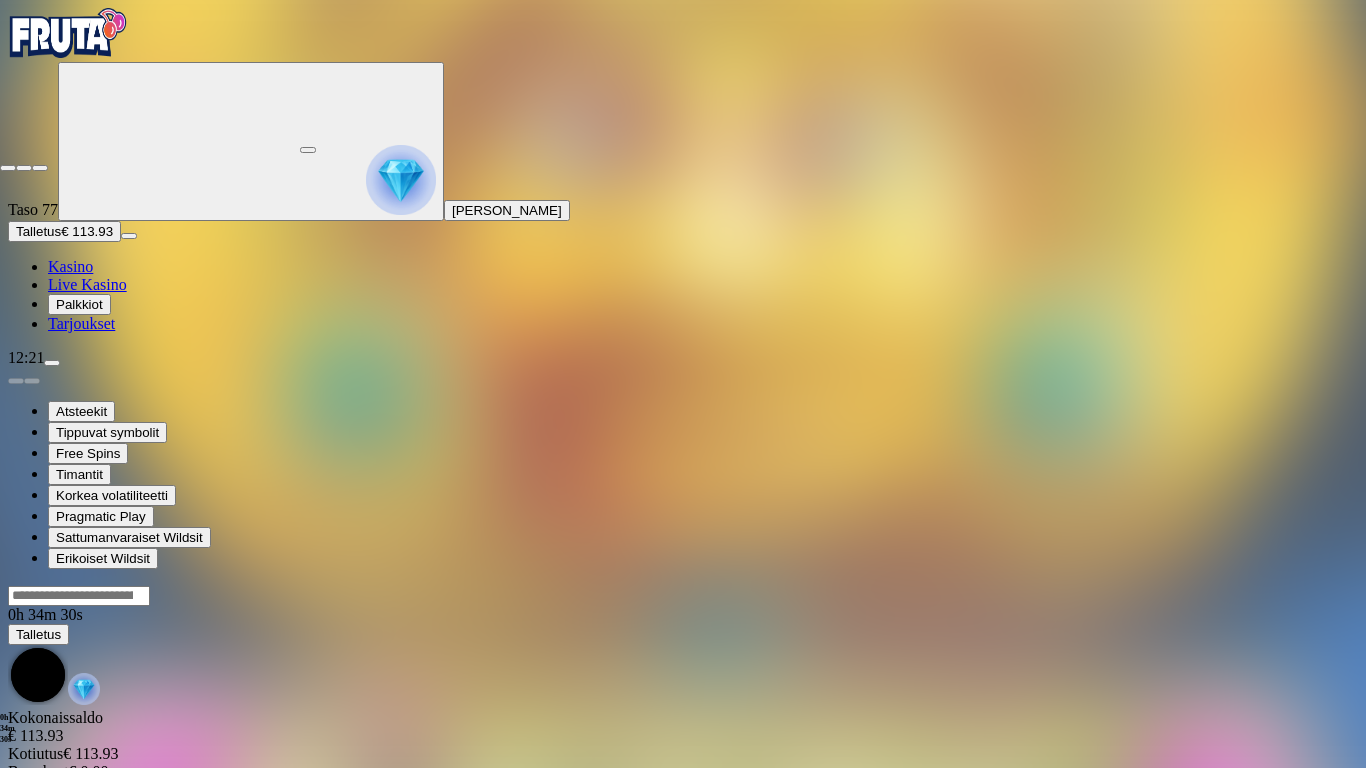click at bounding box center (8, 168) 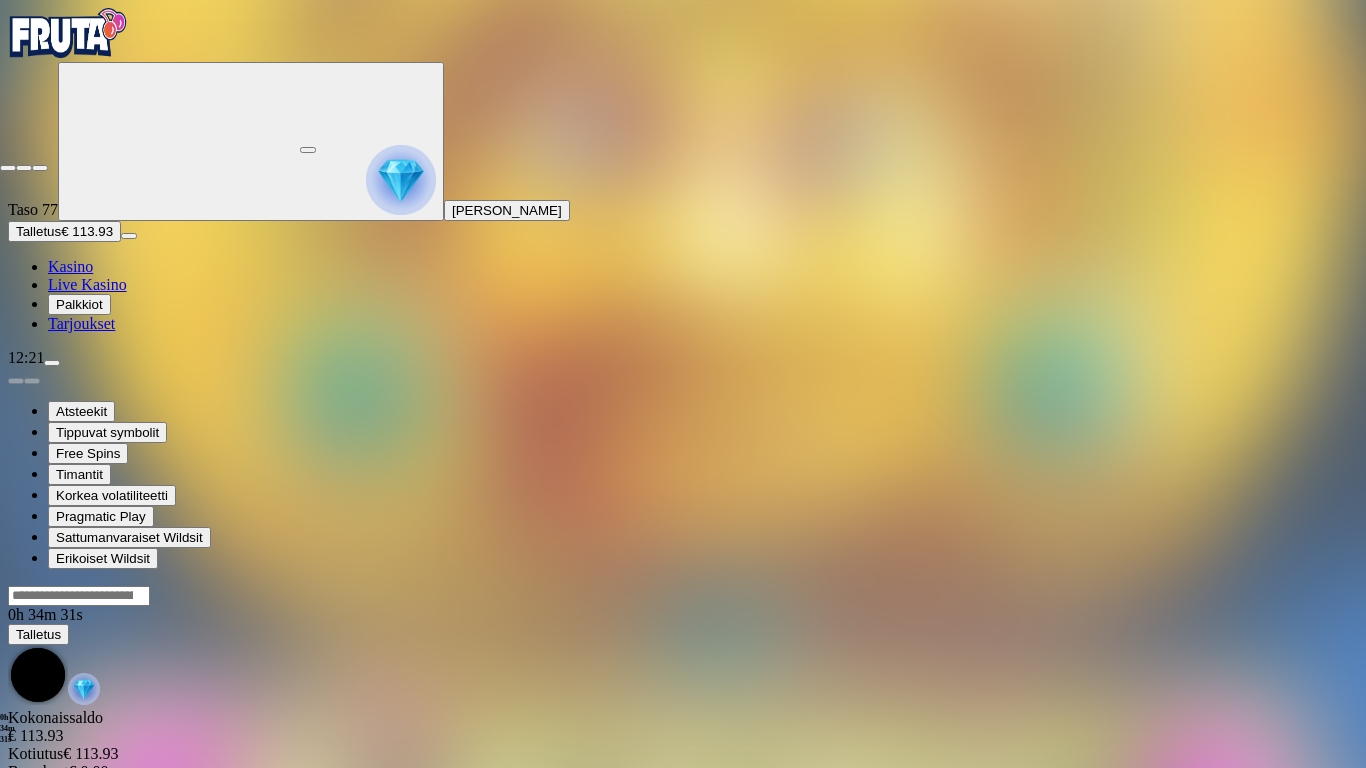 click at bounding box center [8, 168] 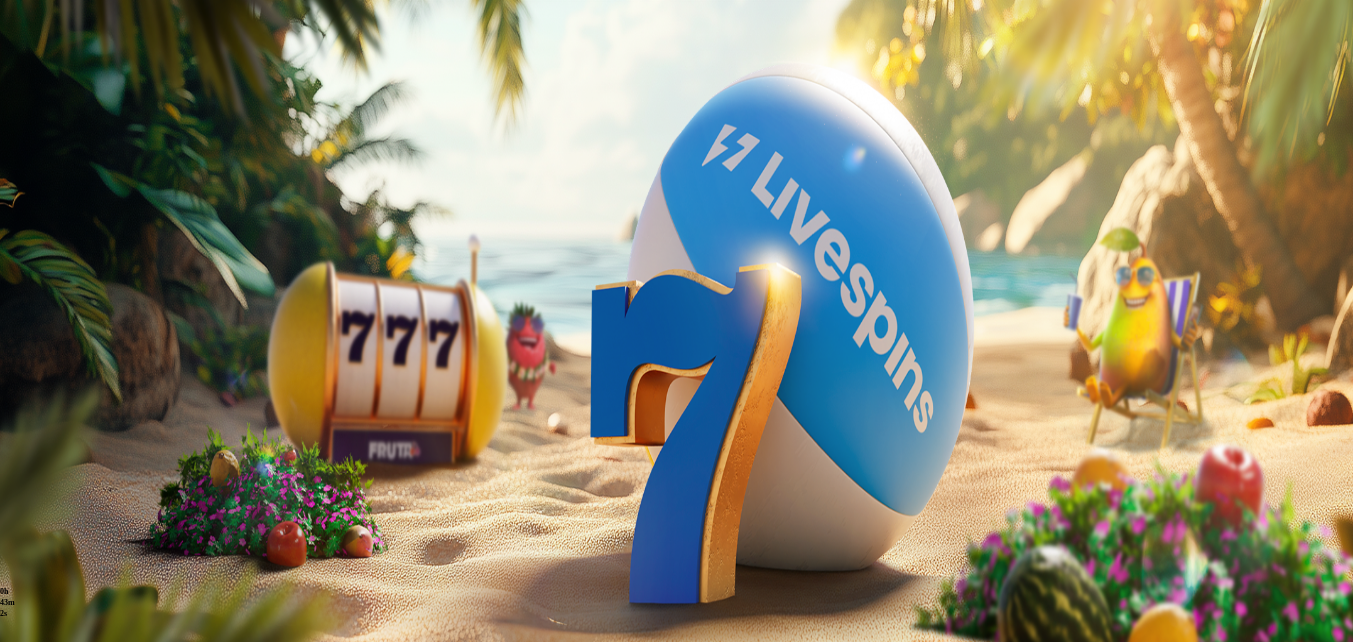 scroll, scrollTop: 0, scrollLeft: 0, axis: both 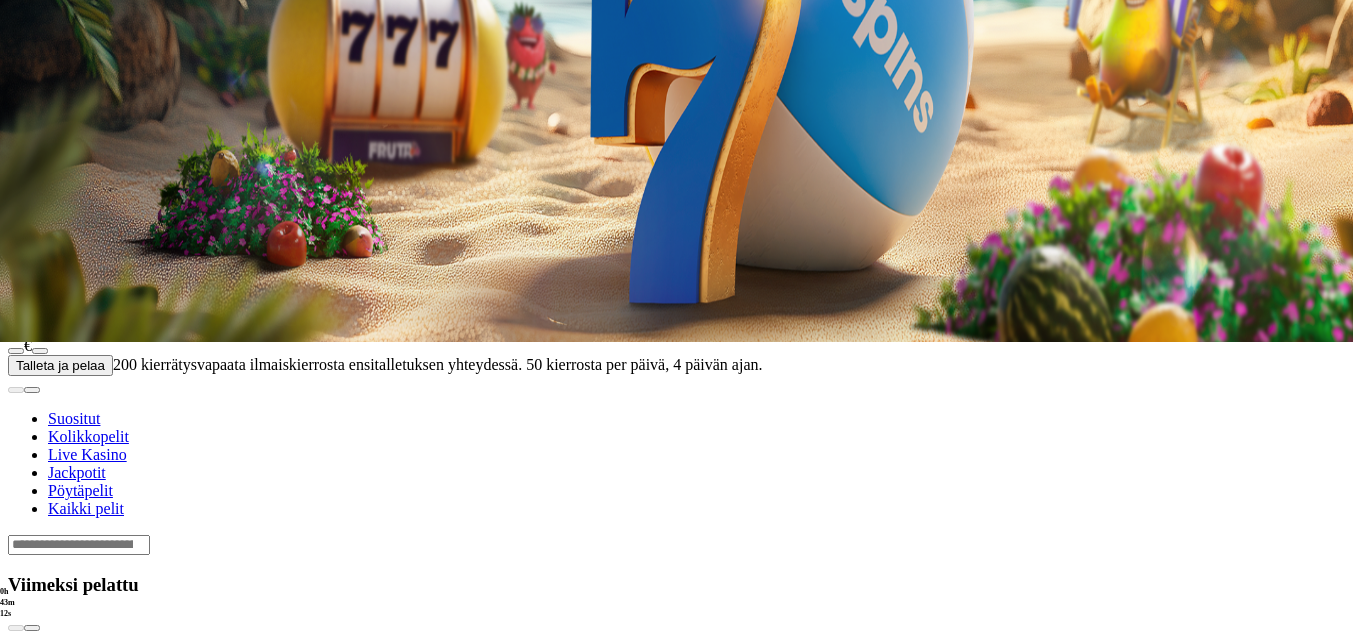 click on "Pelaa nyt" at bounding box center (77, 961) 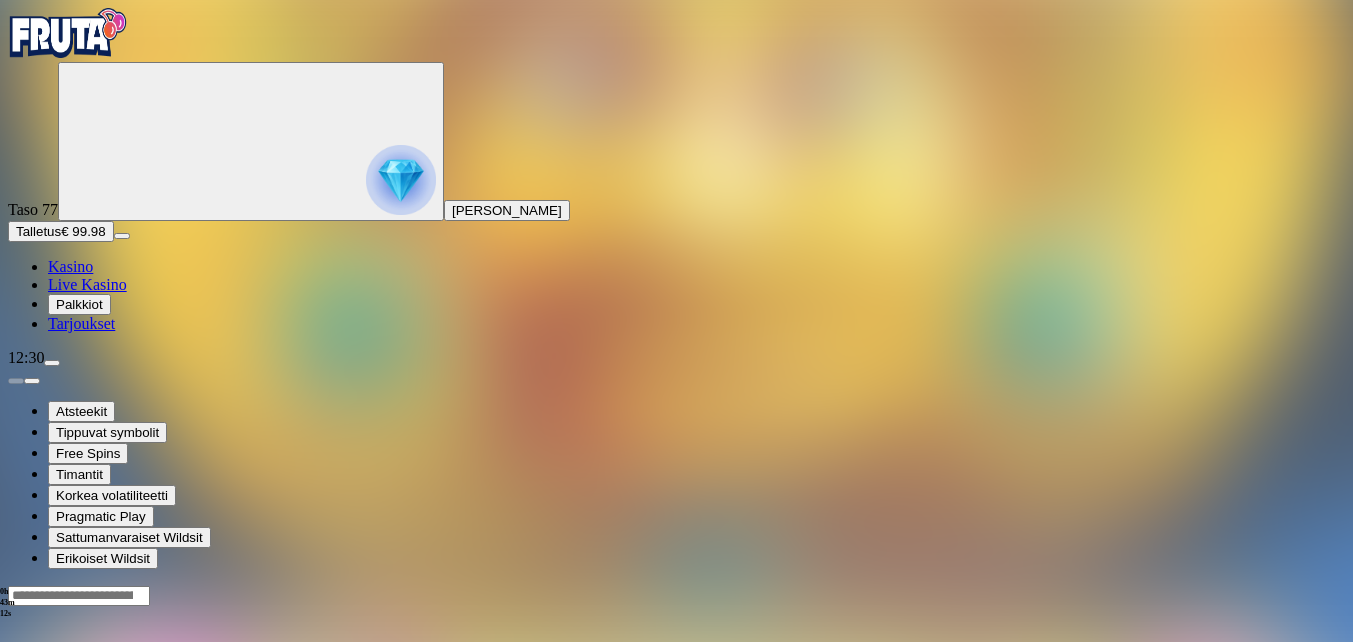 scroll, scrollTop: 0, scrollLeft: 0, axis: both 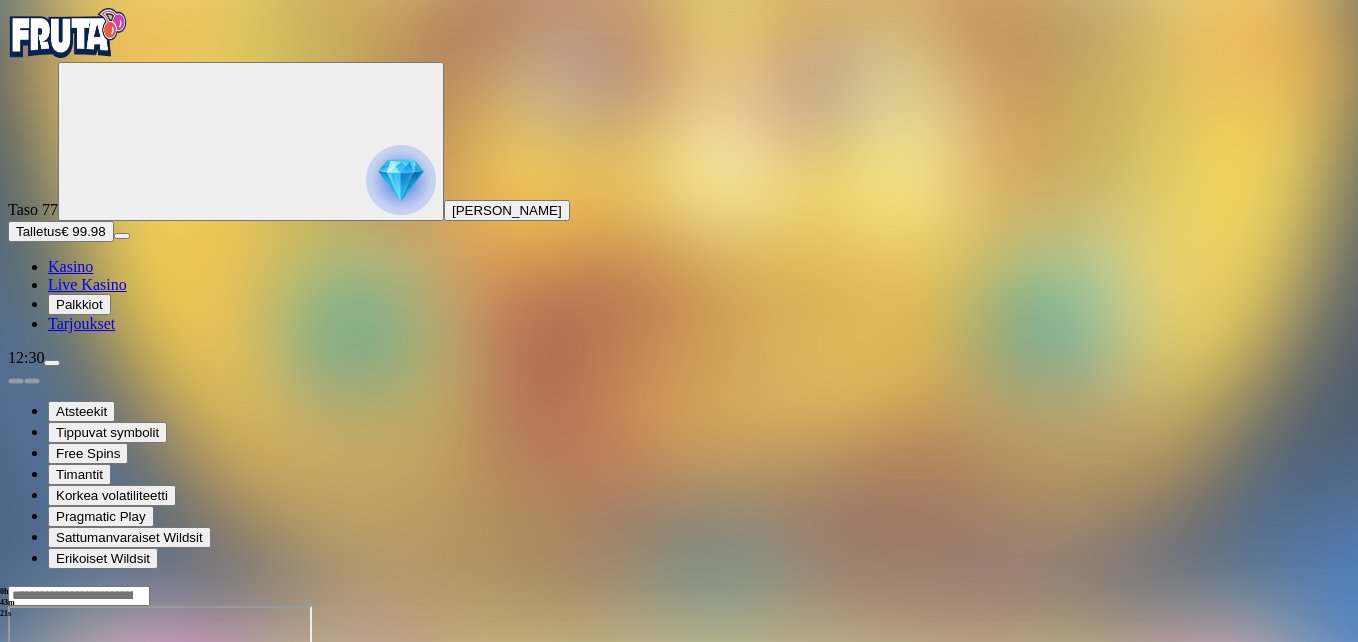 click at bounding box center (48, 778) 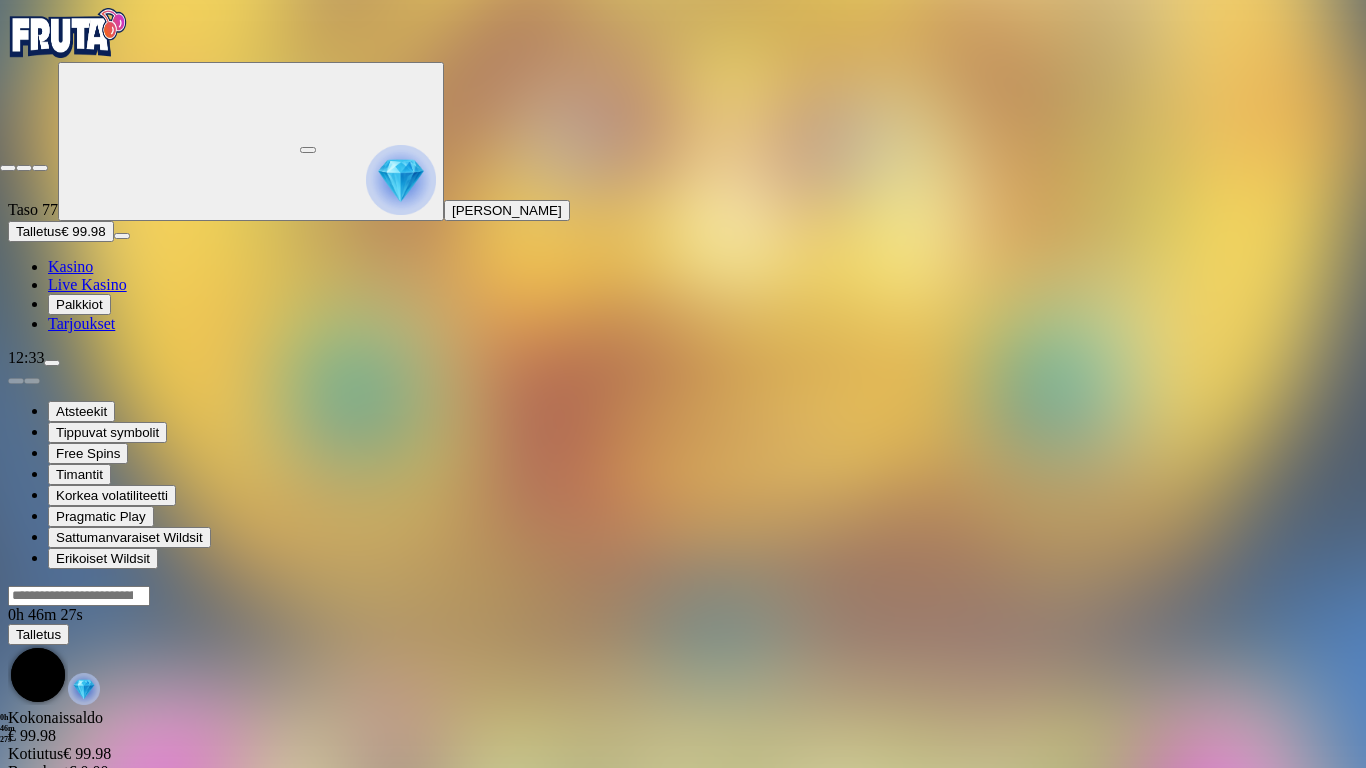 click at bounding box center (8, 168) 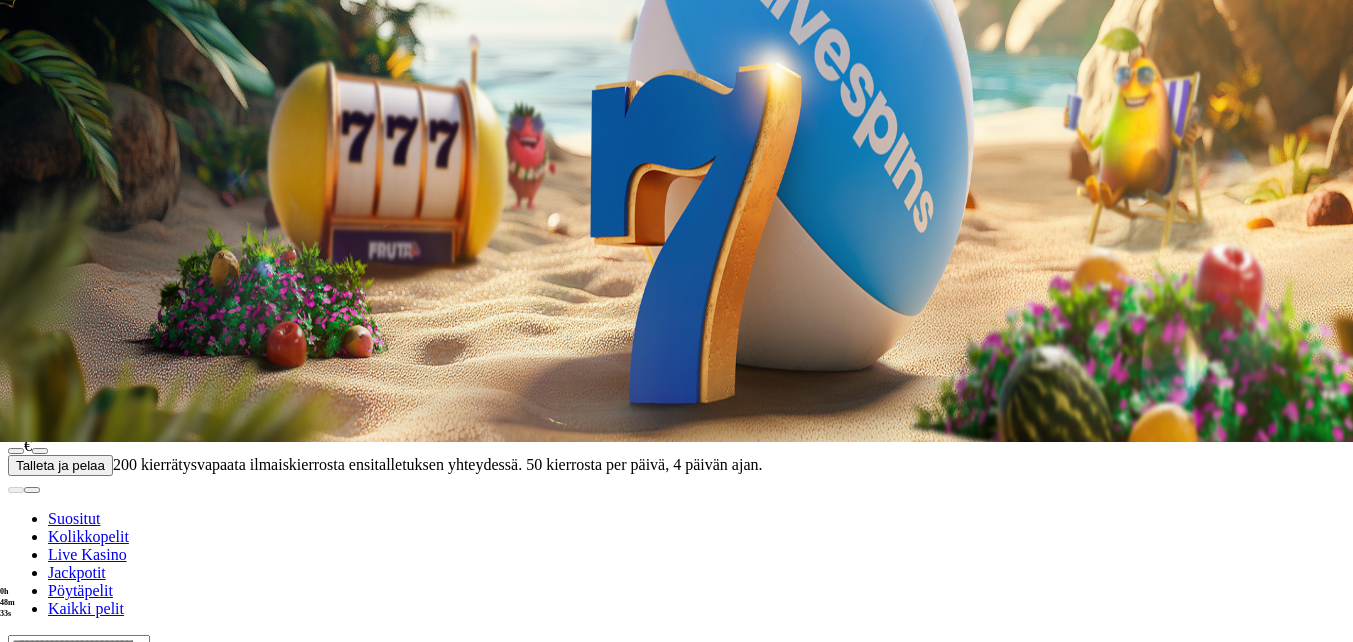 scroll, scrollTop: 200, scrollLeft: 0, axis: vertical 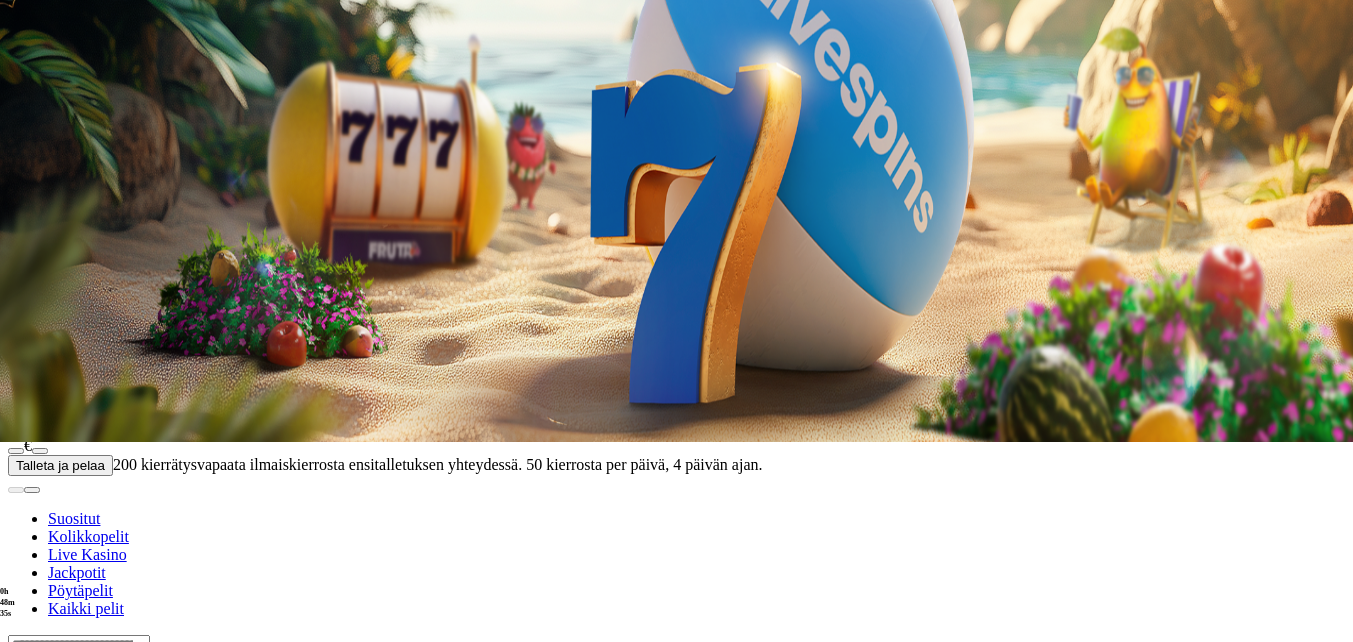 click on "Pelaa nyt" at bounding box center (-752, 1639) 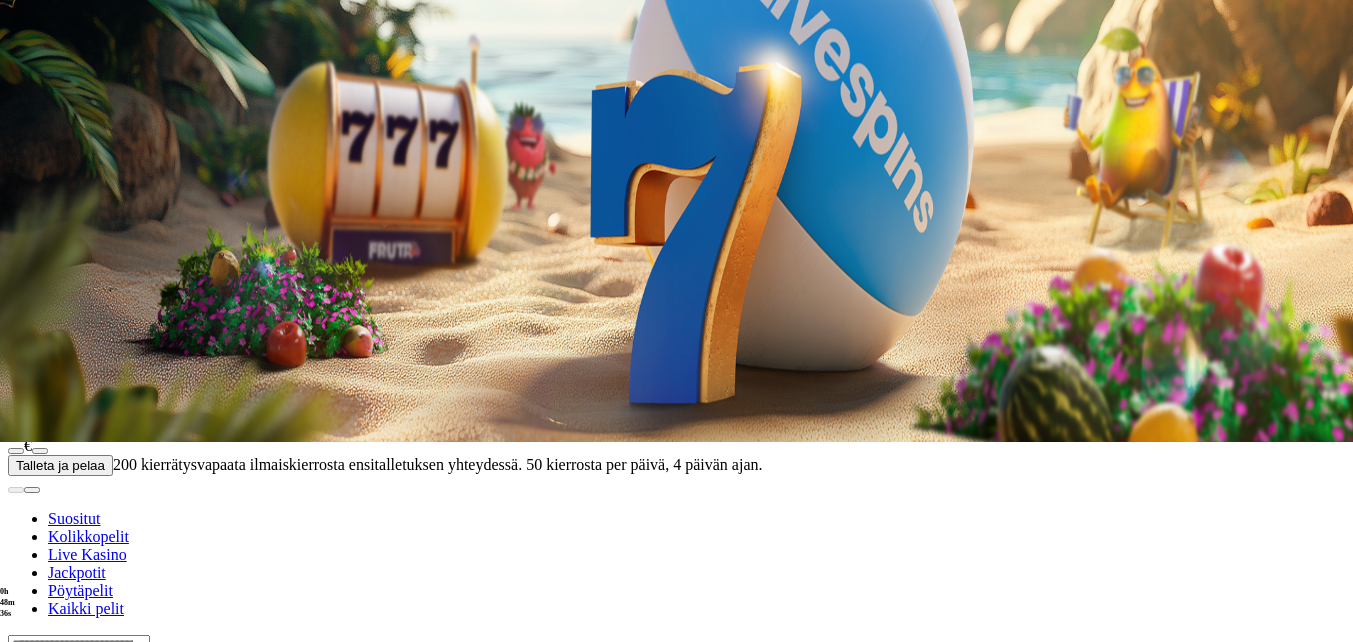 click on "Pelaa nyt" at bounding box center [-752, 1639] 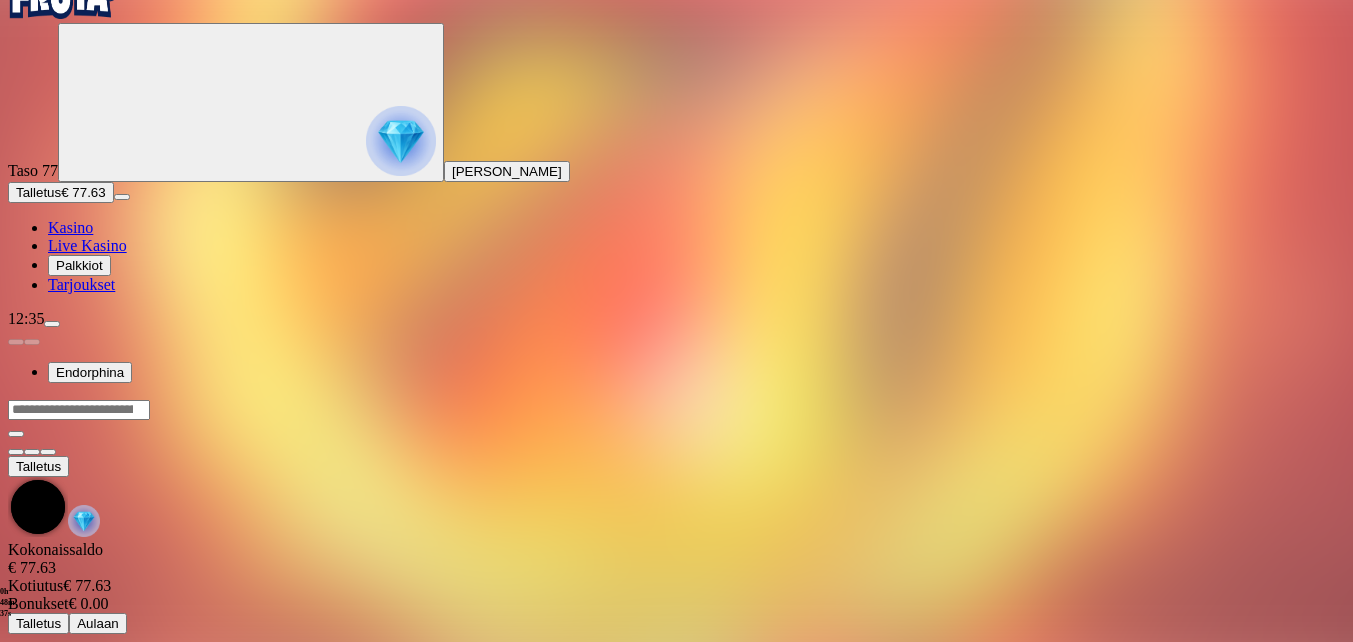 scroll, scrollTop: 0, scrollLeft: 0, axis: both 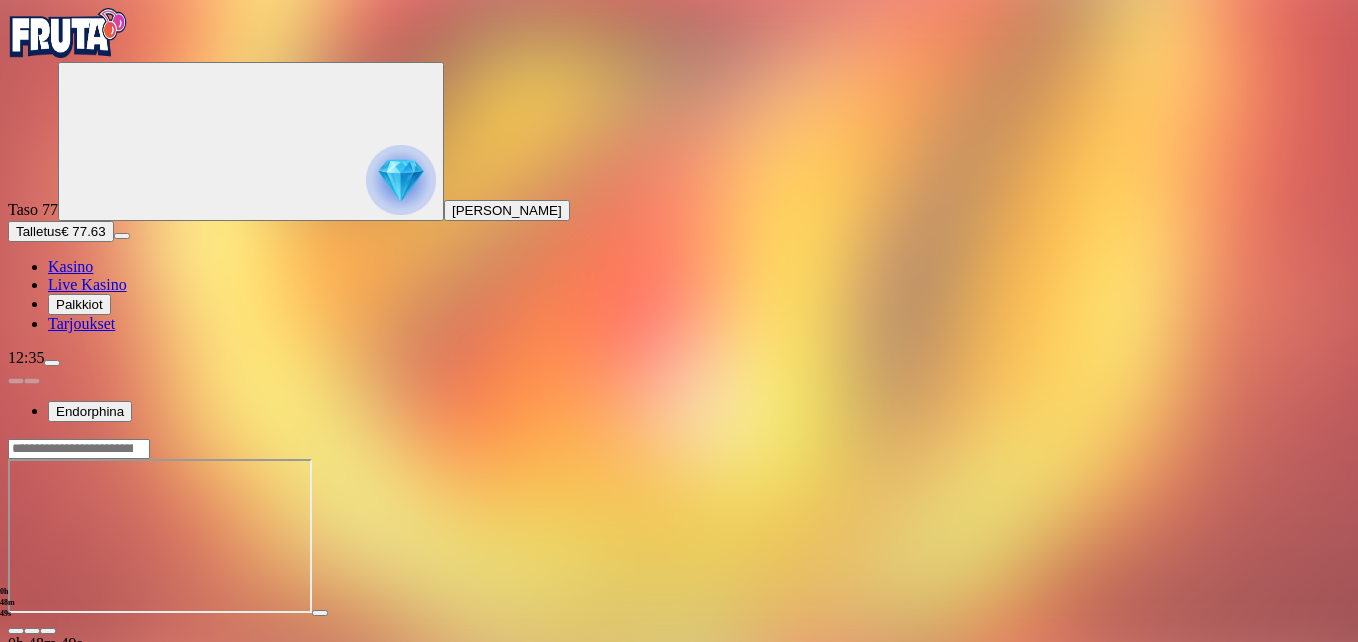 click at bounding box center [48, 631] 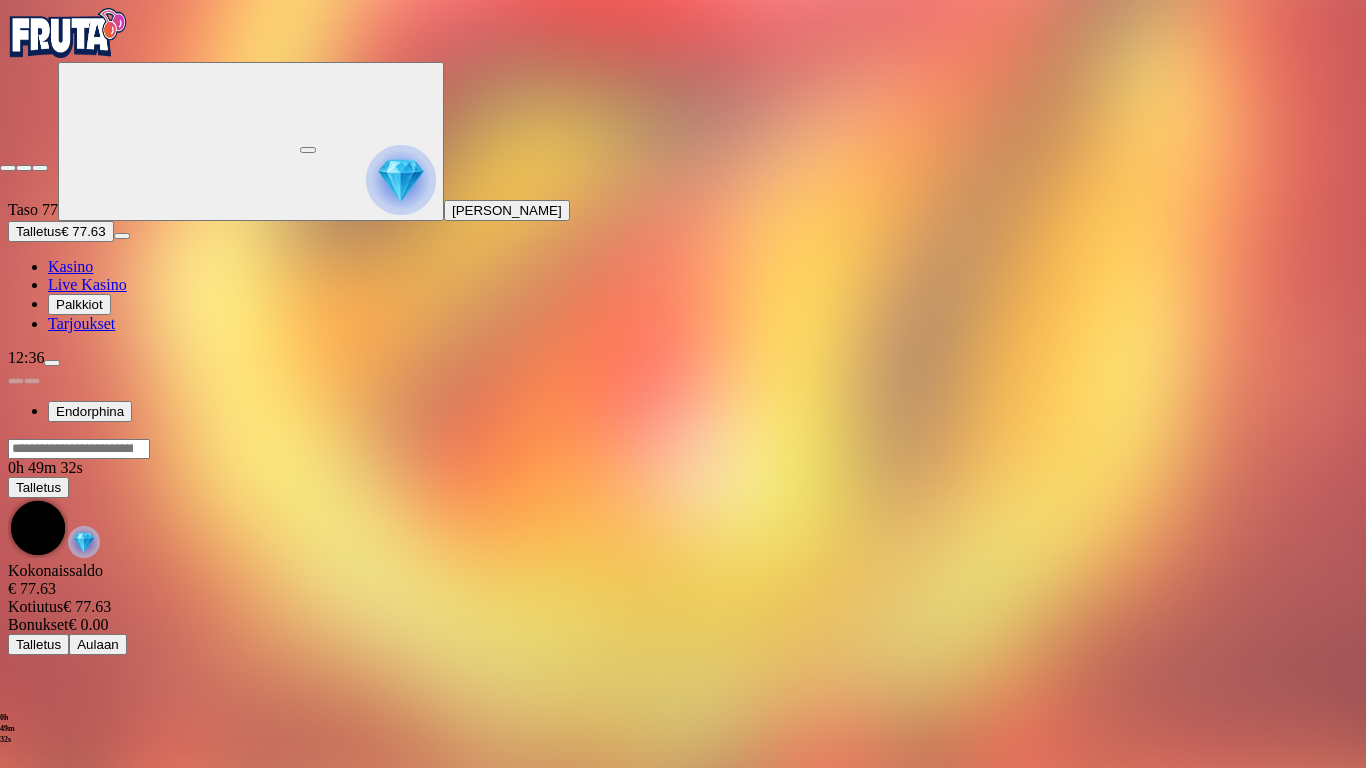 click at bounding box center [8, 168] 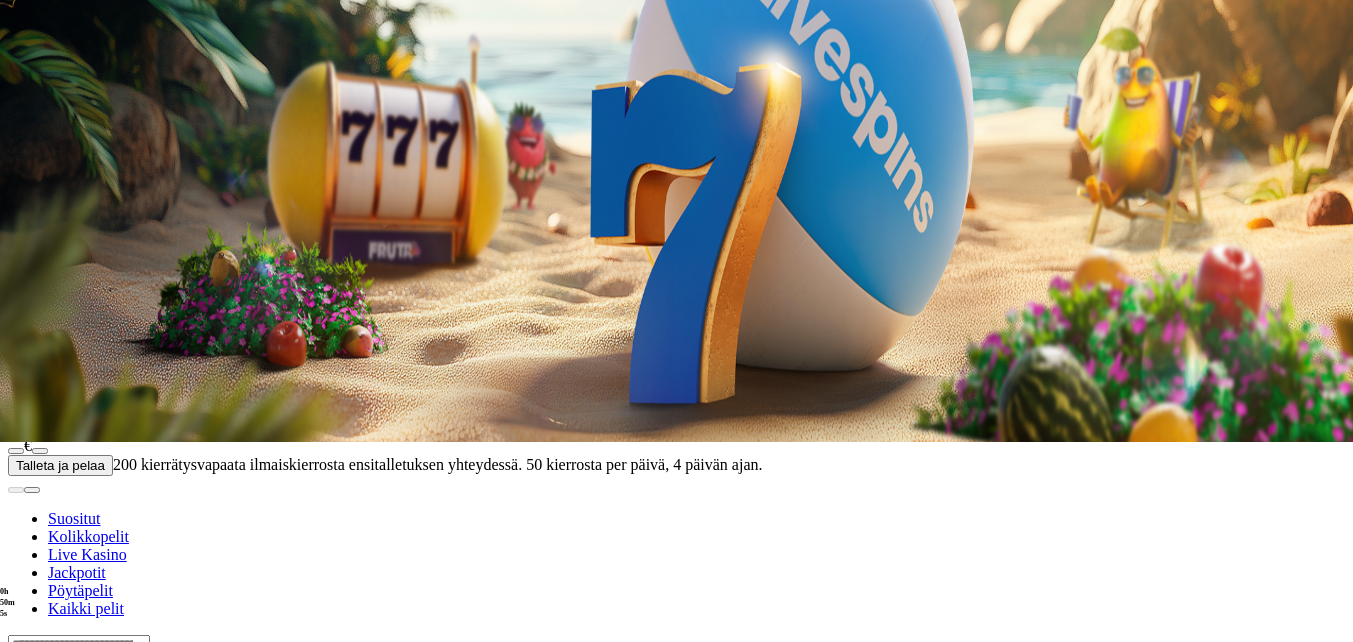 scroll, scrollTop: 200, scrollLeft: 0, axis: vertical 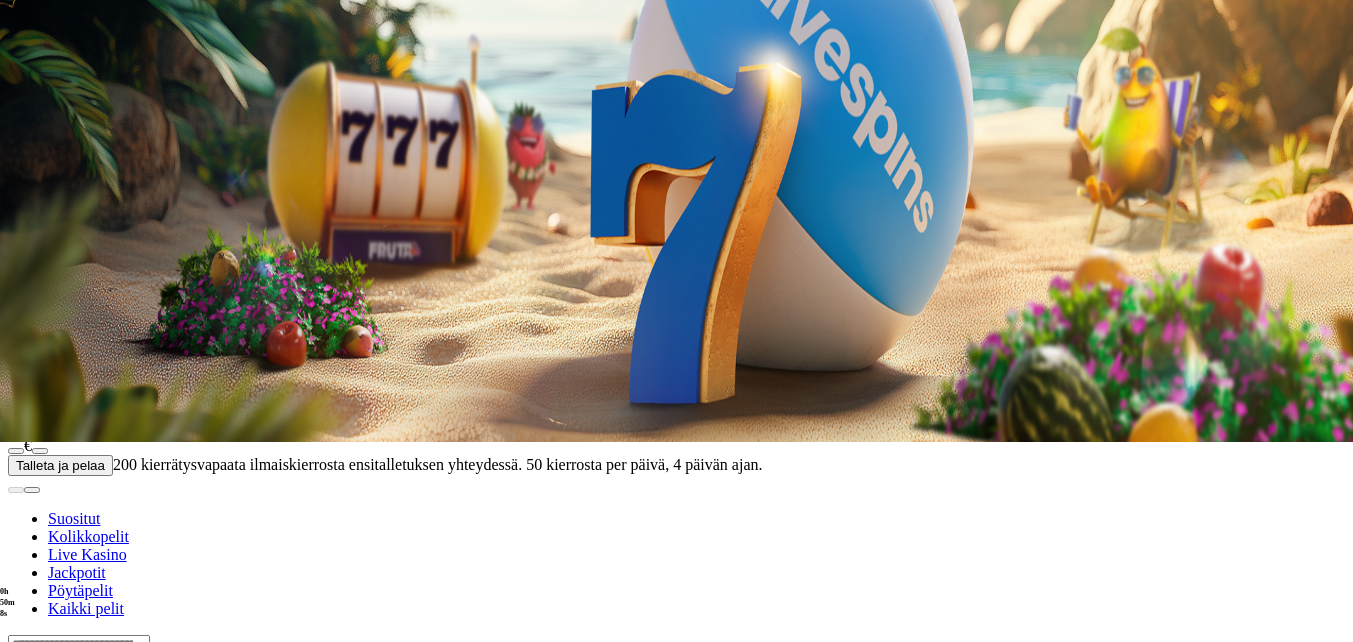 click at bounding box center (32, 728) 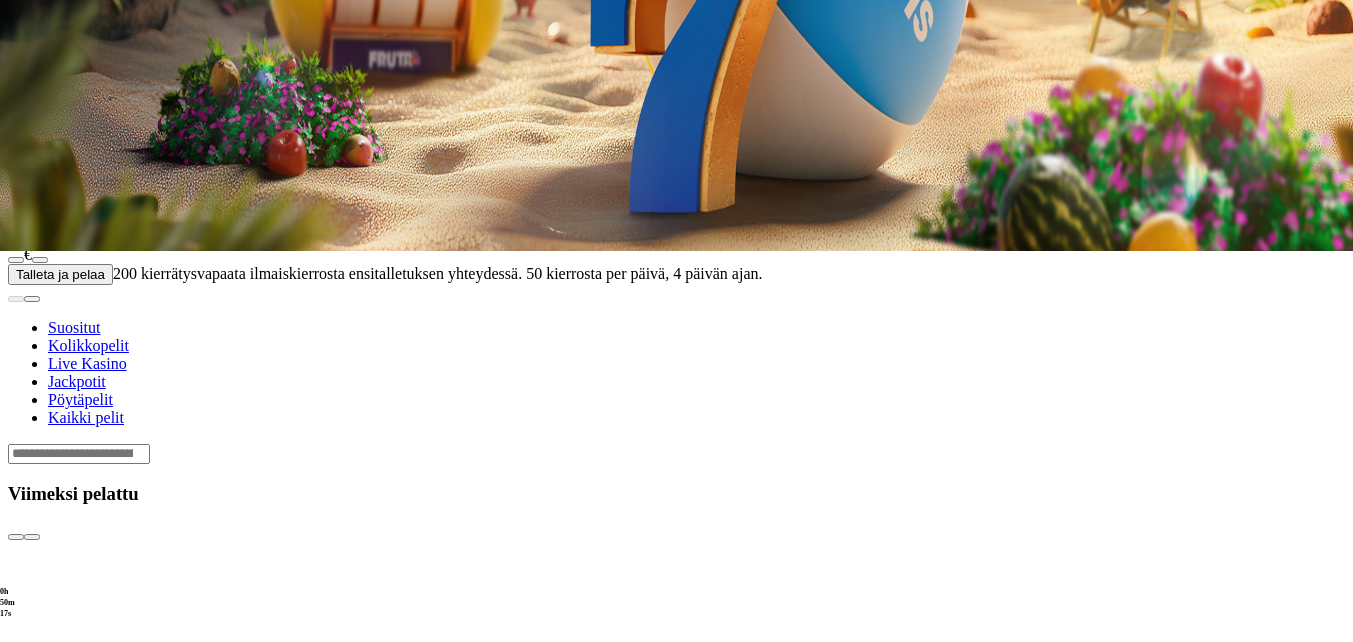 scroll, scrollTop: 400, scrollLeft: 0, axis: vertical 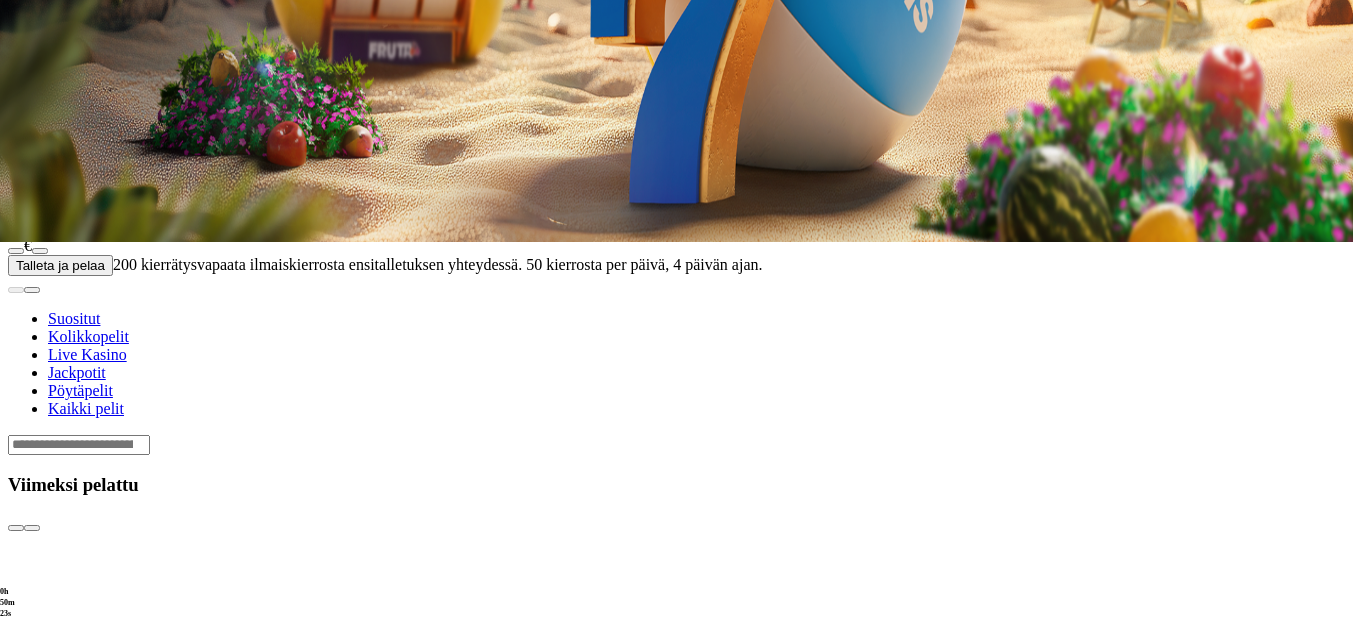 click on "Pelaa nyt" at bounding box center [77, 2801] 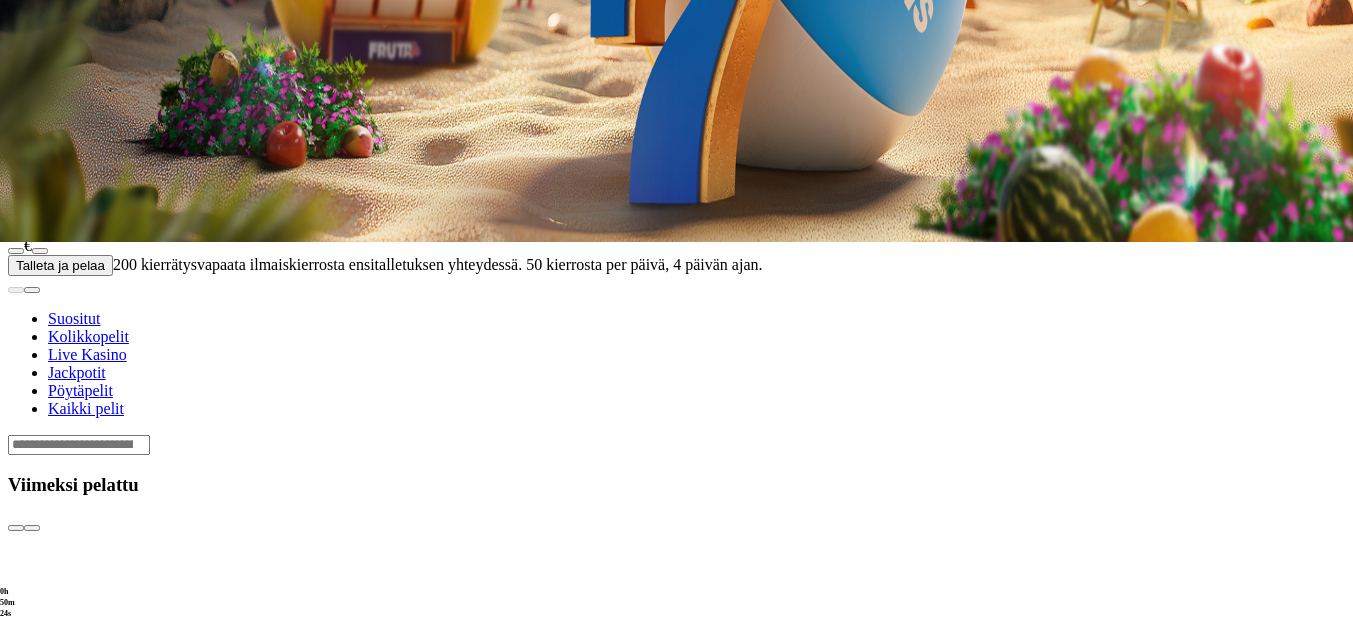 scroll, scrollTop: 0, scrollLeft: 0, axis: both 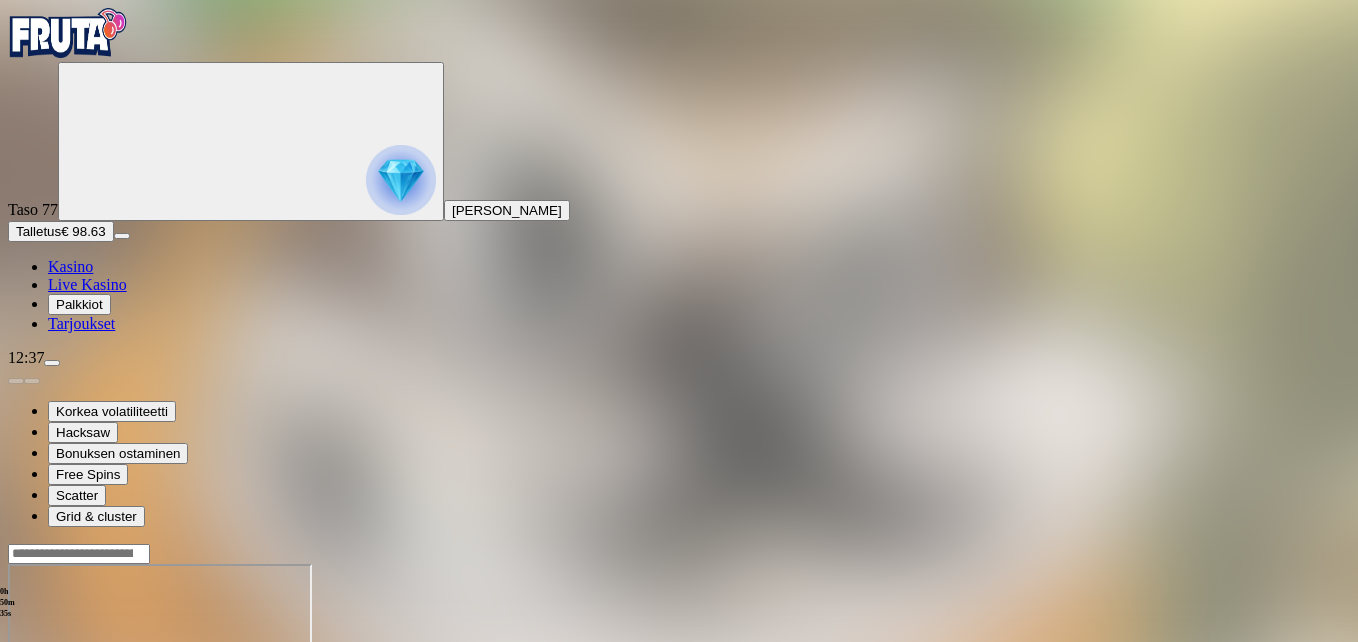 click at bounding box center (48, 736) 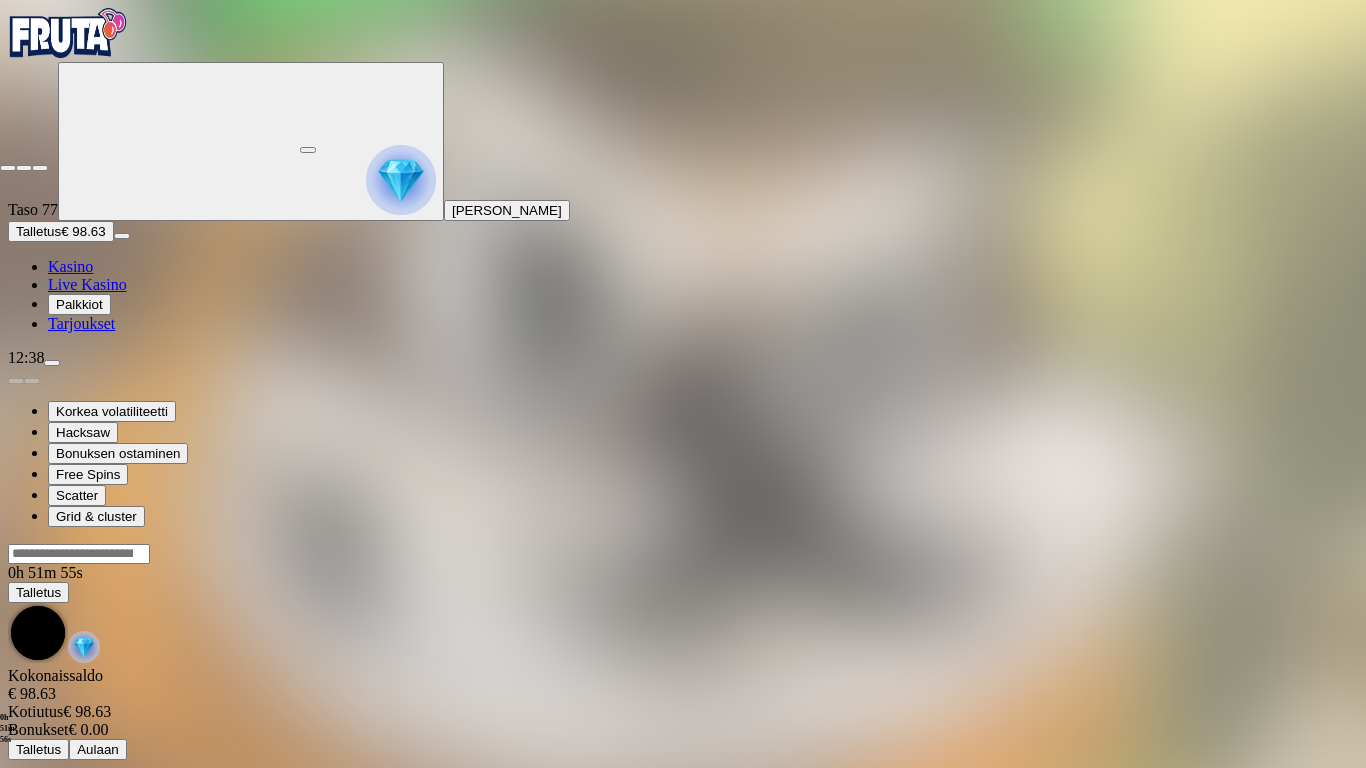 click at bounding box center (8, 168) 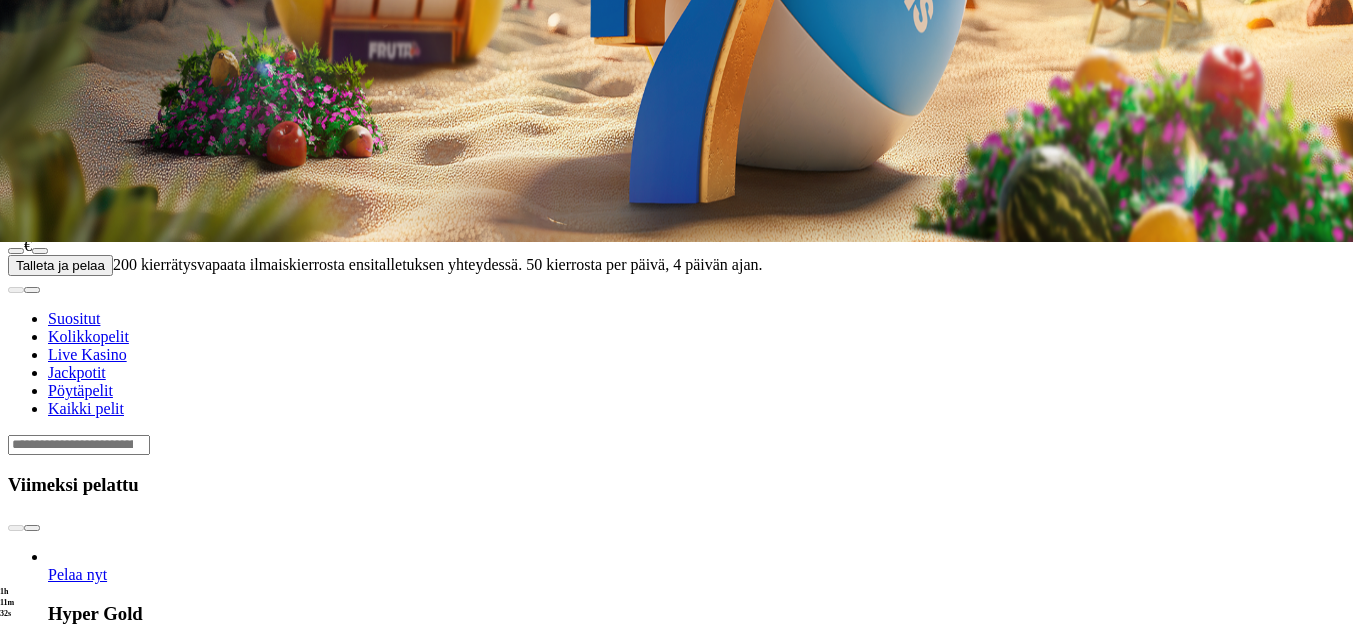 scroll, scrollTop: 400, scrollLeft: 0, axis: vertical 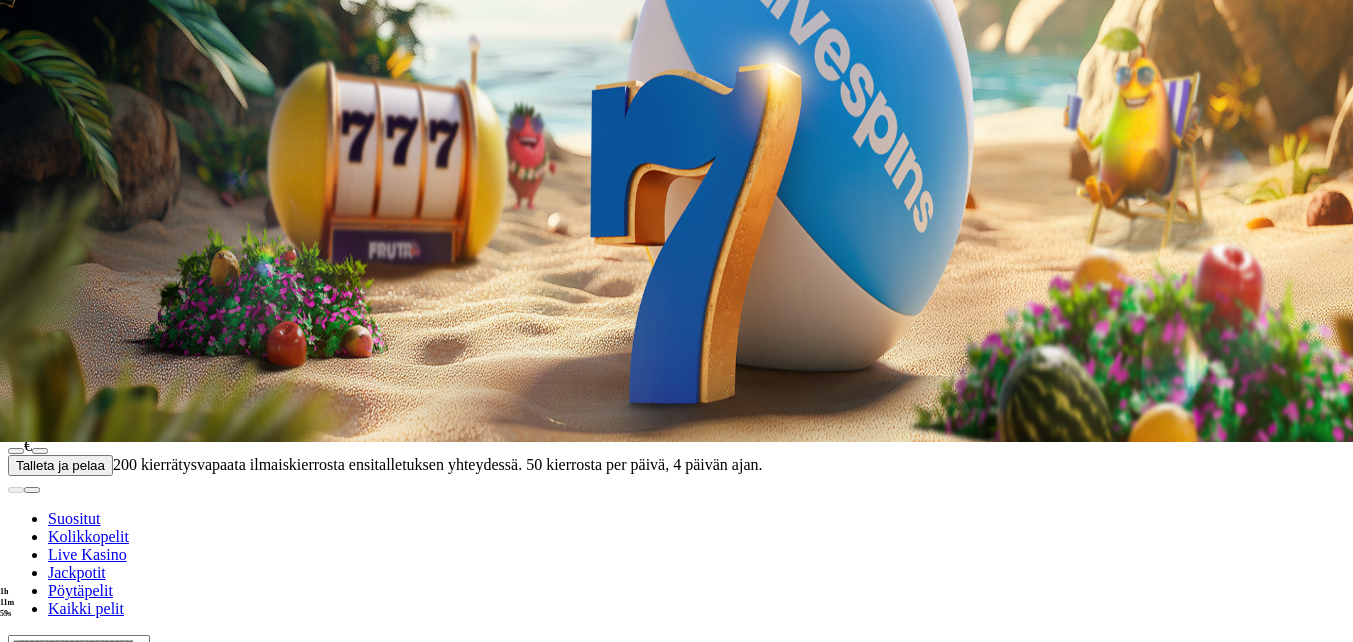 click at bounding box center (32, 728) 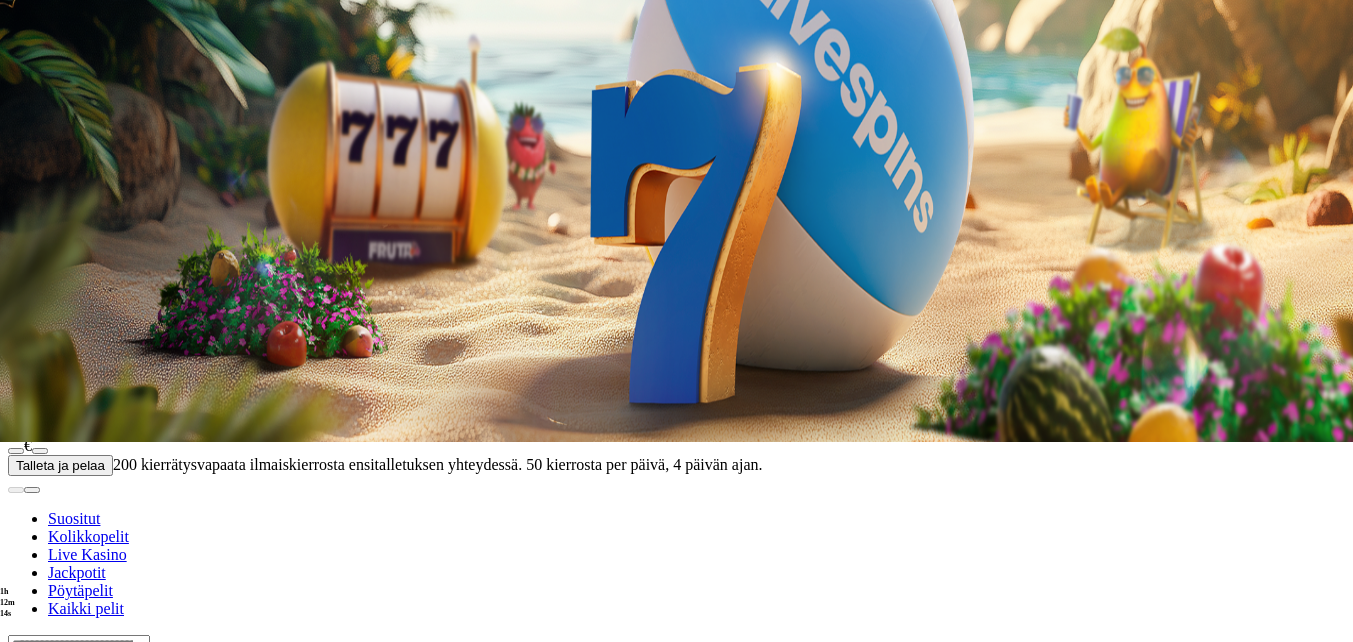 click on "Pelaa nyt" at bounding box center (-752, 1352) 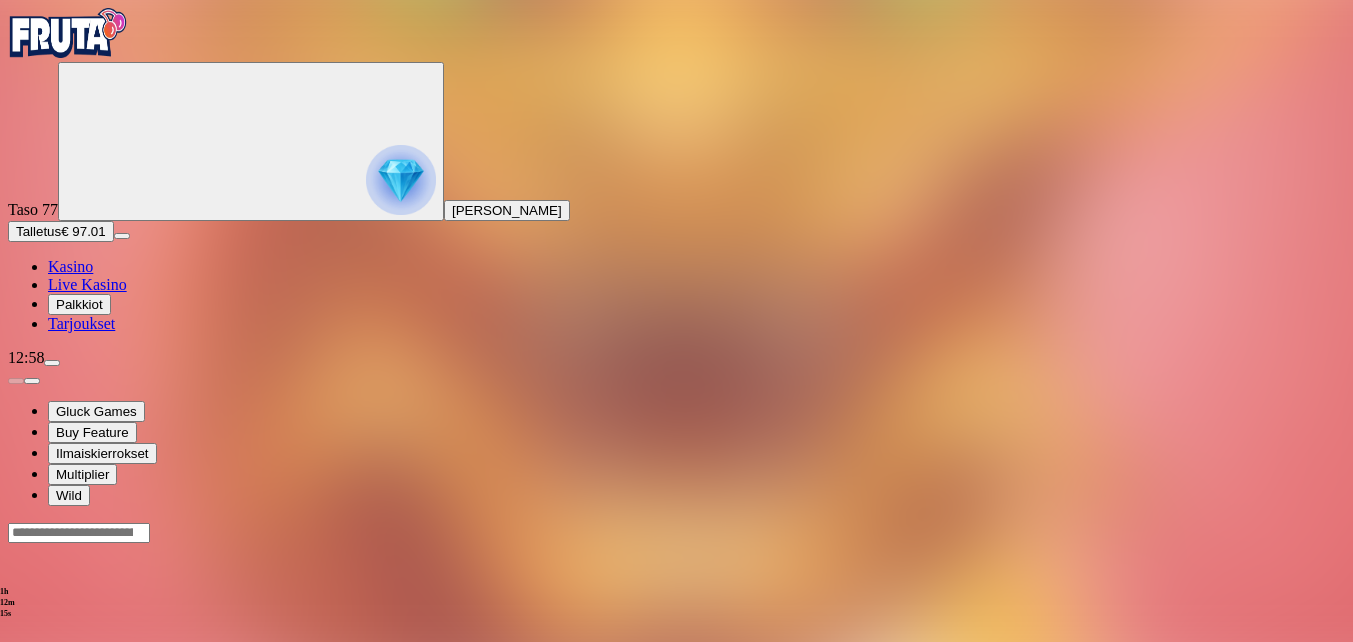scroll, scrollTop: 0, scrollLeft: 0, axis: both 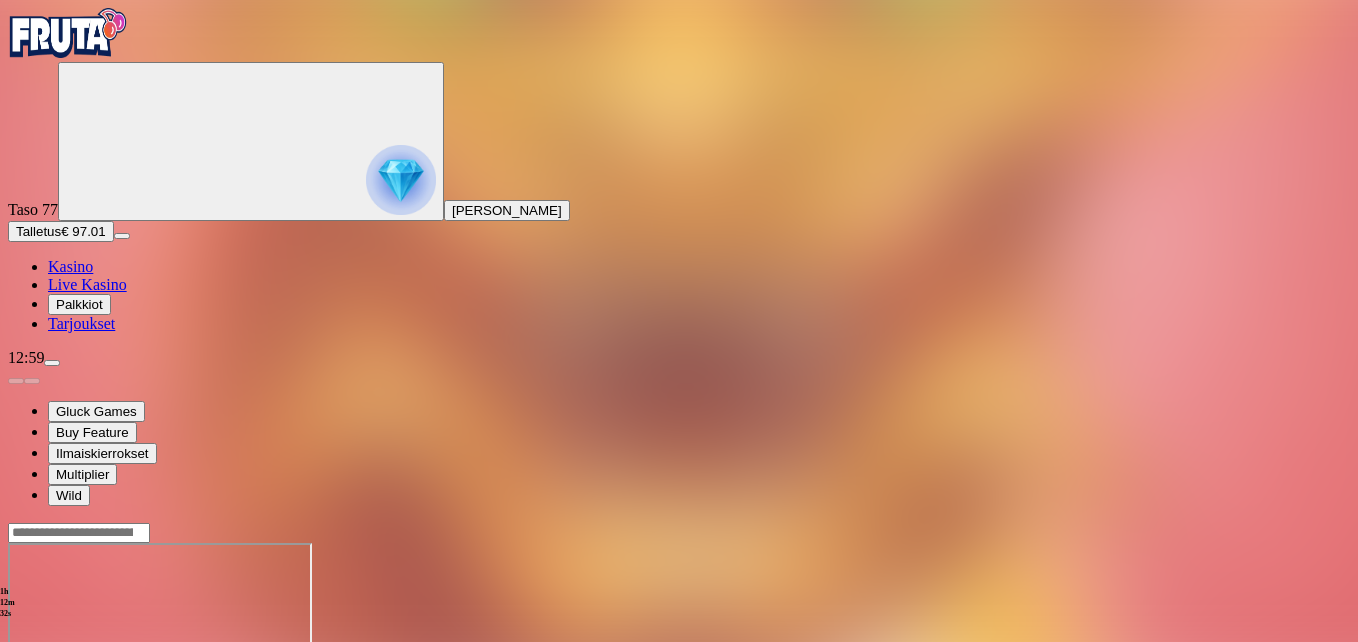 click at bounding box center [48, 715] 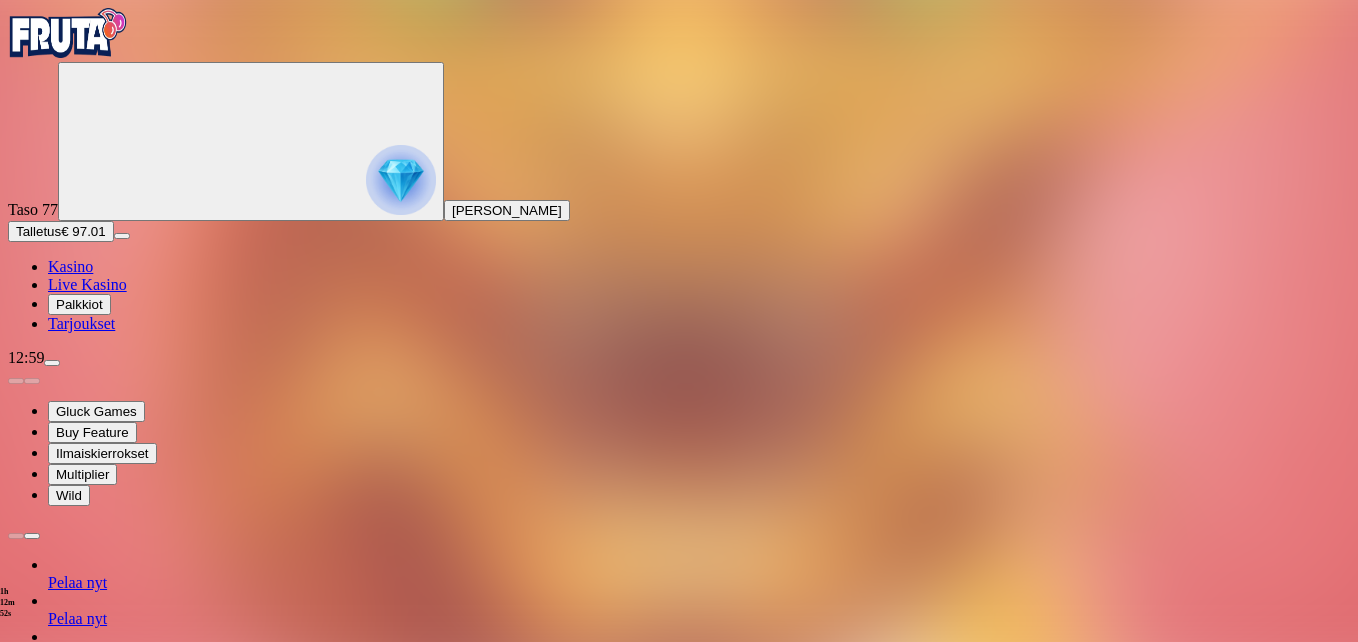 drag, startPoint x: 1235, startPoint y: 171, endPoint x: 1239, endPoint y: 245, distance: 74.10803 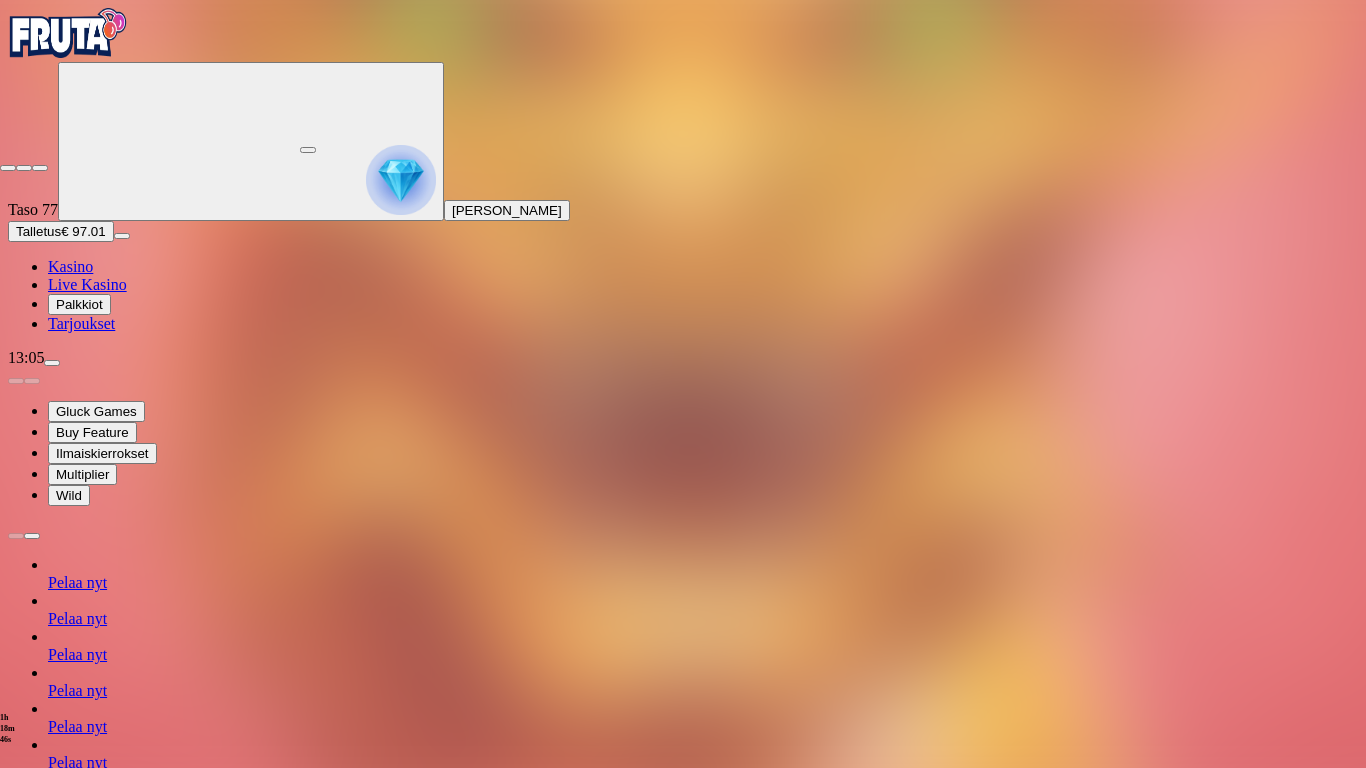 click at bounding box center (8, 168) 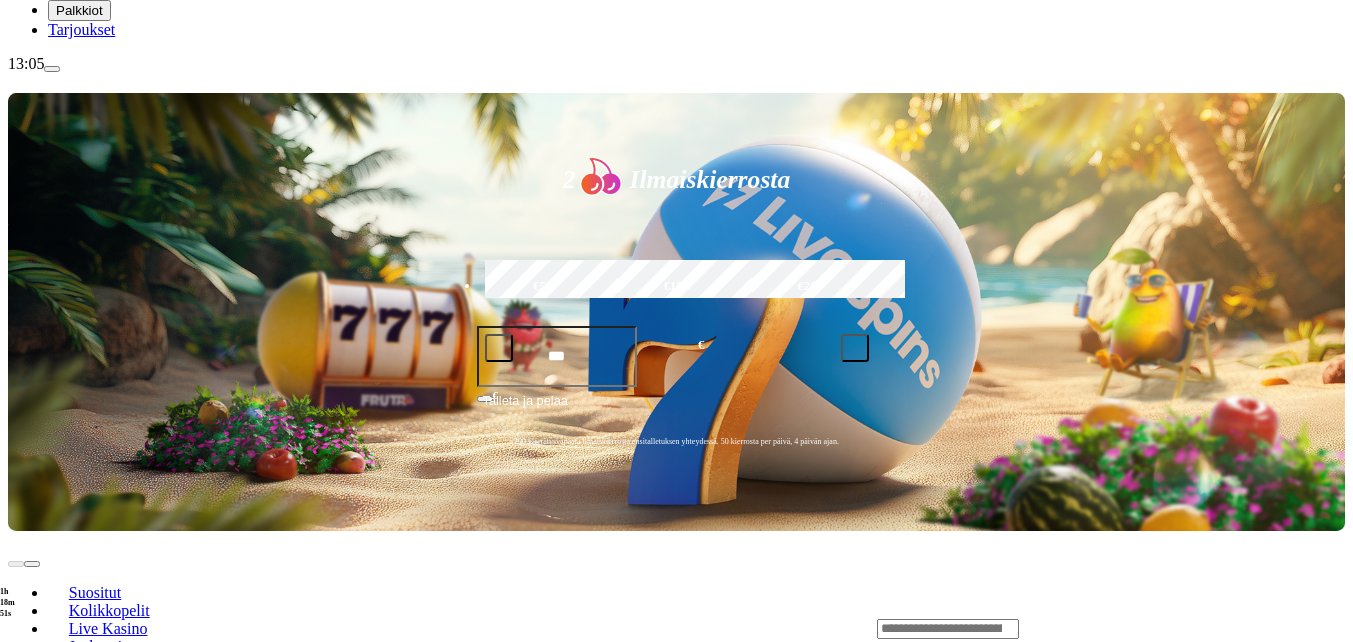 scroll, scrollTop: 300, scrollLeft: 0, axis: vertical 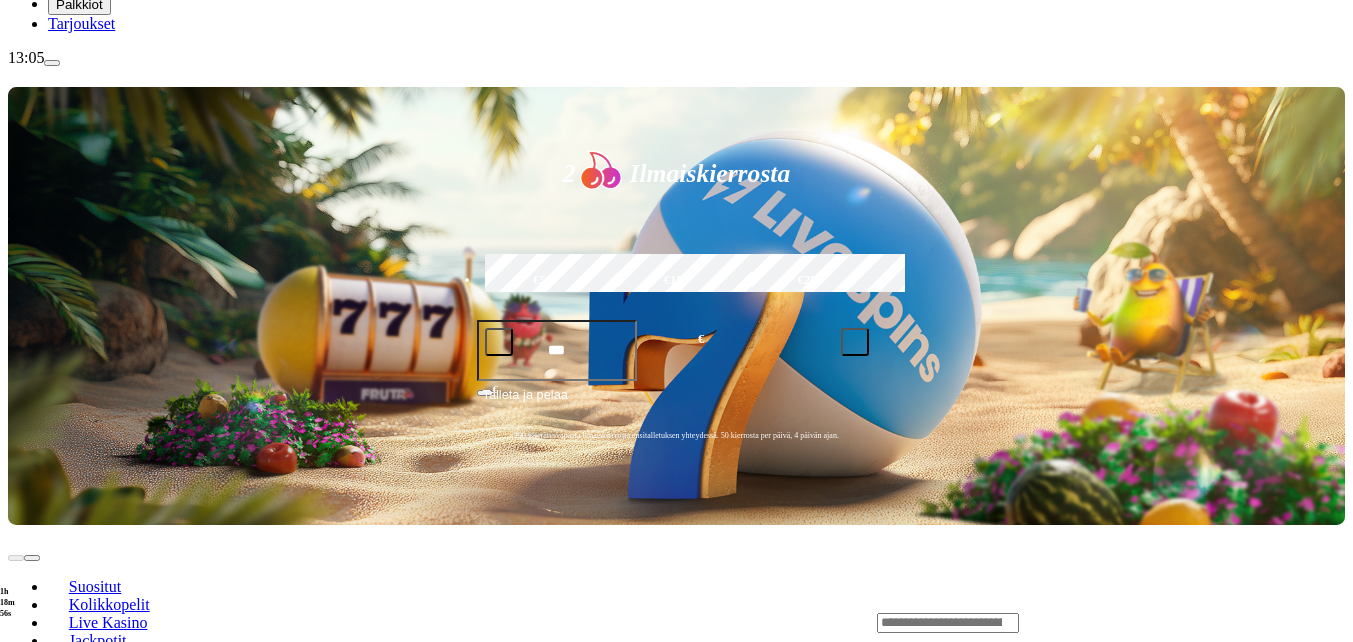 click on "Pelaa nyt" at bounding box center (77, 1127) 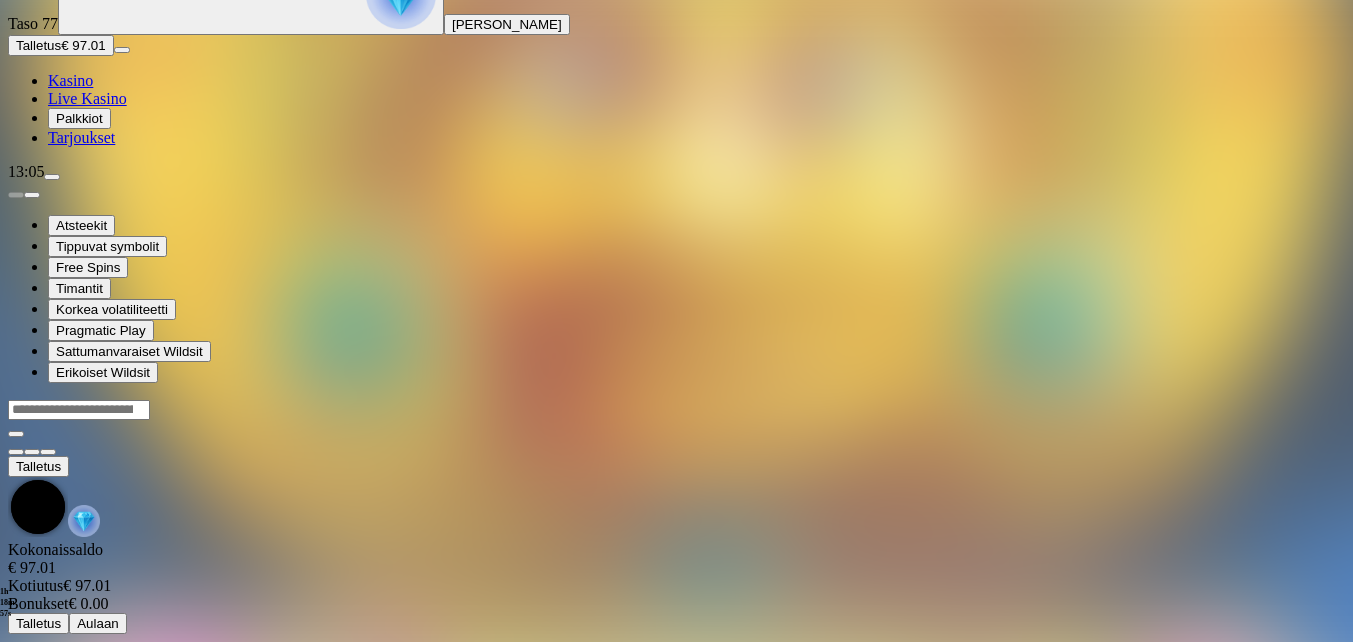scroll, scrollTop: 0, scrollLeft: 0, axis: both 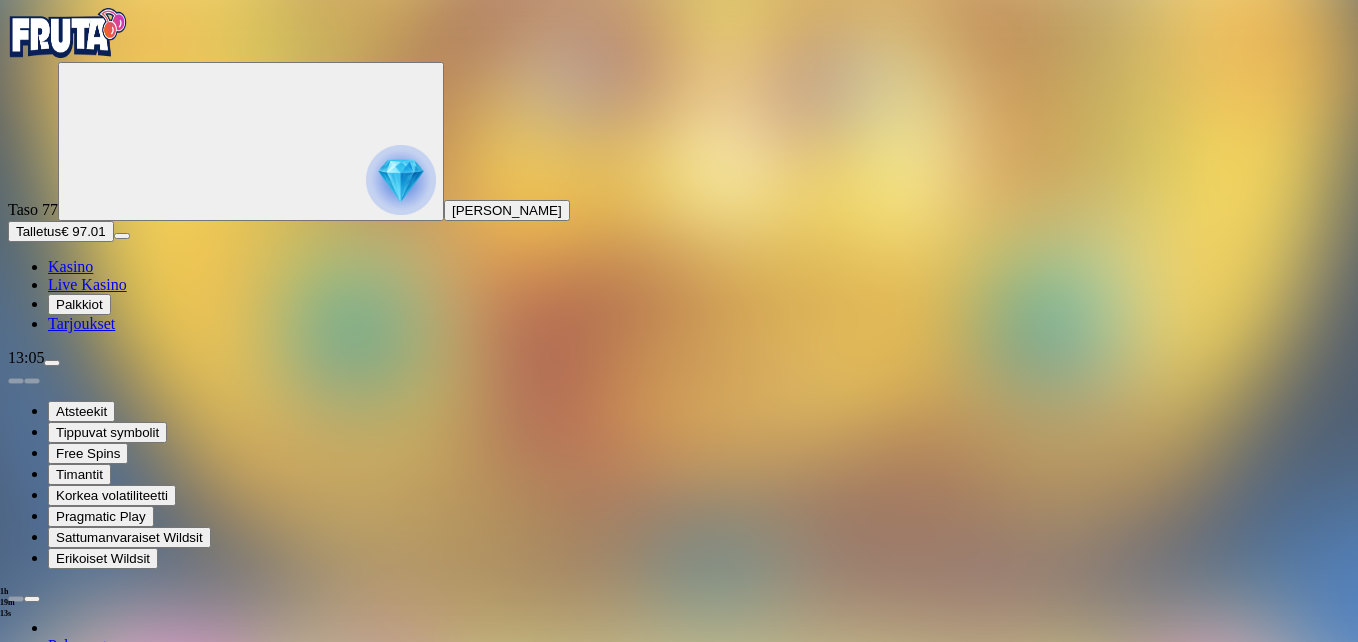 click at bounding box center (48, 1368) 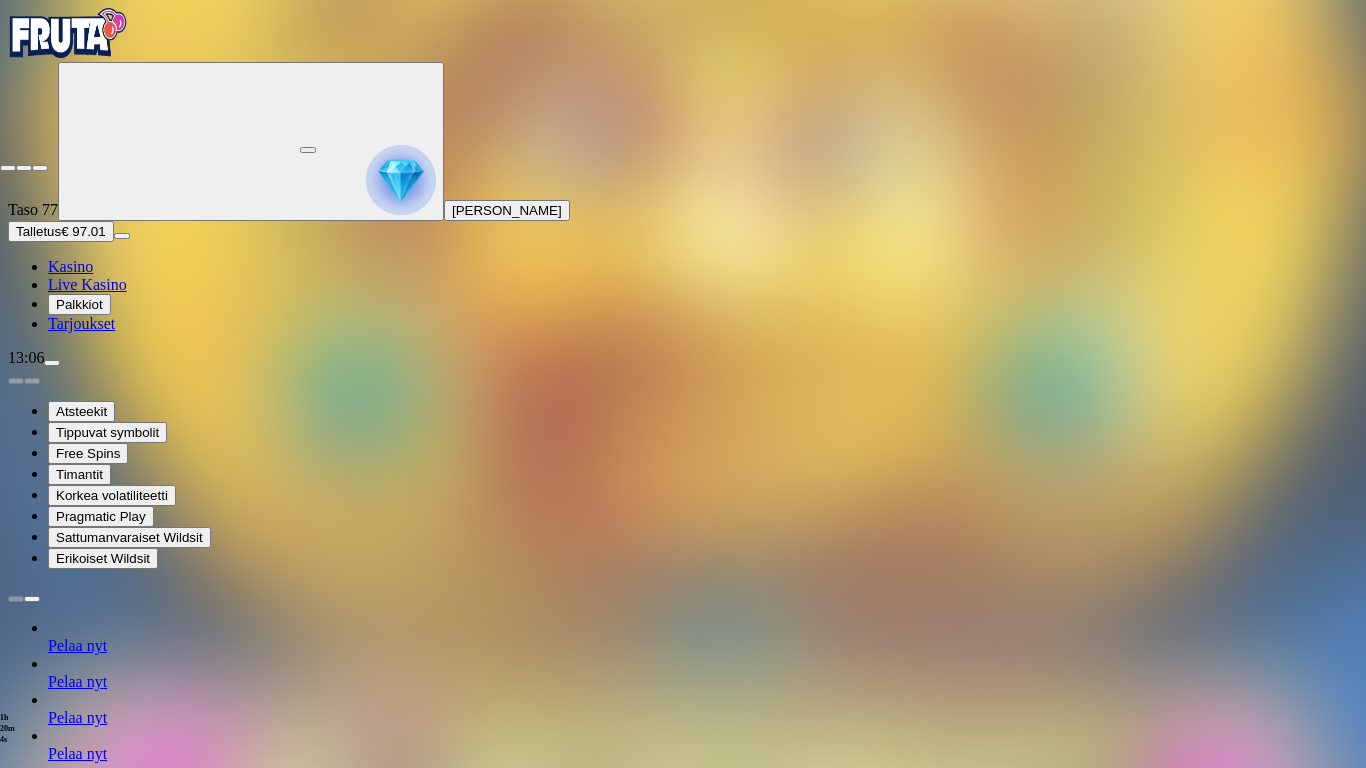 click at bounding box center (8, 168) 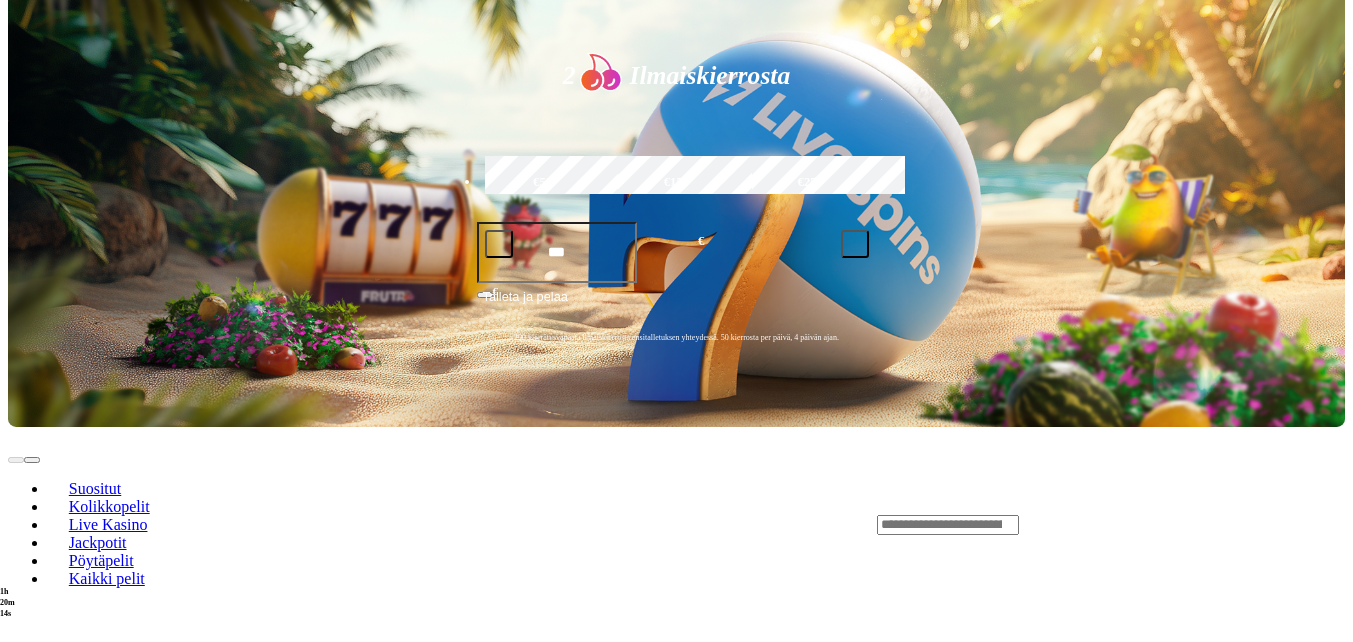 scroll, scrollTop: 400, scrollLeft: 0, axis: vertical 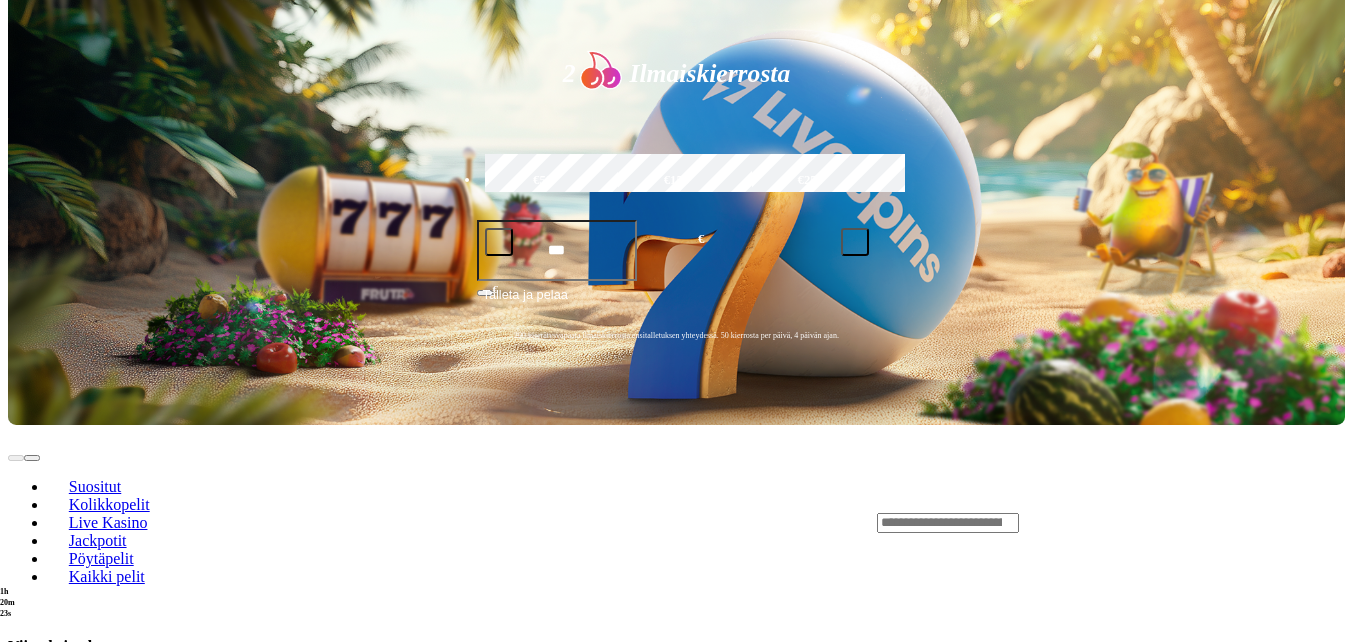 click at bounding box center (32, 1762) 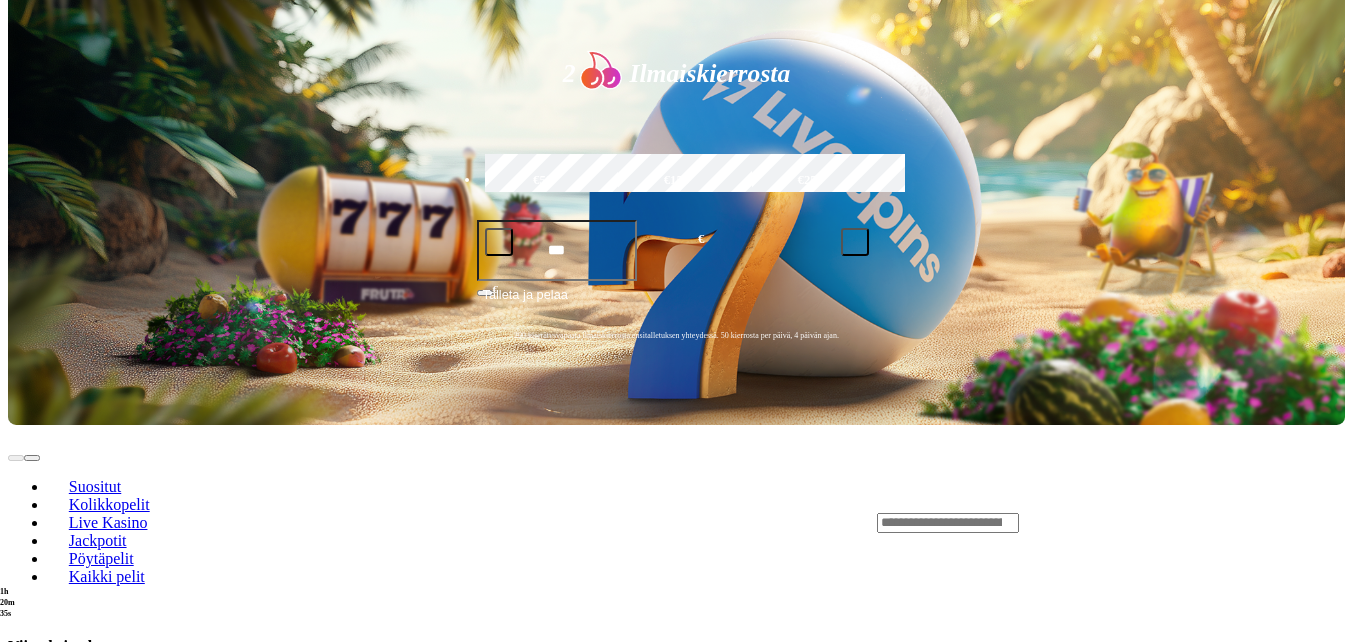 click on "Pelaa nyt" at bounding box center [-491, 2499] 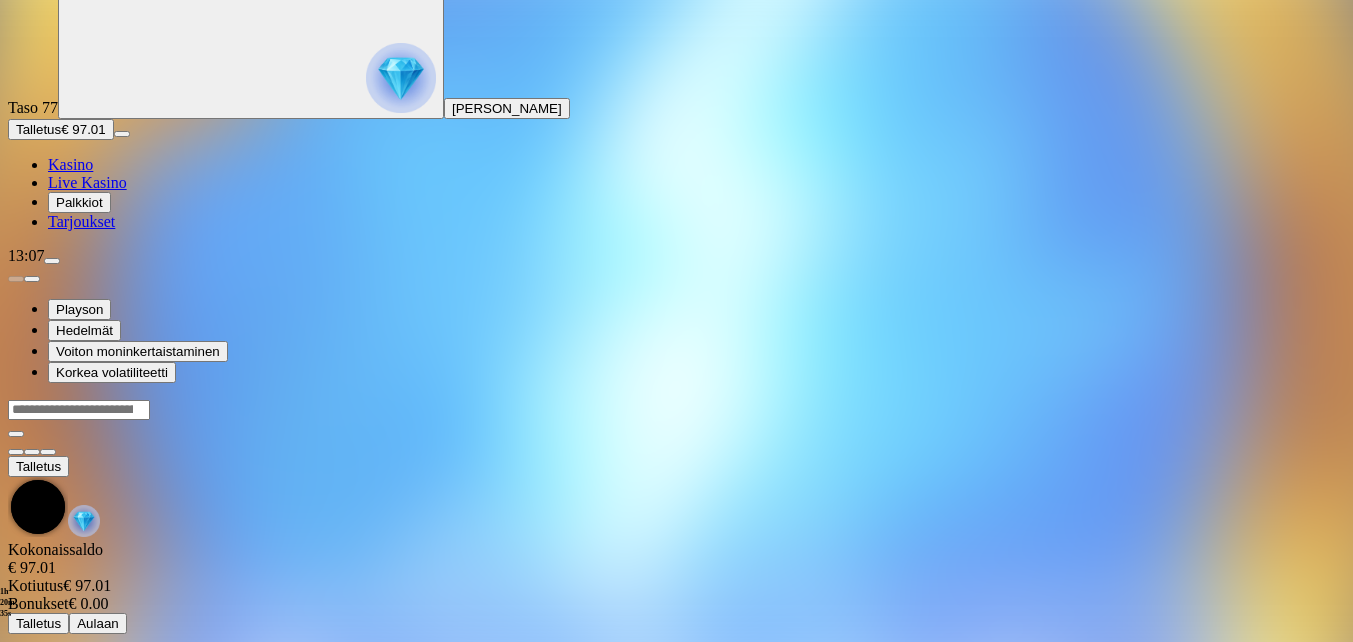 scroll, scrollTop: 0, scrollLeft: 0, axis: both 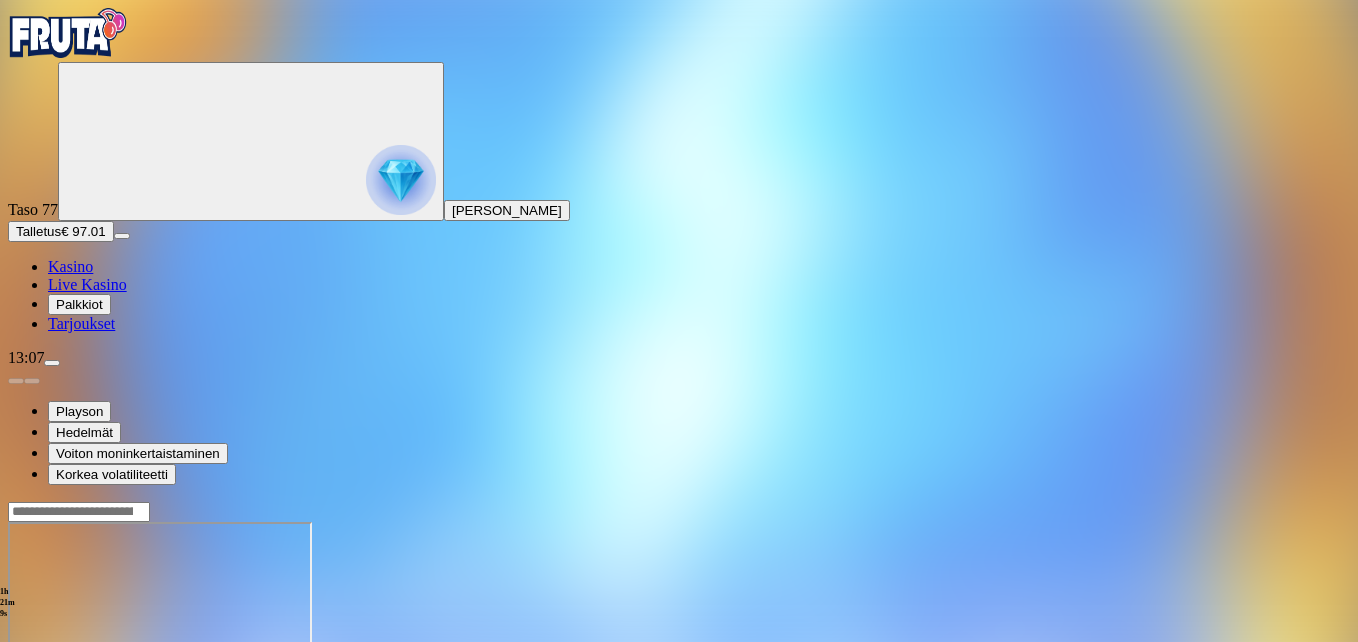 drag, startPoint x: 1237, startPoint y: 188, endPoint x: 1241, endPoint y: 262, distance: 74.10803 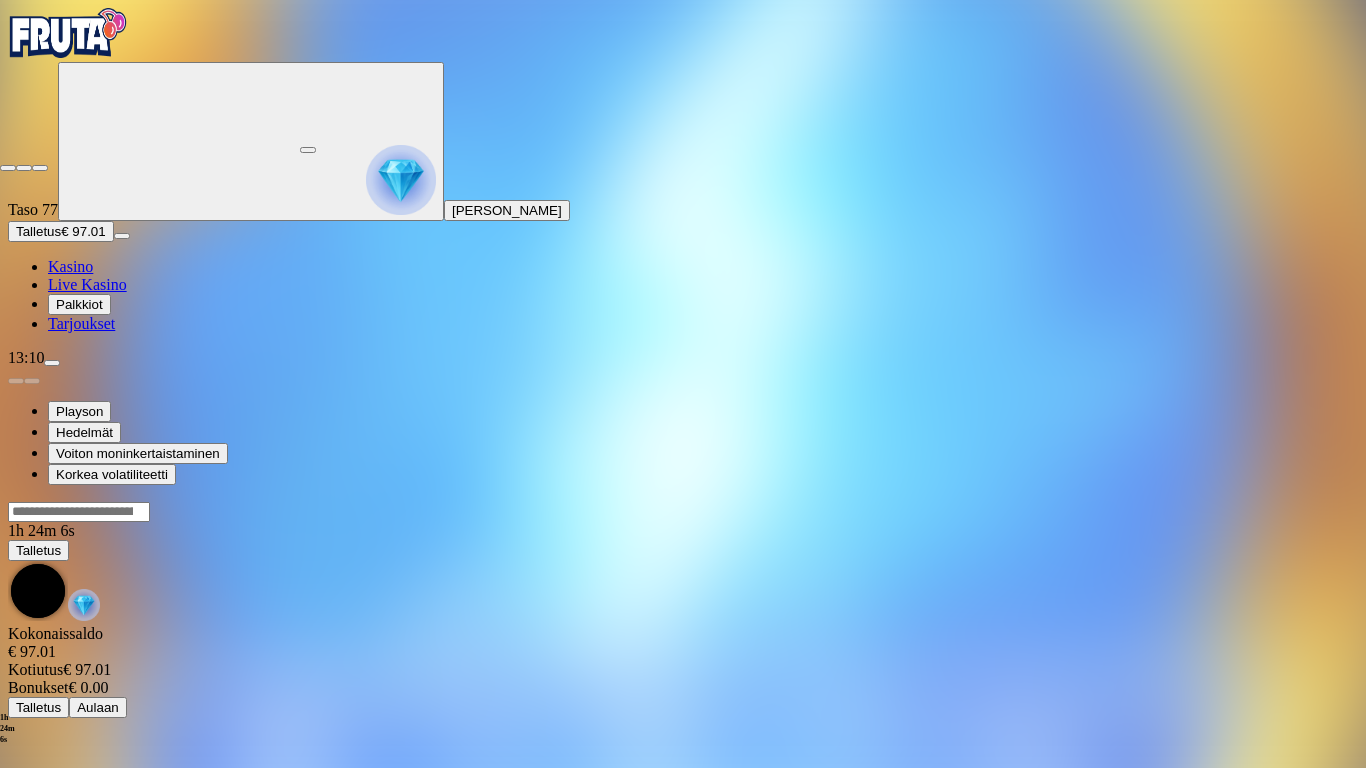 click at bounding box center [8, 168] 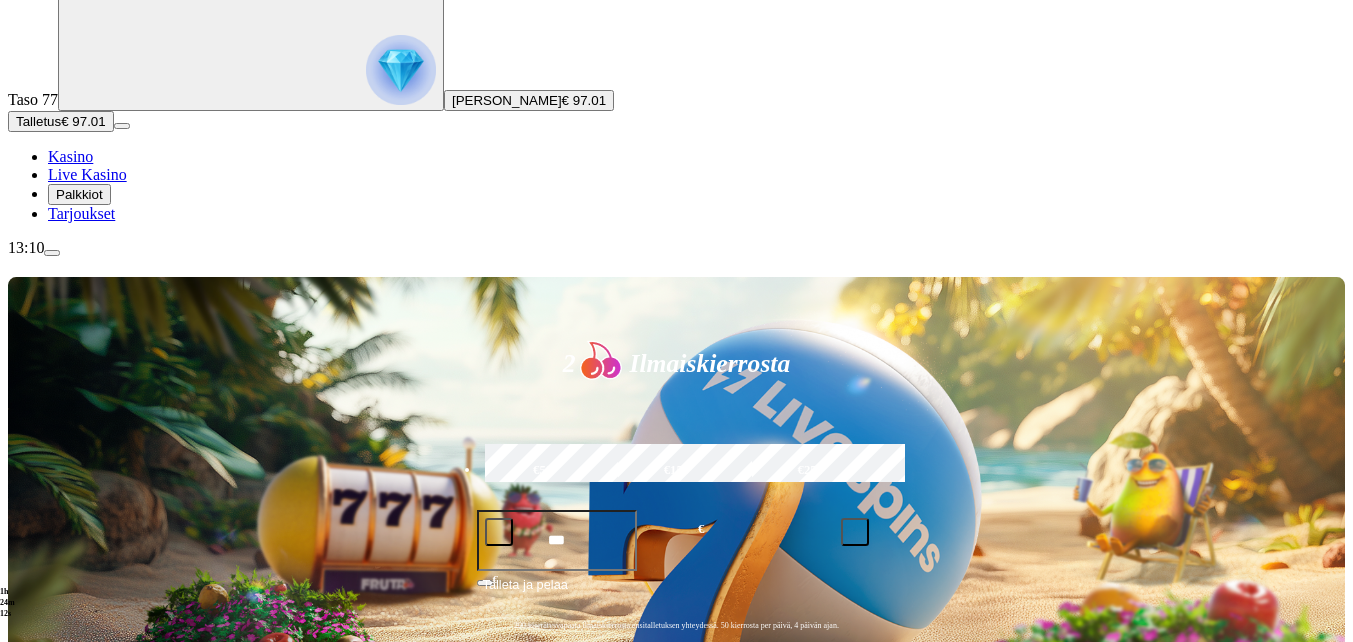 scroll, scrollTop: 200, scrollLeft: 0, axis: vertical 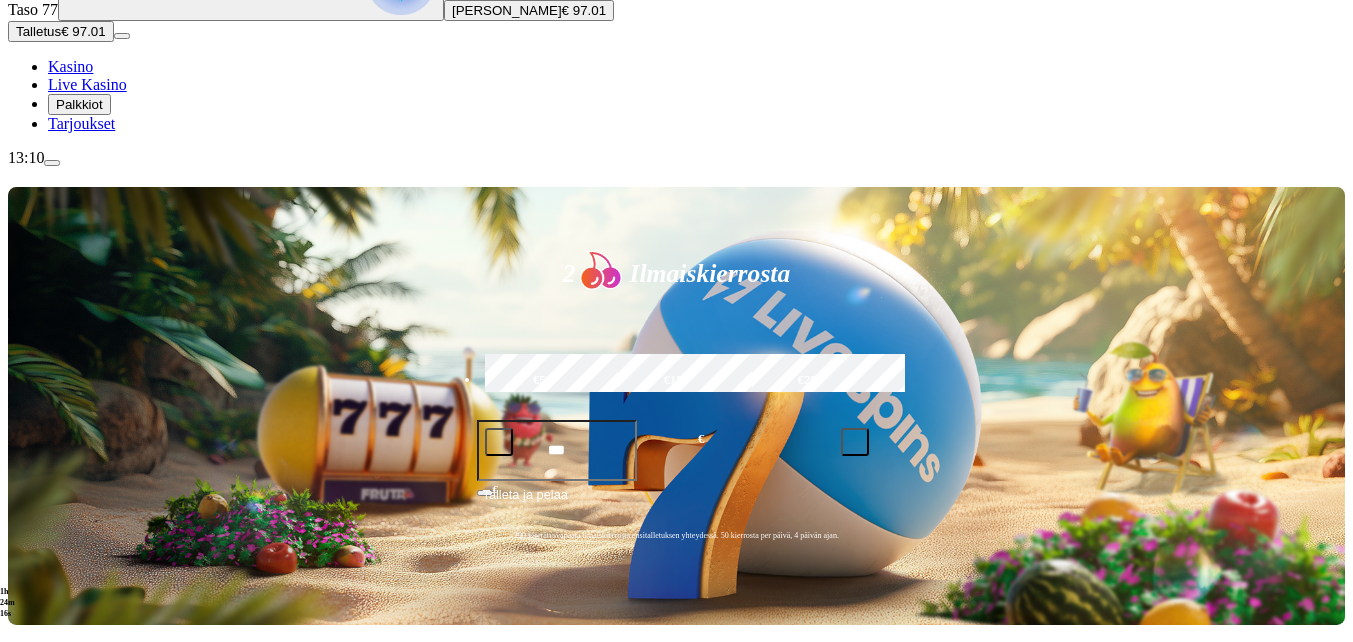 click on "Pelaa nyt" at bounding box center (77, 941) 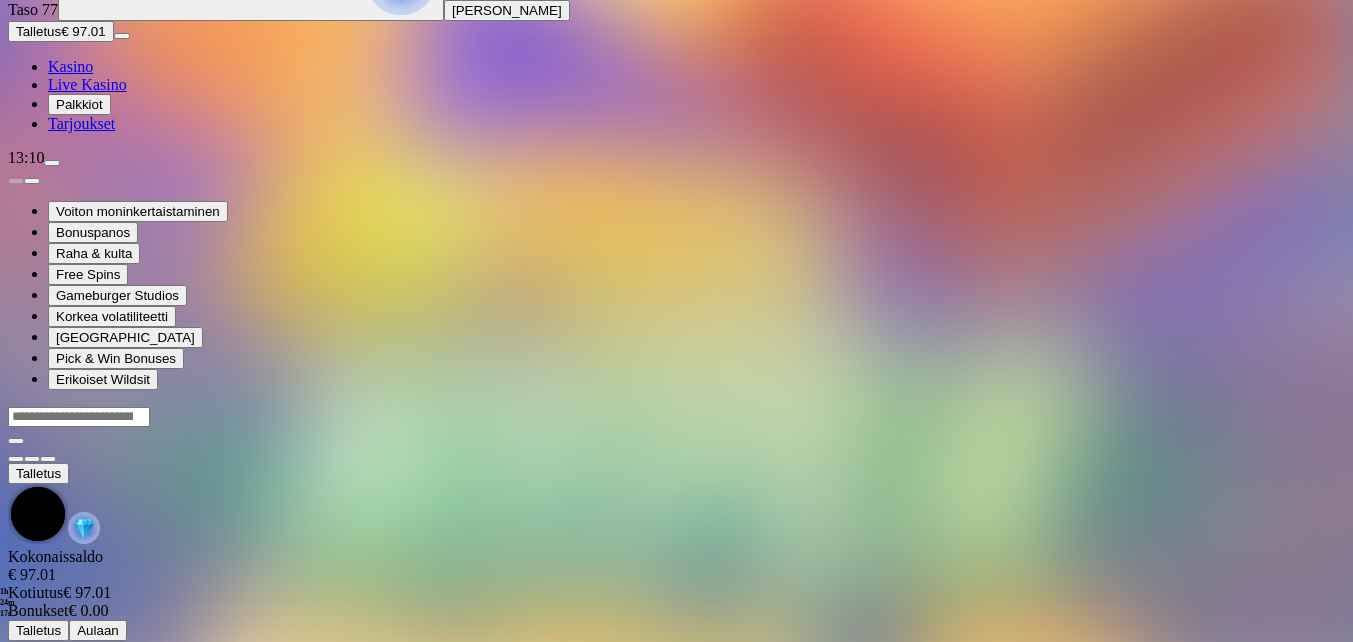 scroll, scrollTop: 0, scrollLeft: 0, axis: both 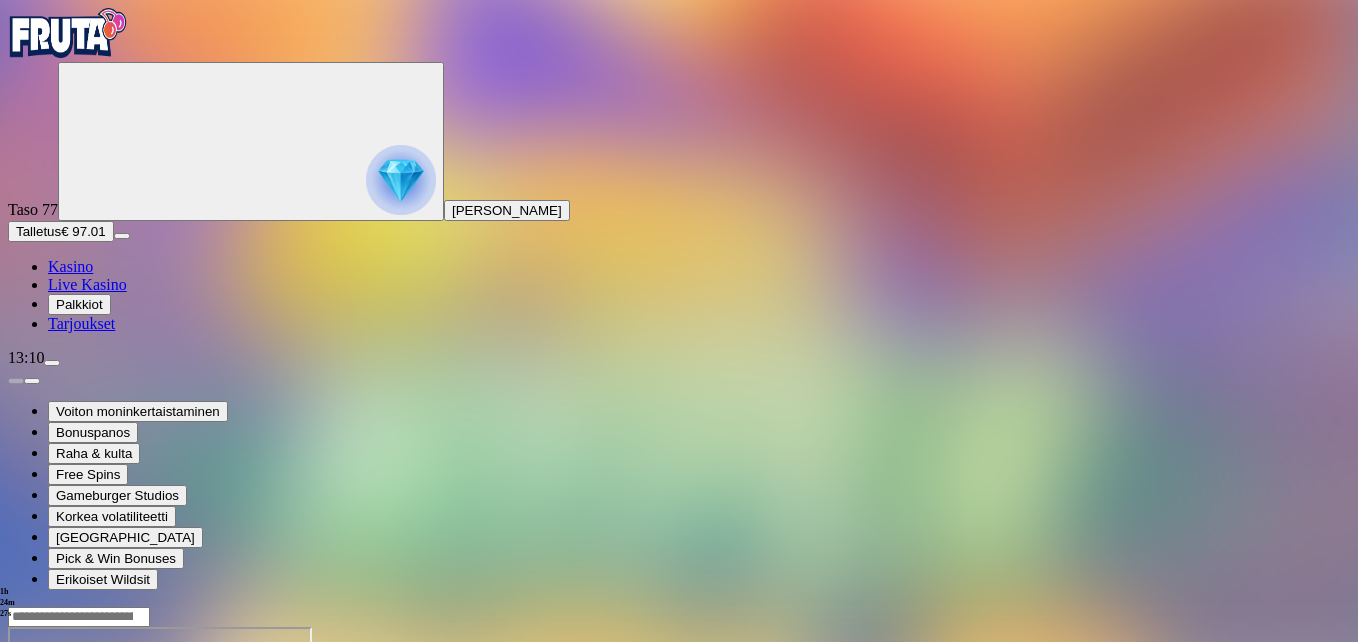 click at bounding box center [48, 799] 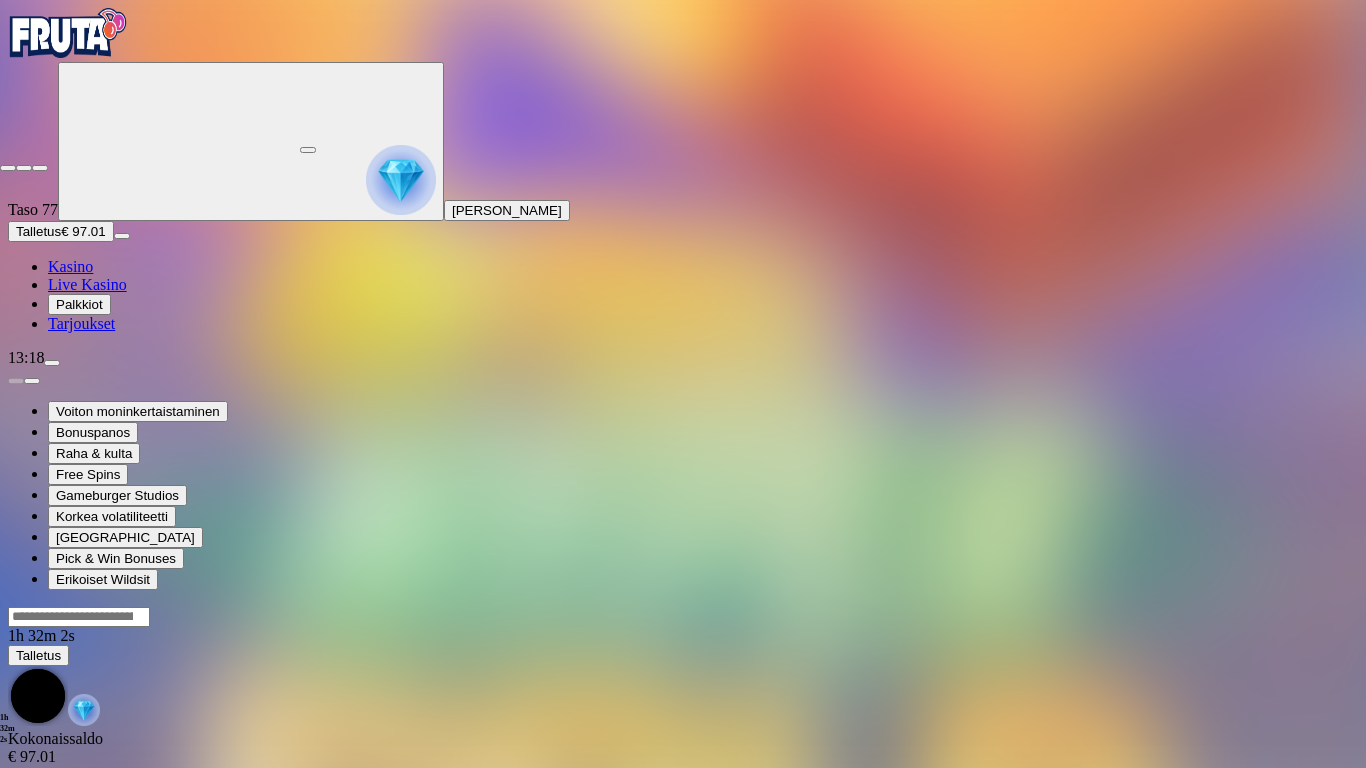 click at bounding box center (8, 168) 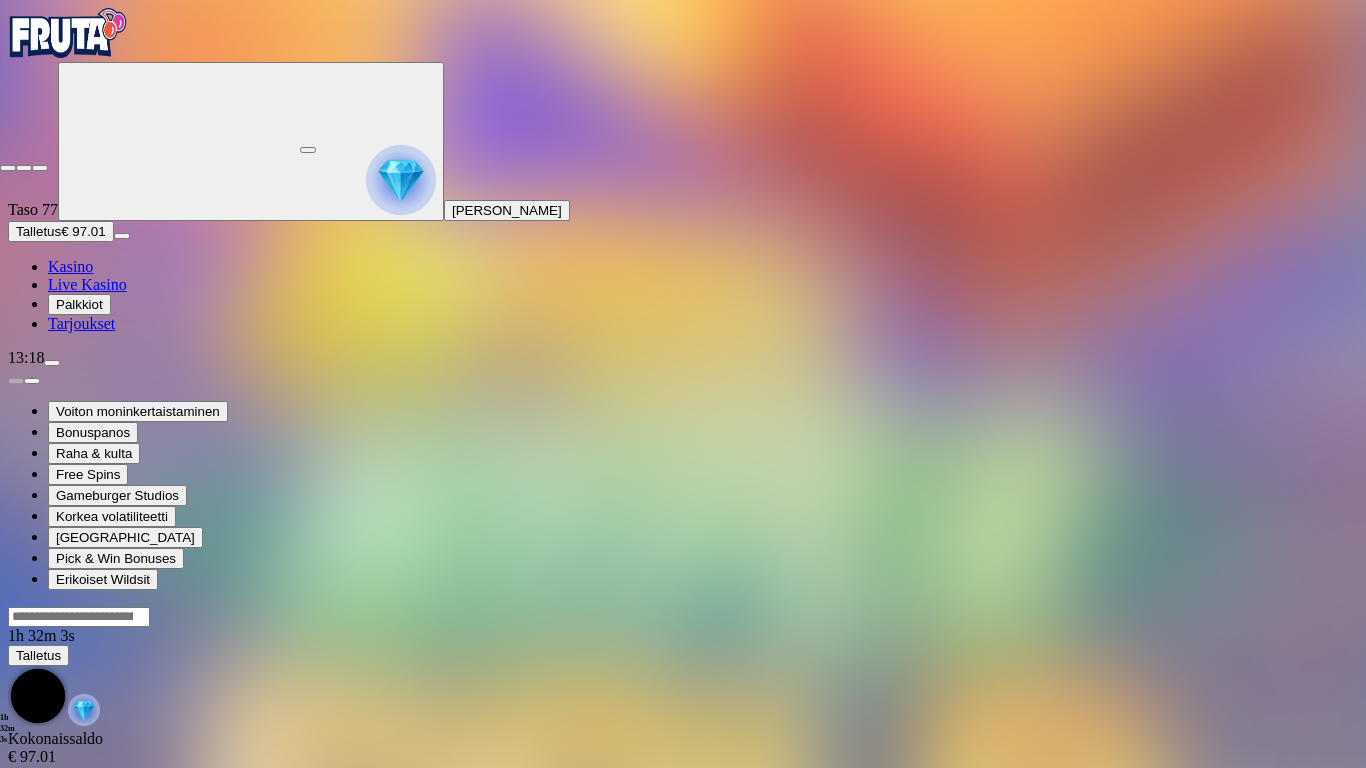 click at bounding box center (8, 168) 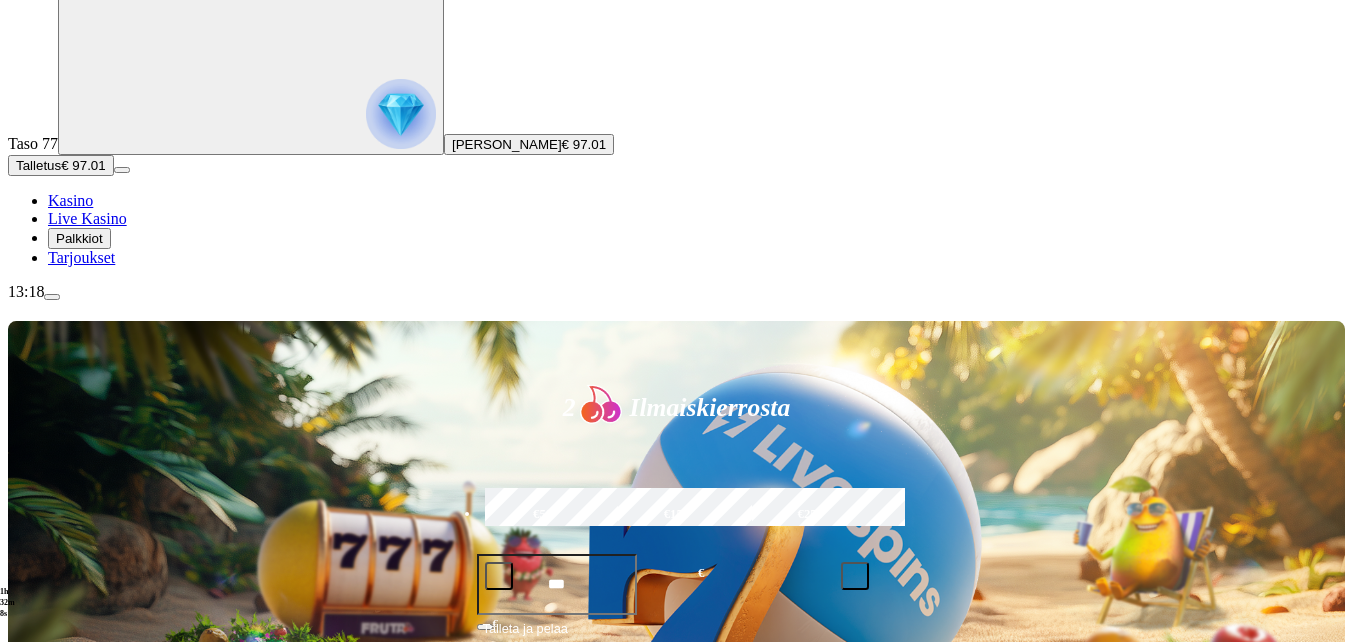 scroll, scrollTop: 200, scrollLeft: 0, axis: vertical 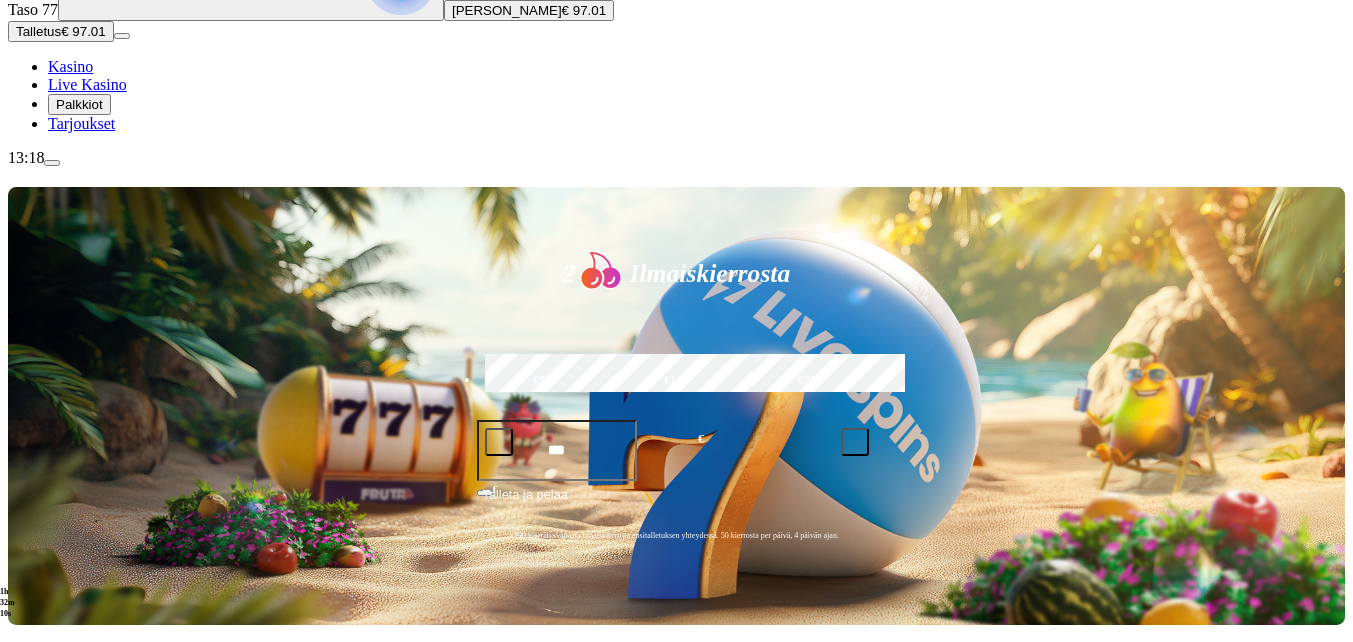 click on "Pelaa nyt" at bounding box center (77, 1323) 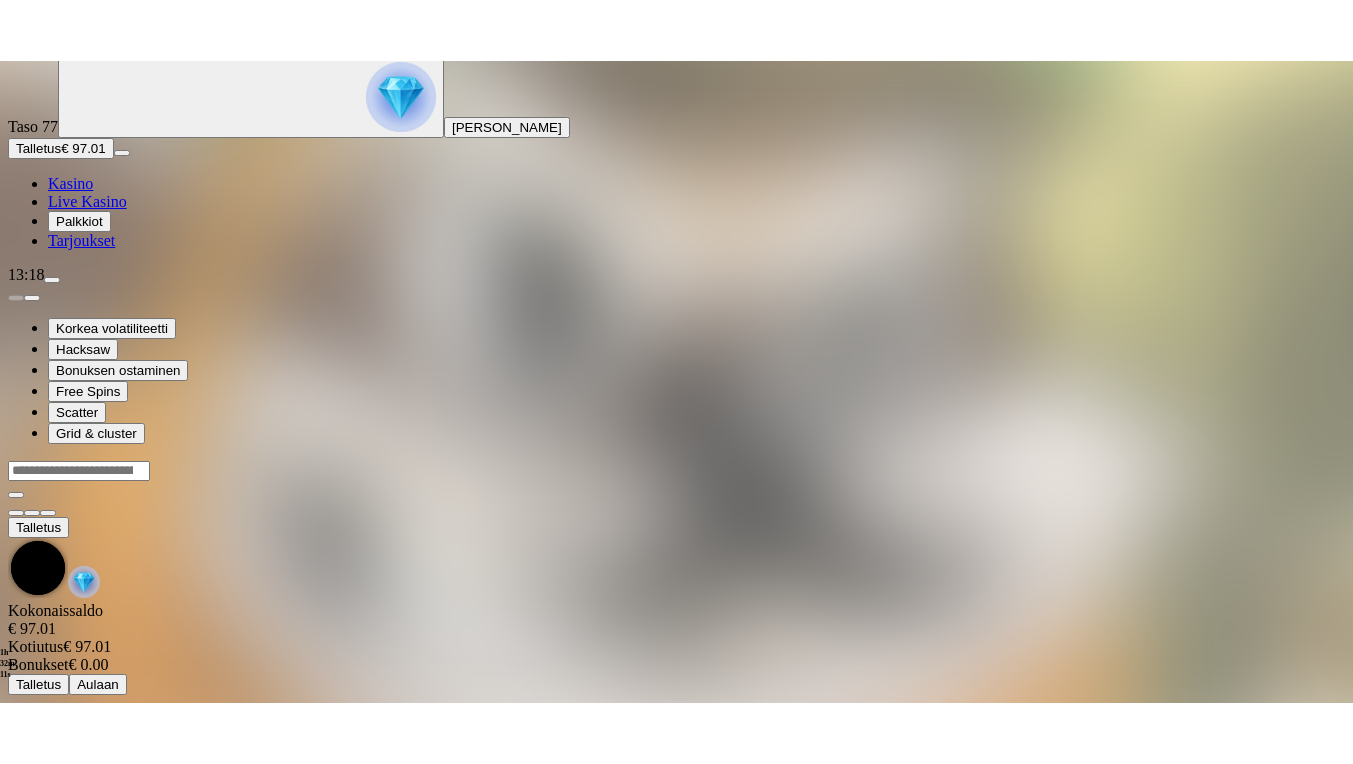 scroll, scrollTop: 0, scrollLeft: 0, axis: both 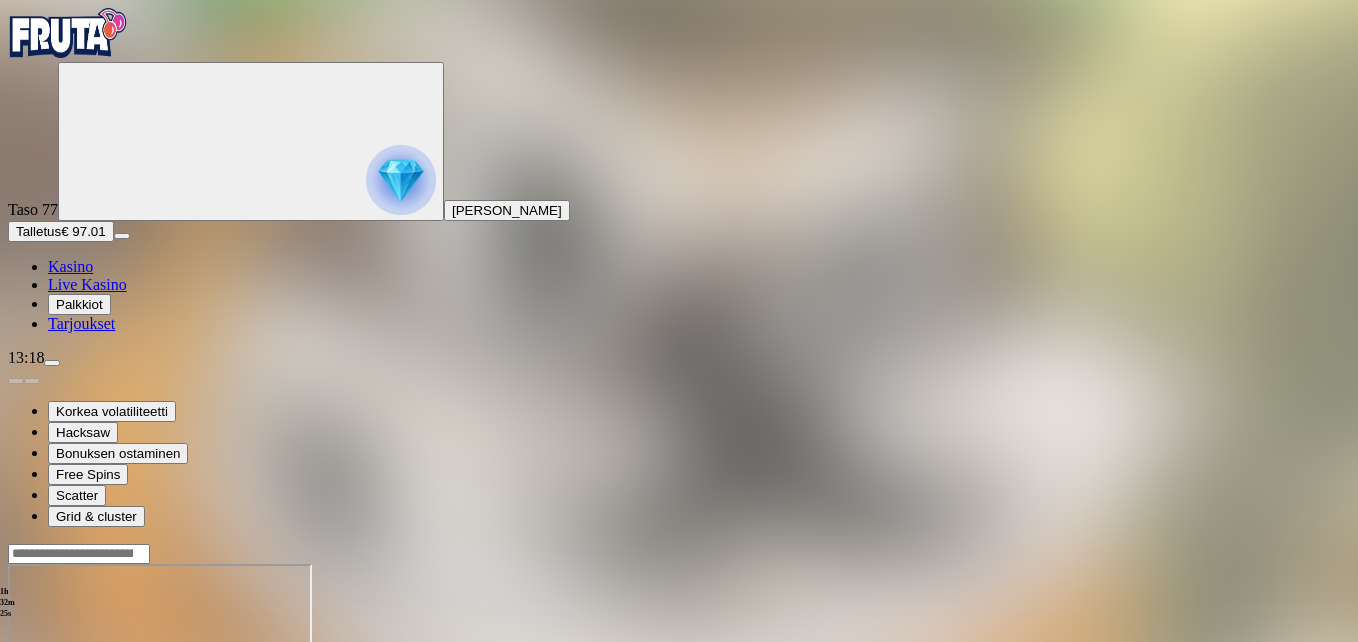 click at bounding box center [48, 736] 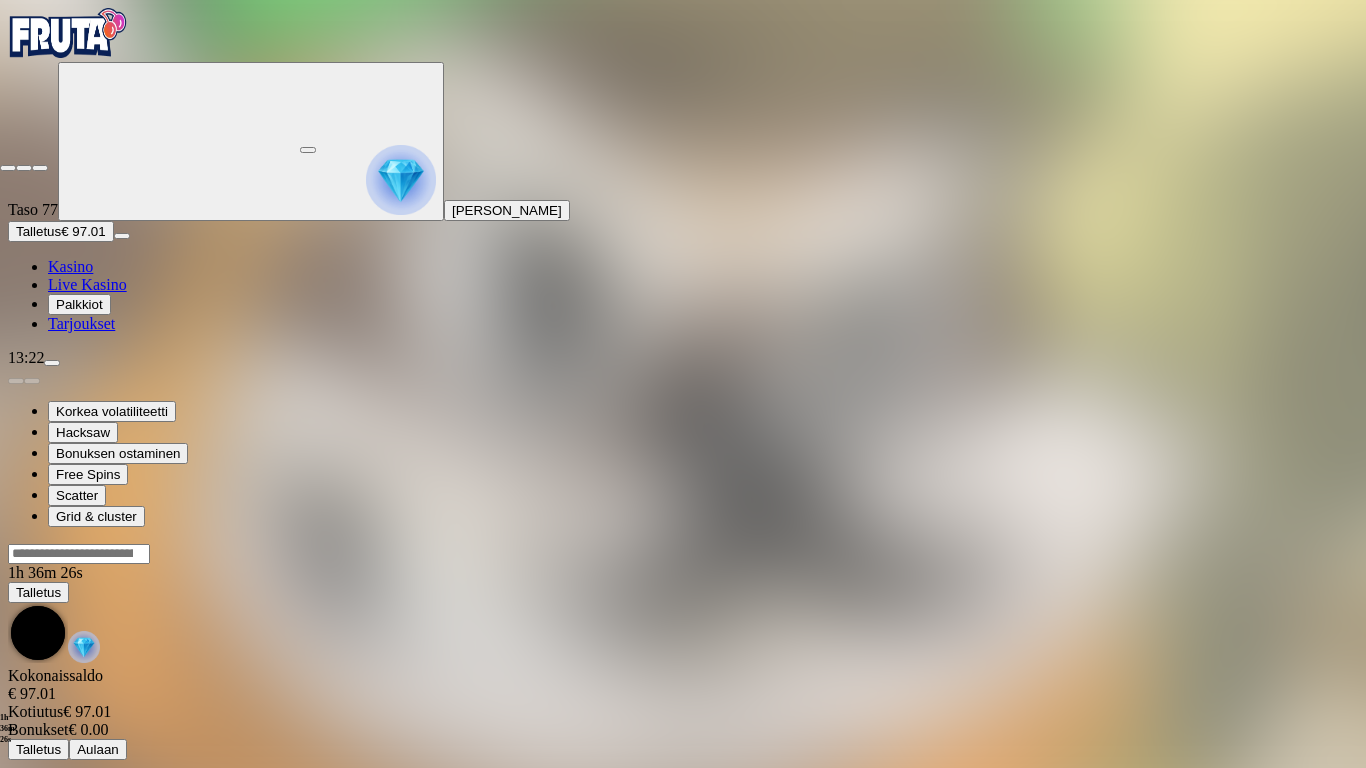click at bounding box center (8, 168) 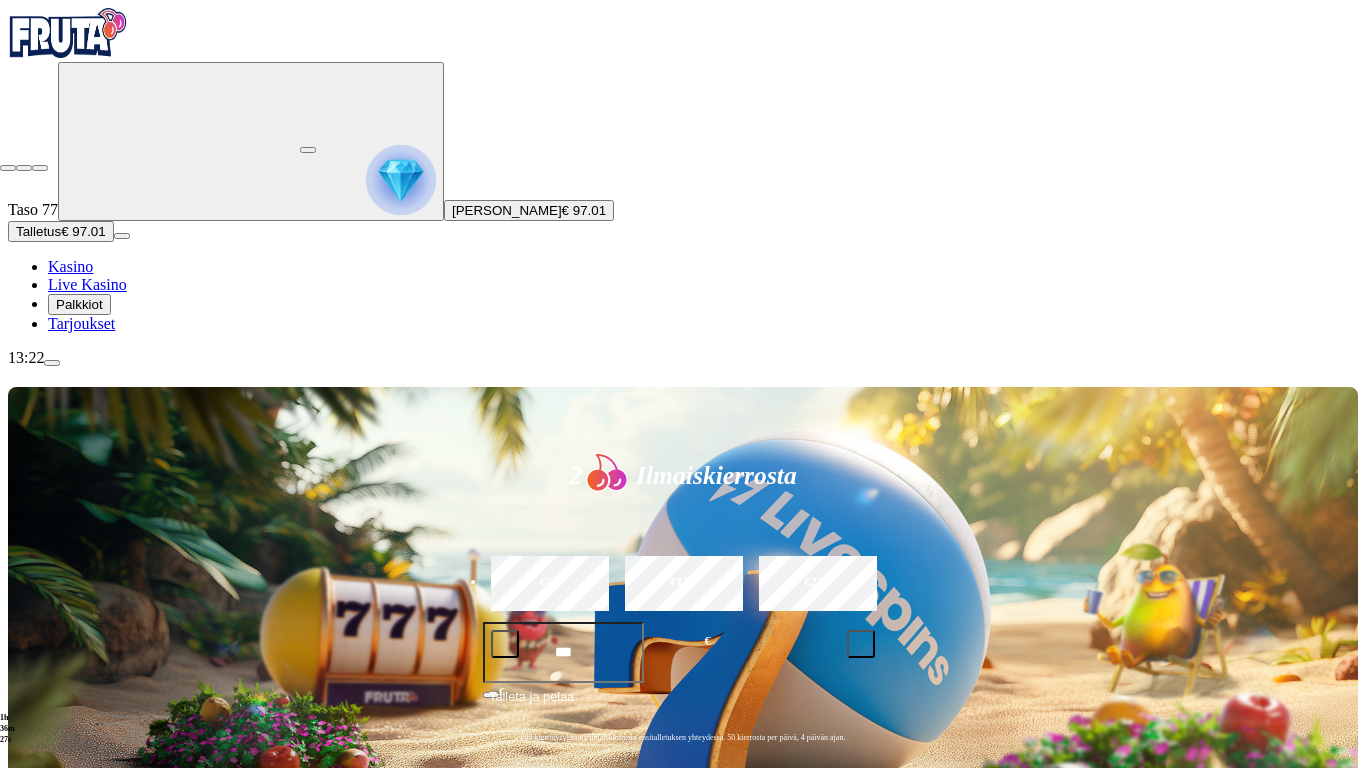 drag, startPoint x: 1341, startPoint y: 13, endPoint x: 1355, endPoint y: 6, distance: 15.652476 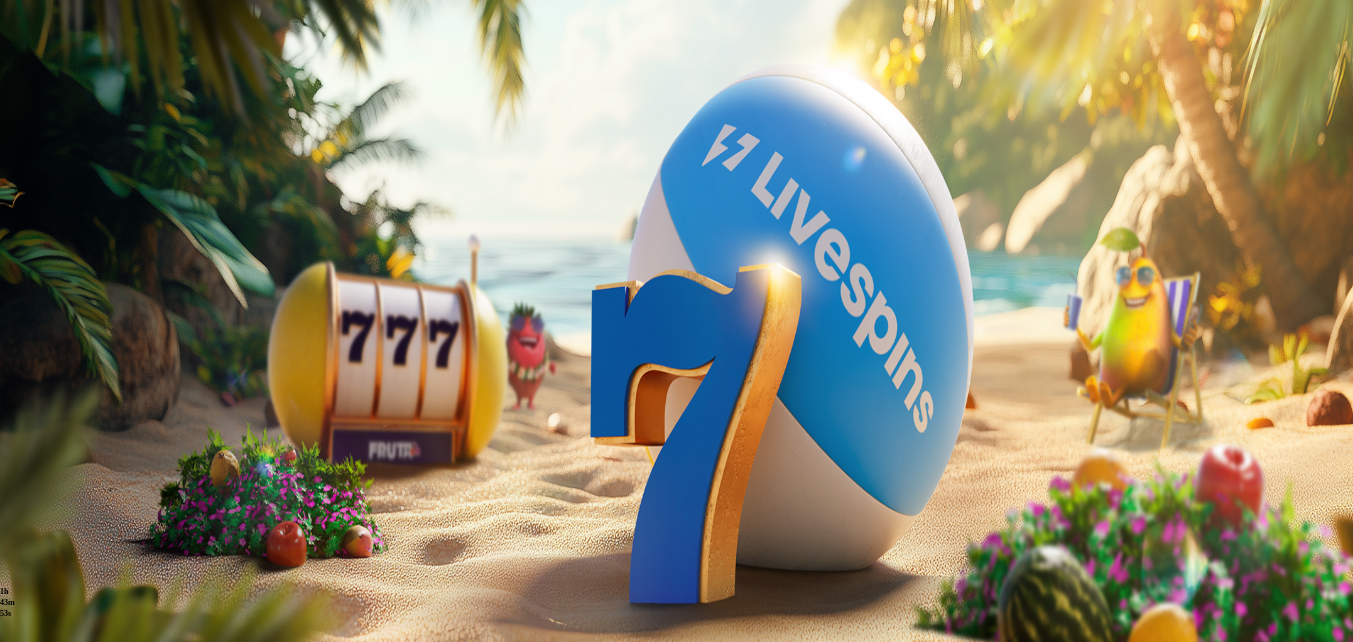 scroll, scrollTop: 0, scrollLeft: 0, axis: both 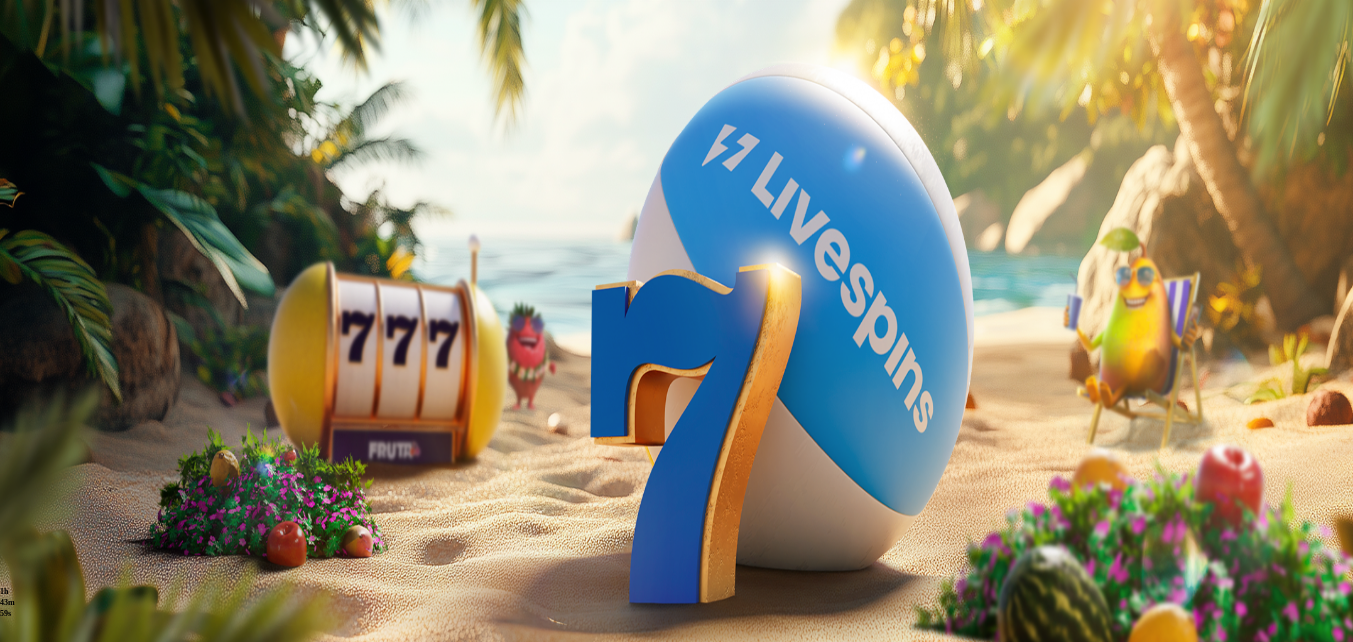click at bounding box center (32, 928) 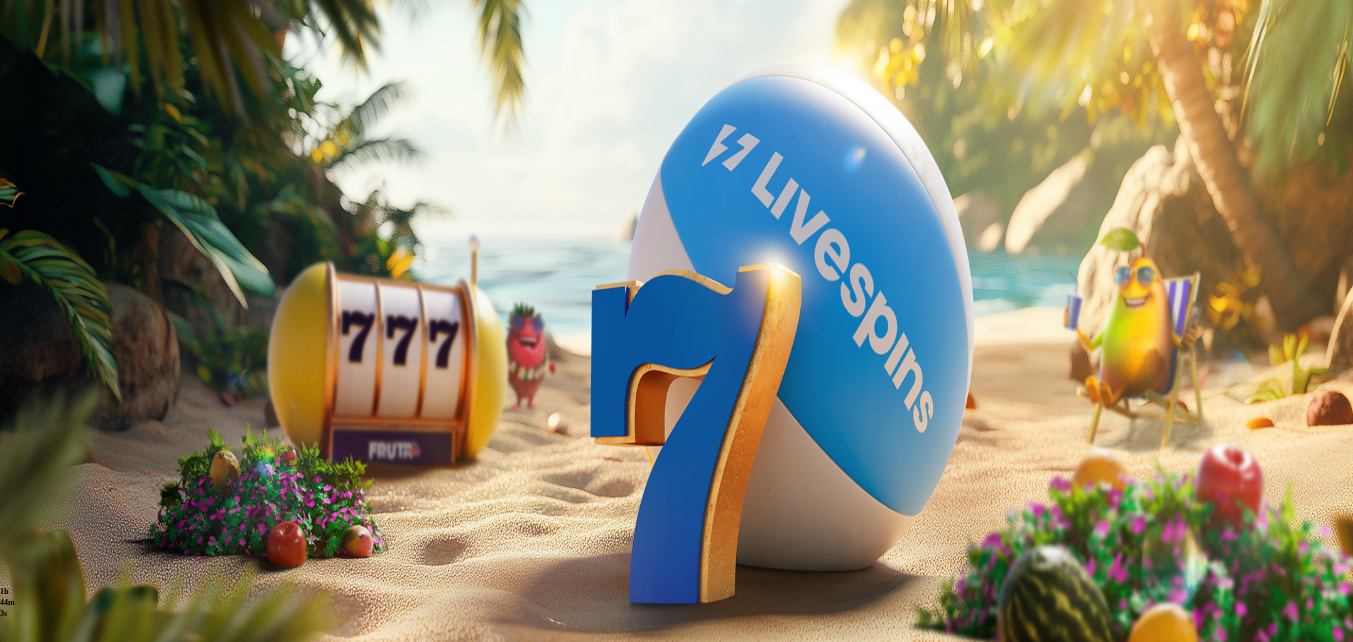 click on "Pelaa nyt" at bounding box center (-752, 1839) 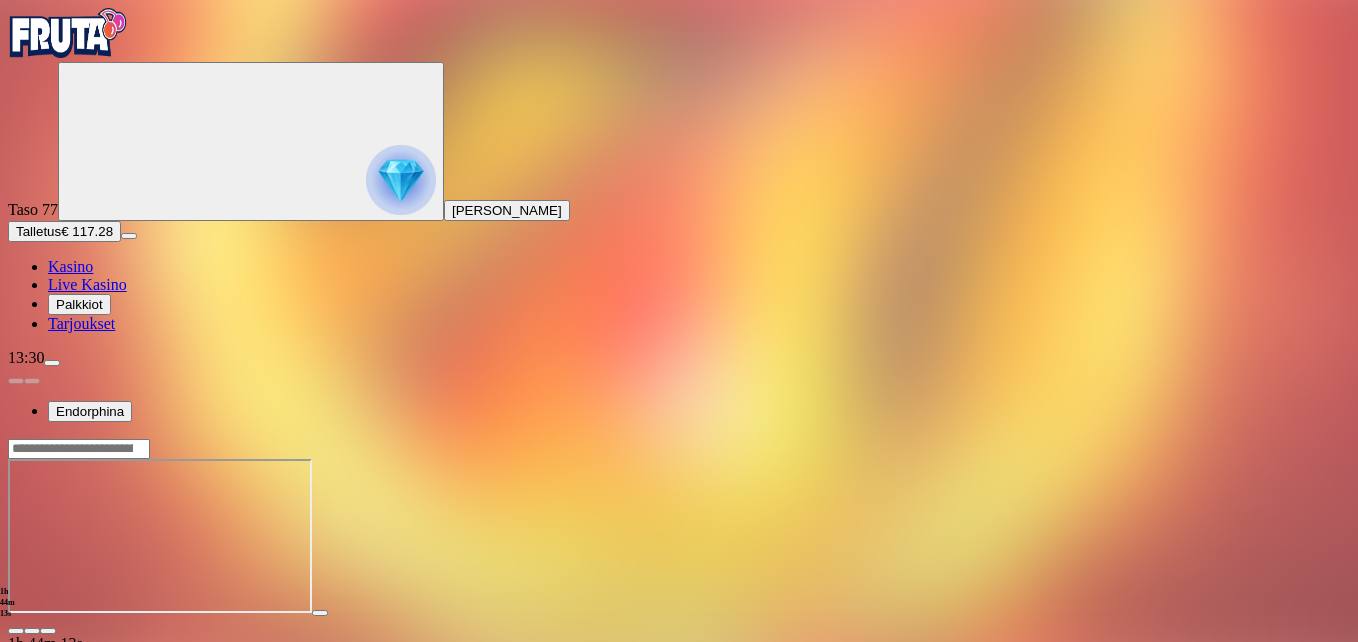 click at bounding box center (48, 631) 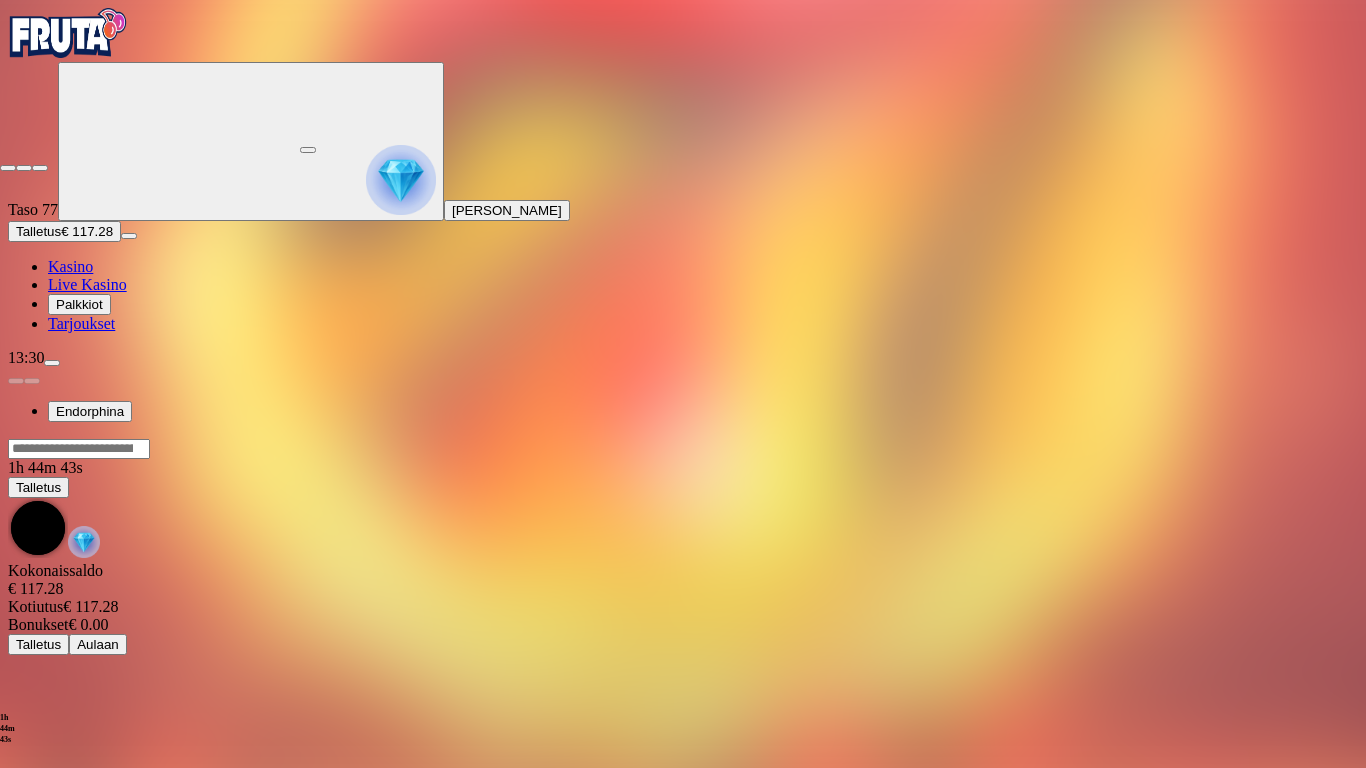 click at bounding box center (8, 168) 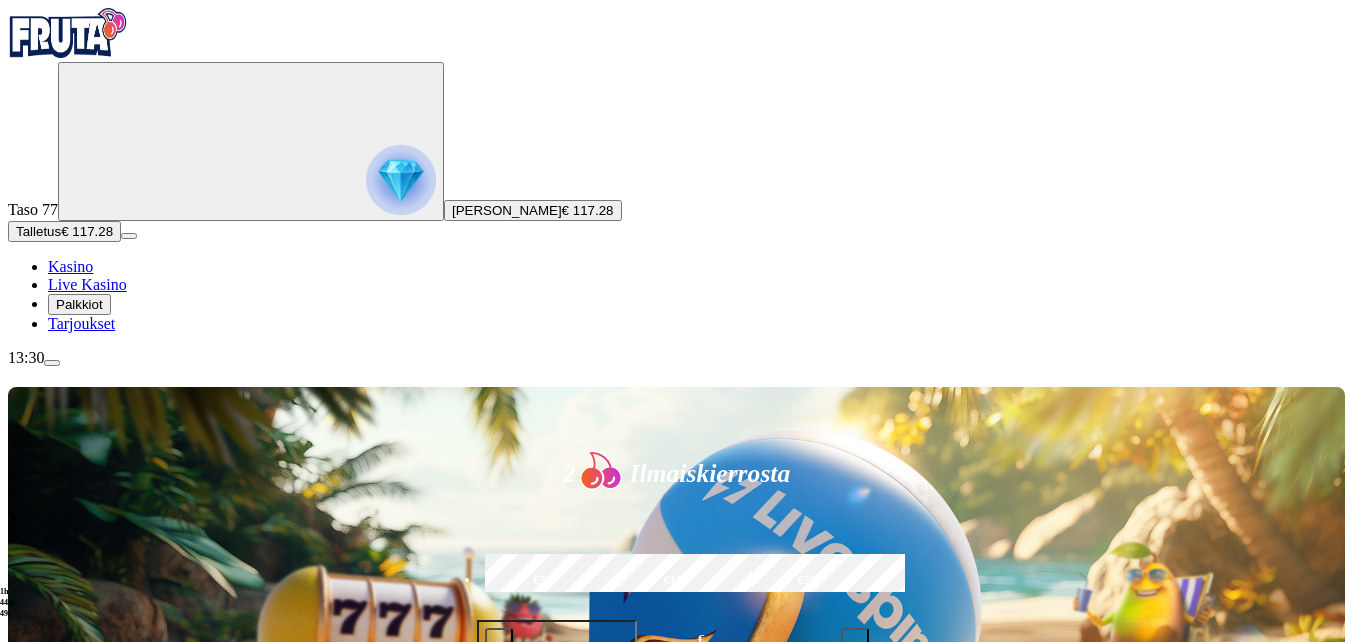 click on "Pelaa nyt" at bounding box center [77, 1427] 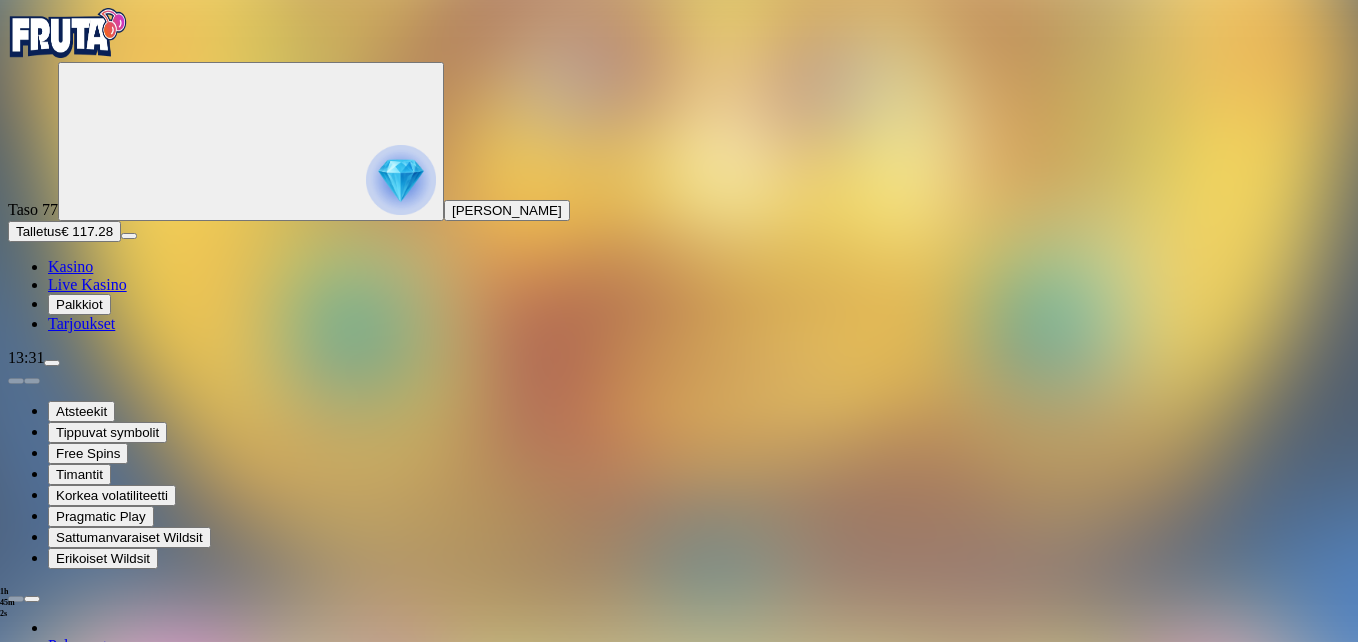 click at bounding box center (48, 1368) 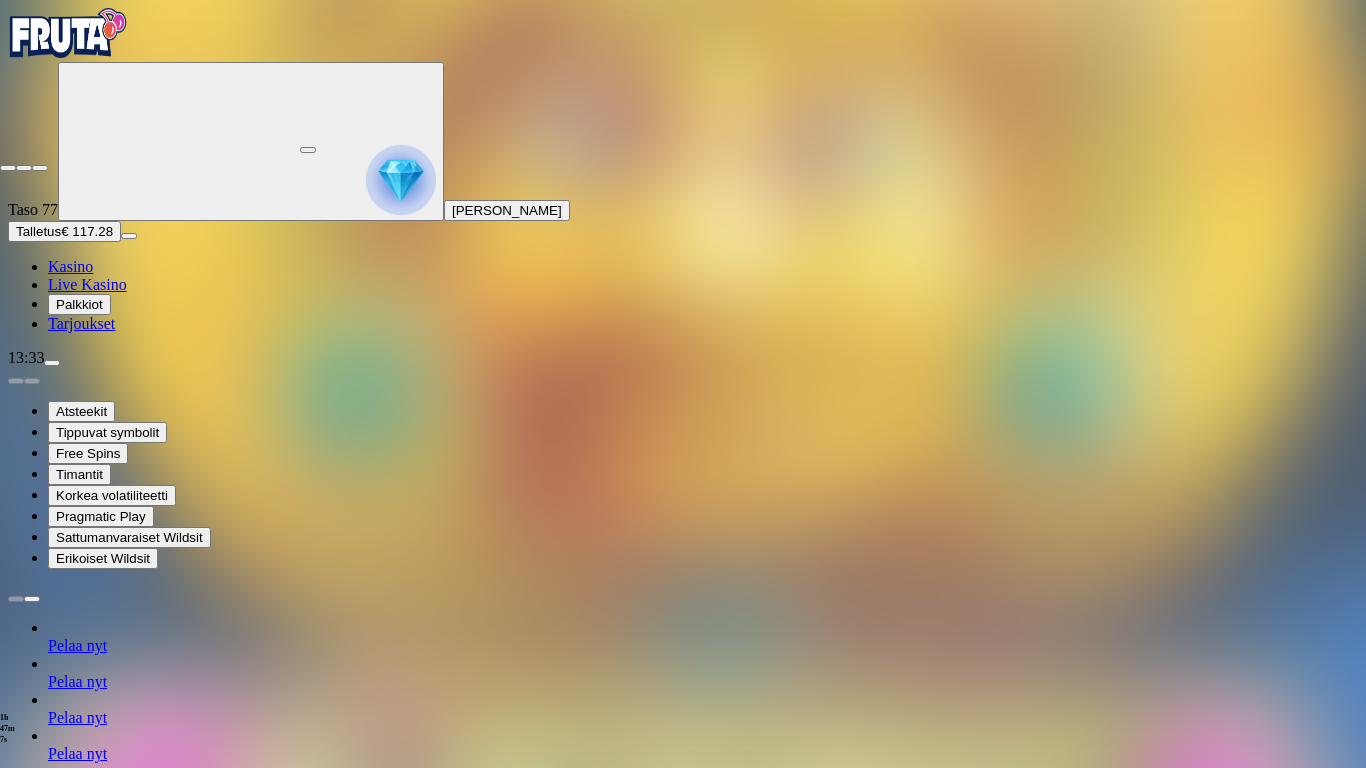 click at bounding box center [8, 168] 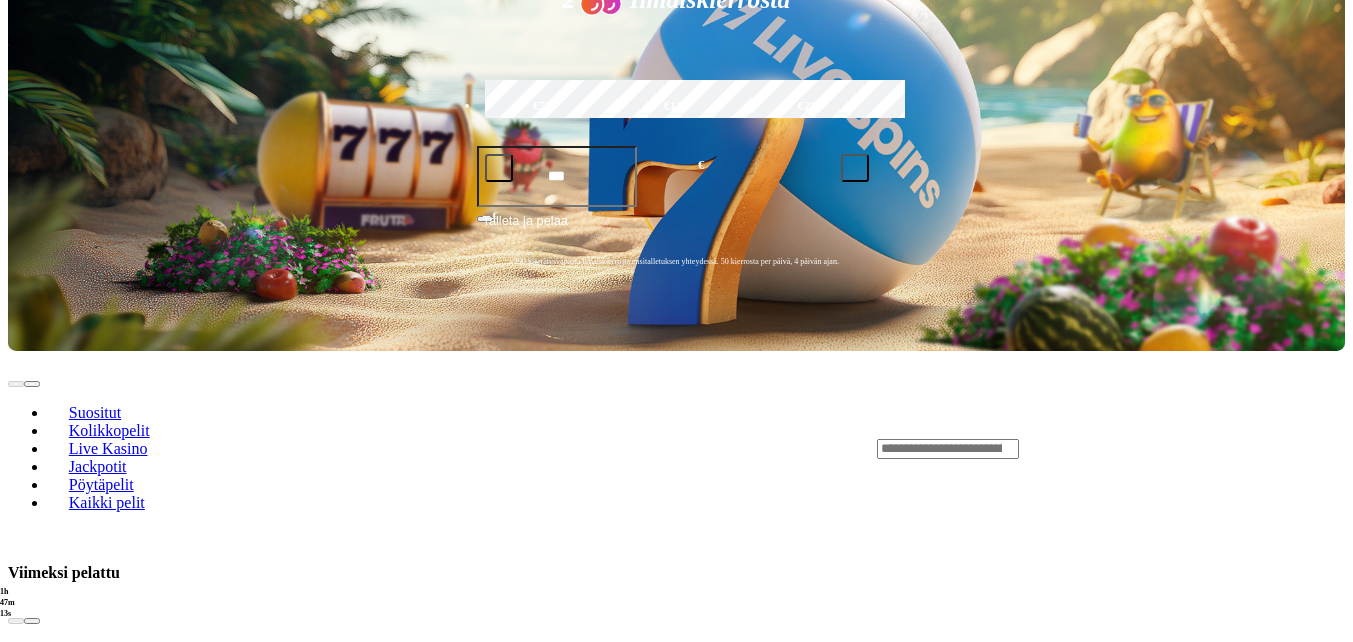 scroll, scrollTop: 500, scrollLeft: 0, axis: vertical 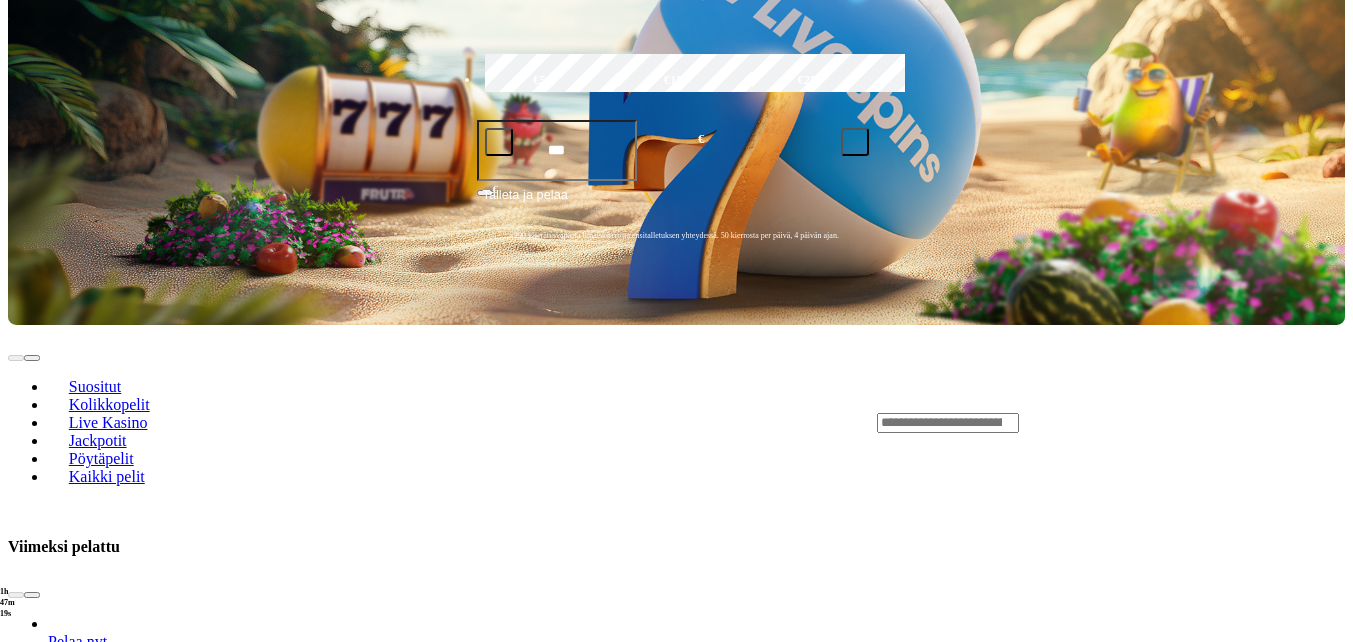 click on "Pelaa nyt" at bounding box center [77, 1899] 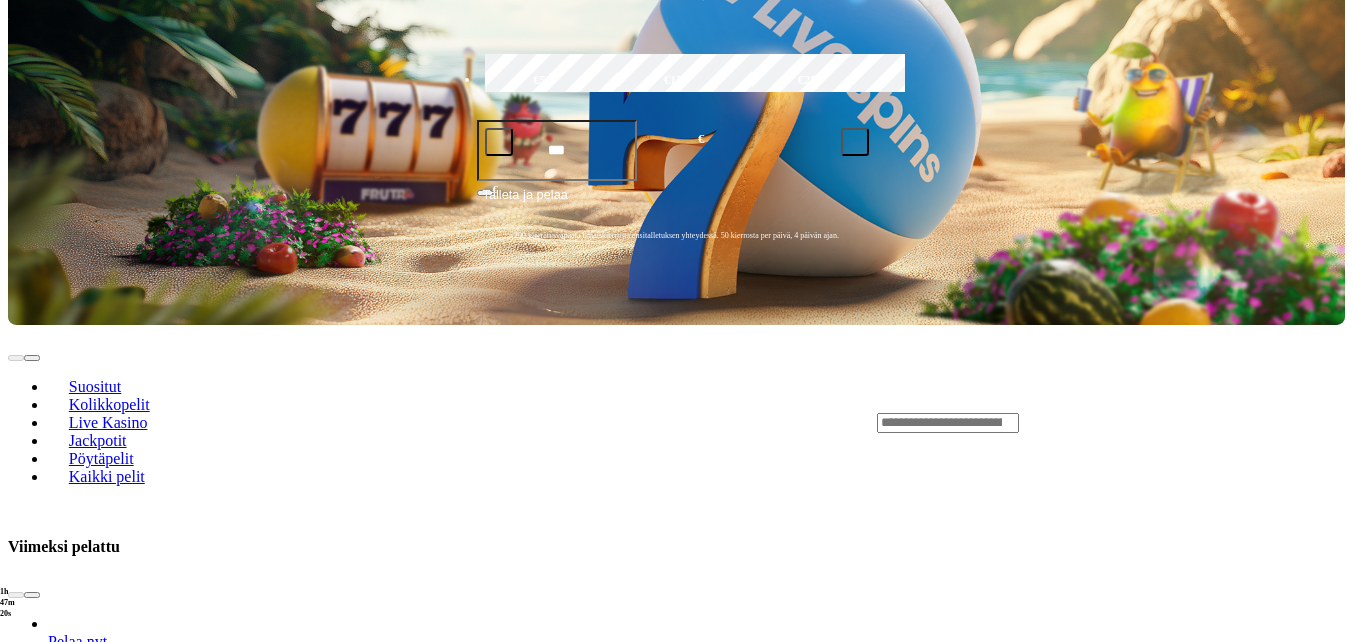 scroll, scrollTop: 0, scrollLeft: 0, axis: both 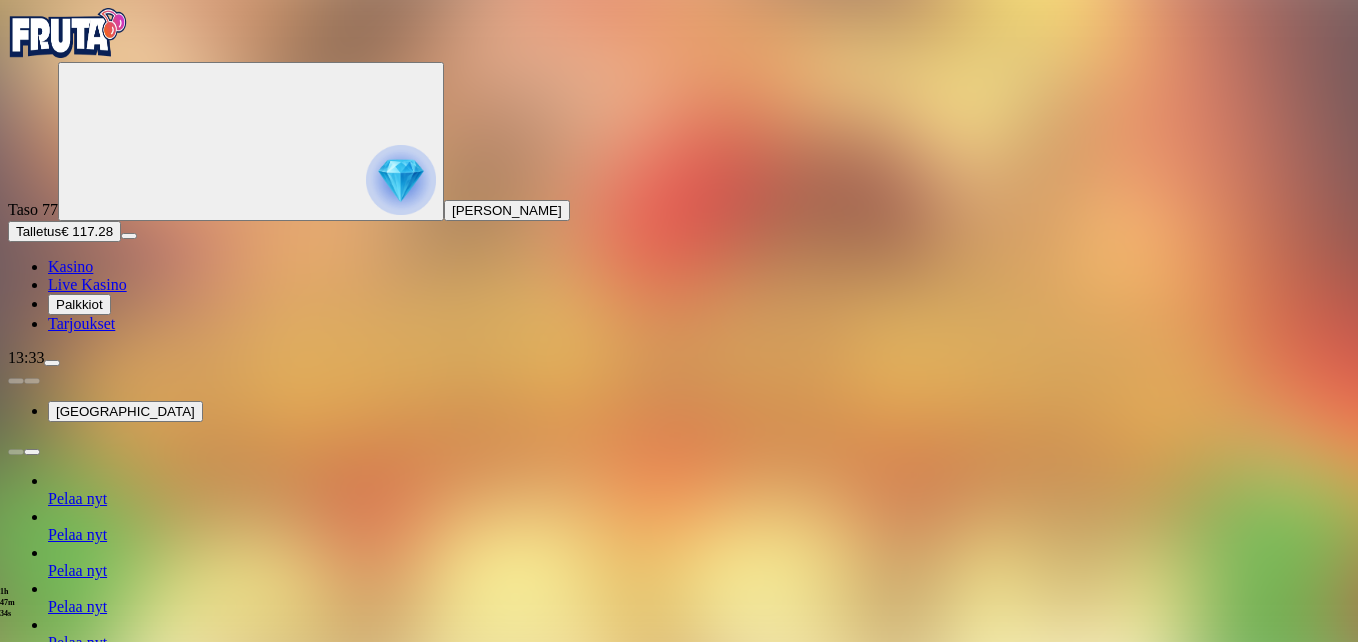 drag, startPoint x: 1235, startPoint y: 174, endPoint x: 1241, endPoint y: 248, distance: 74.24284 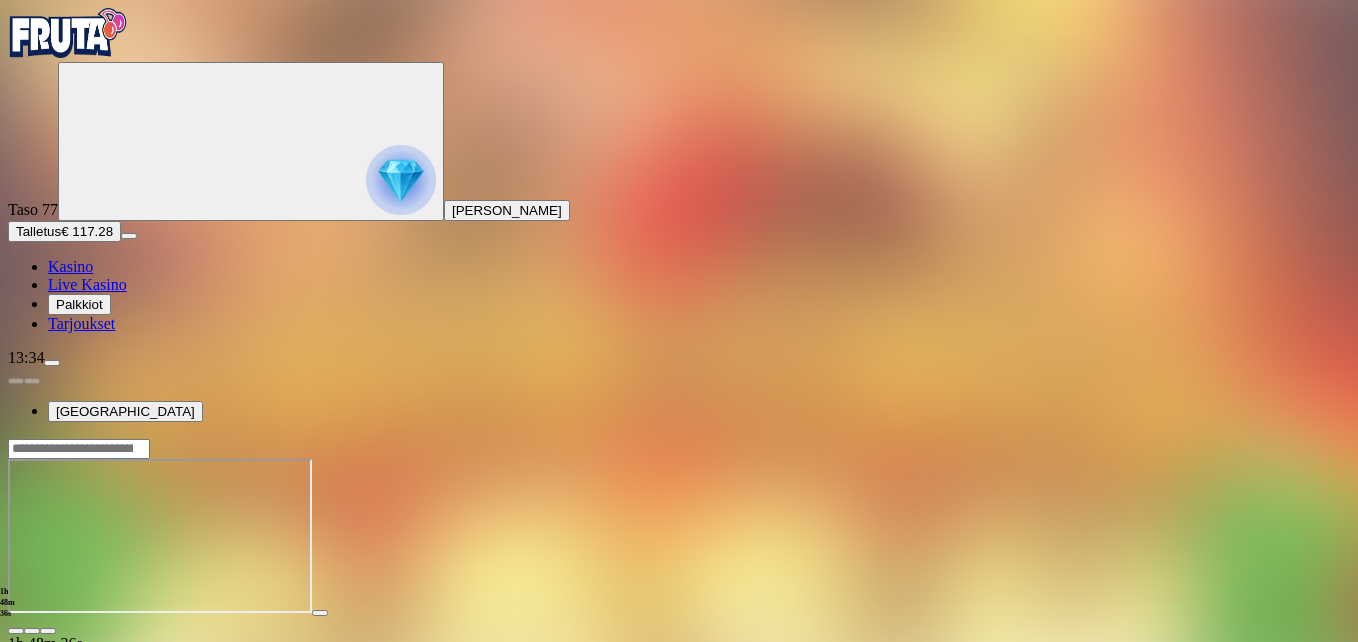click at bounding box center [48, 631] 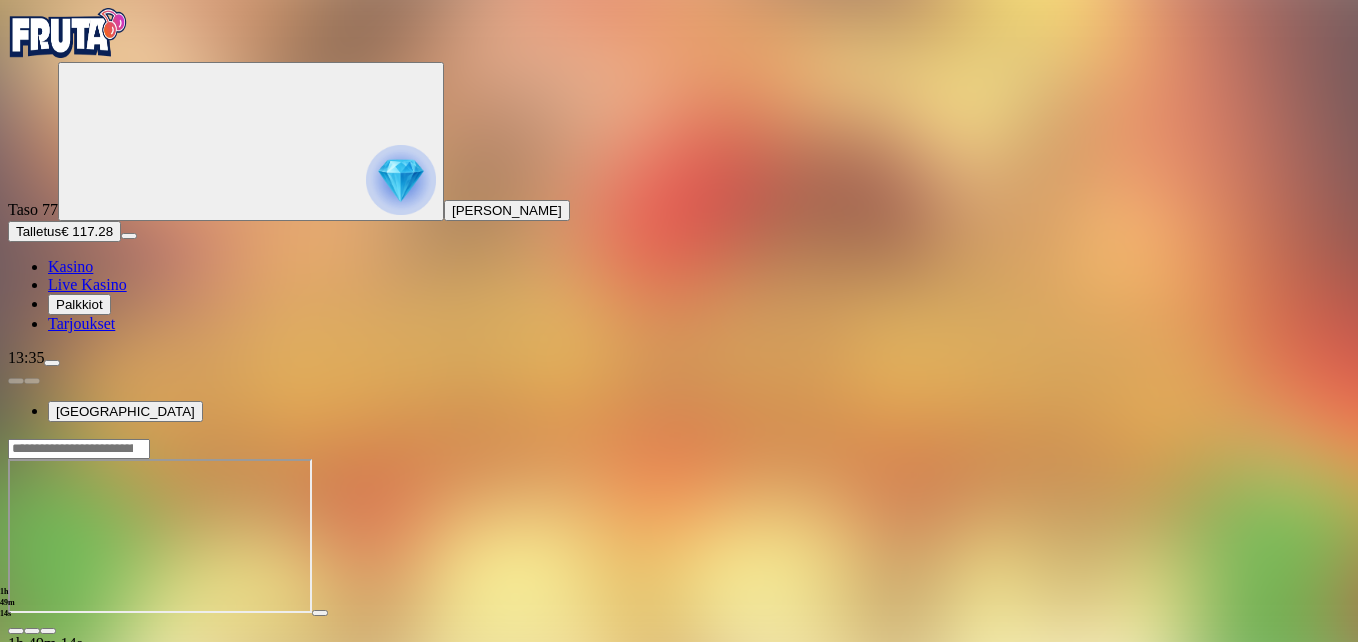 click on "1h 49m 14s Talletus [GEOGRAPHIC_DATA] € 117.28 Kotiutus € 117.28 Bonukset € 0.00 Talletus Aulaan" at bounding box center [679, 634] 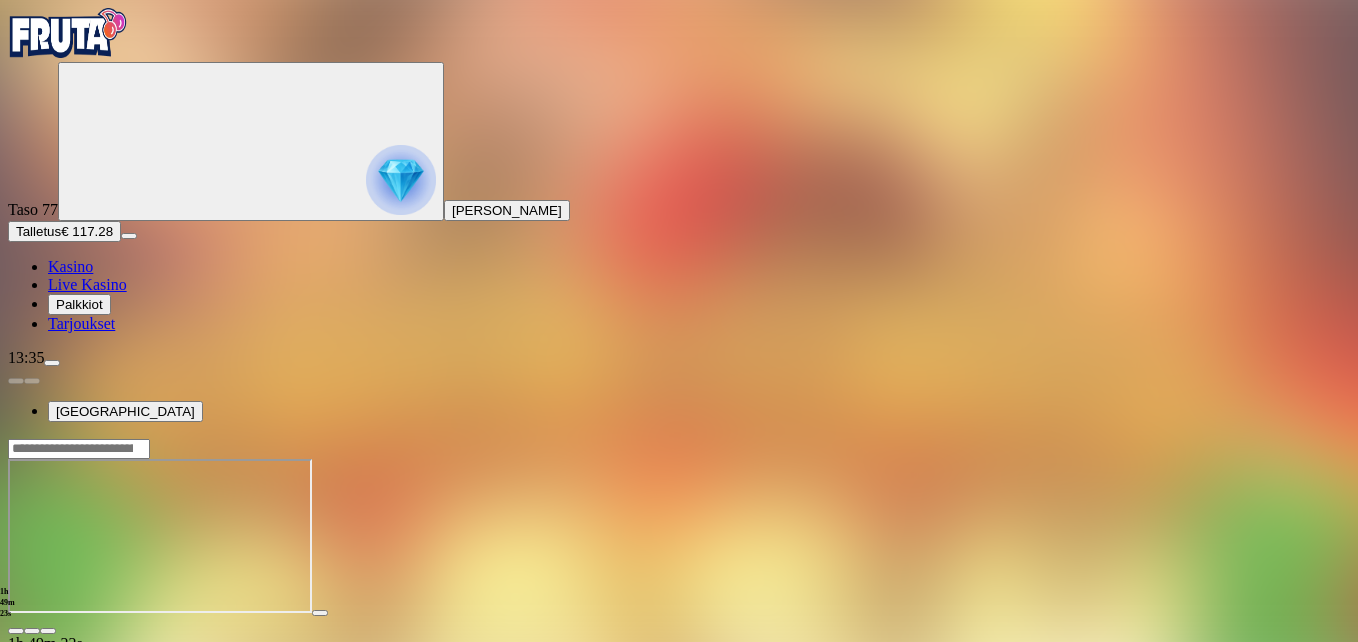 click at bounding box center (48, 631) 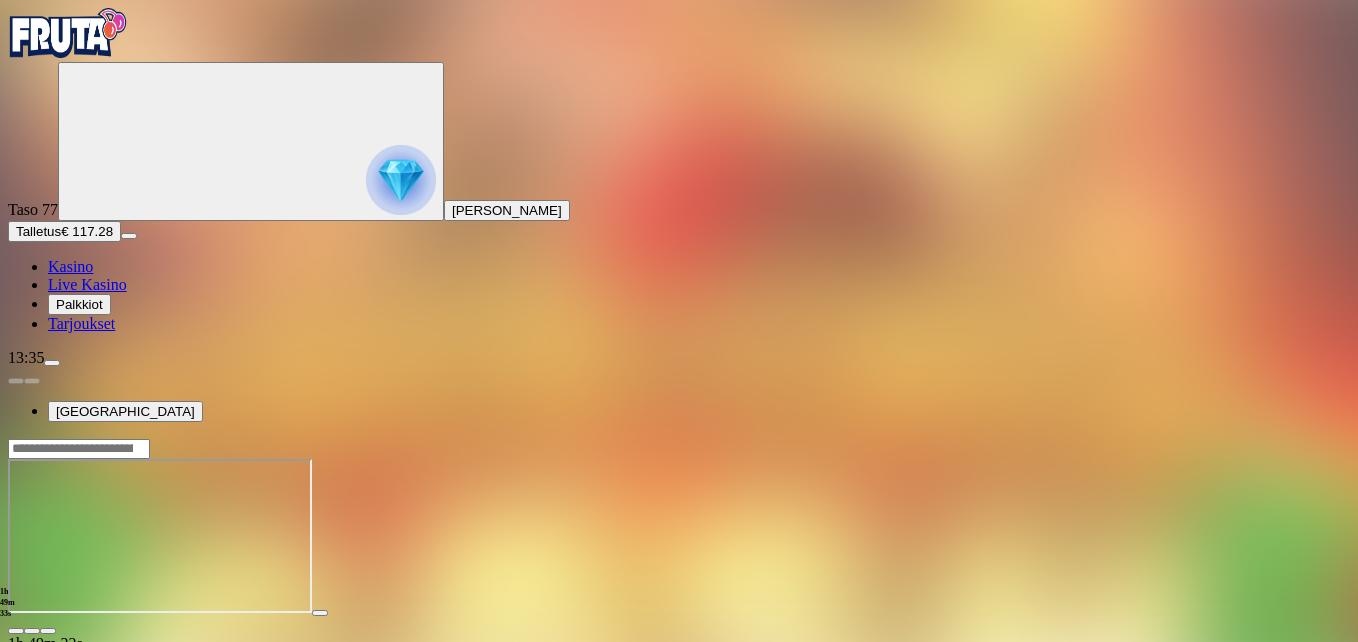 click at bounding box center [16, 631] 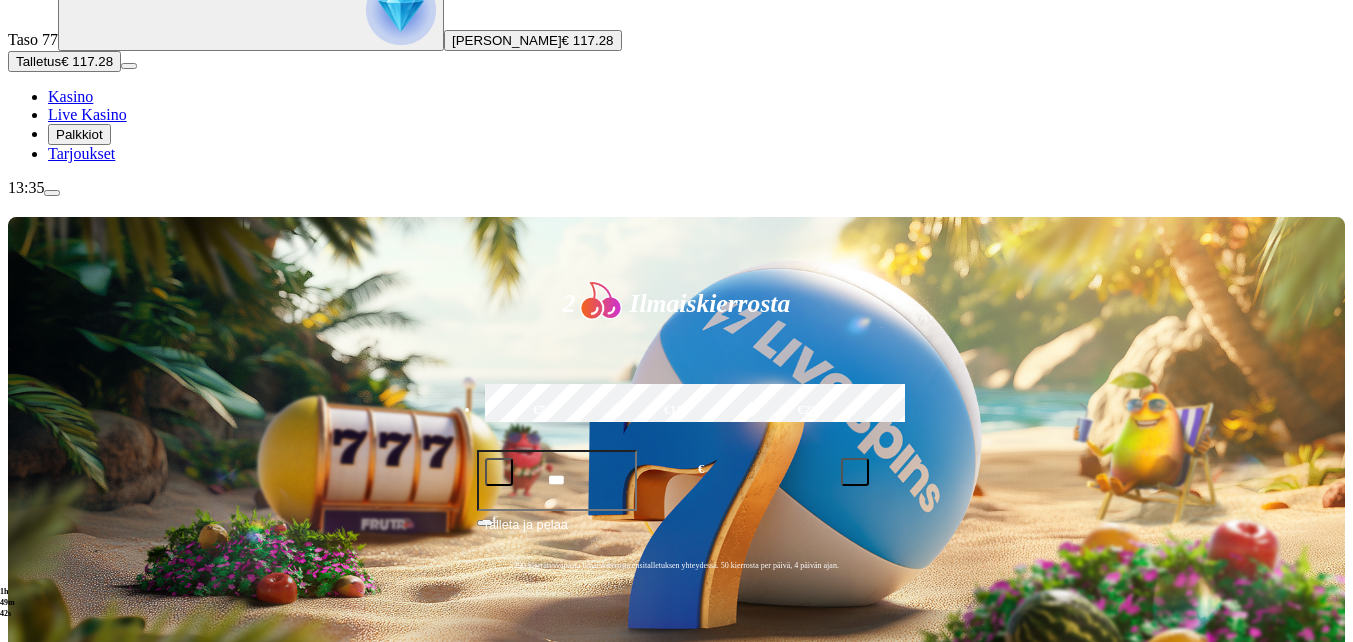 scroll, scrollTop: 400, scrollLeft: 0, axis: vertical 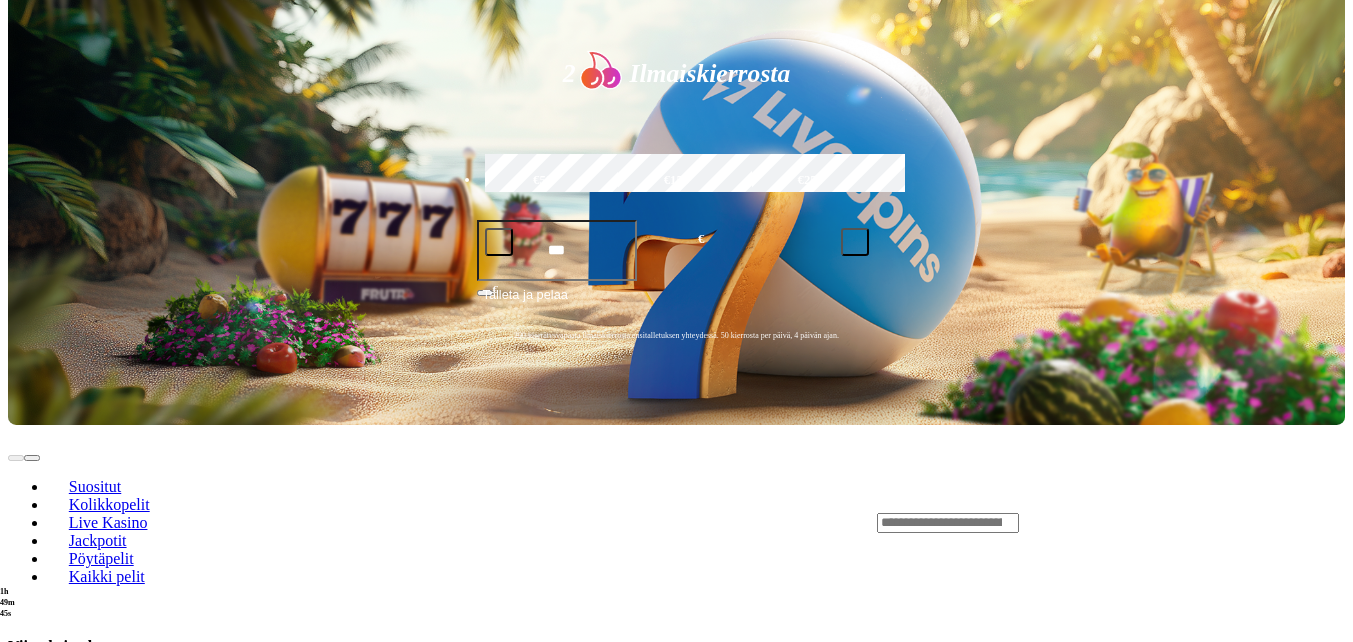 click on "Pelaa nyt" at bounding box center [77, 1999] 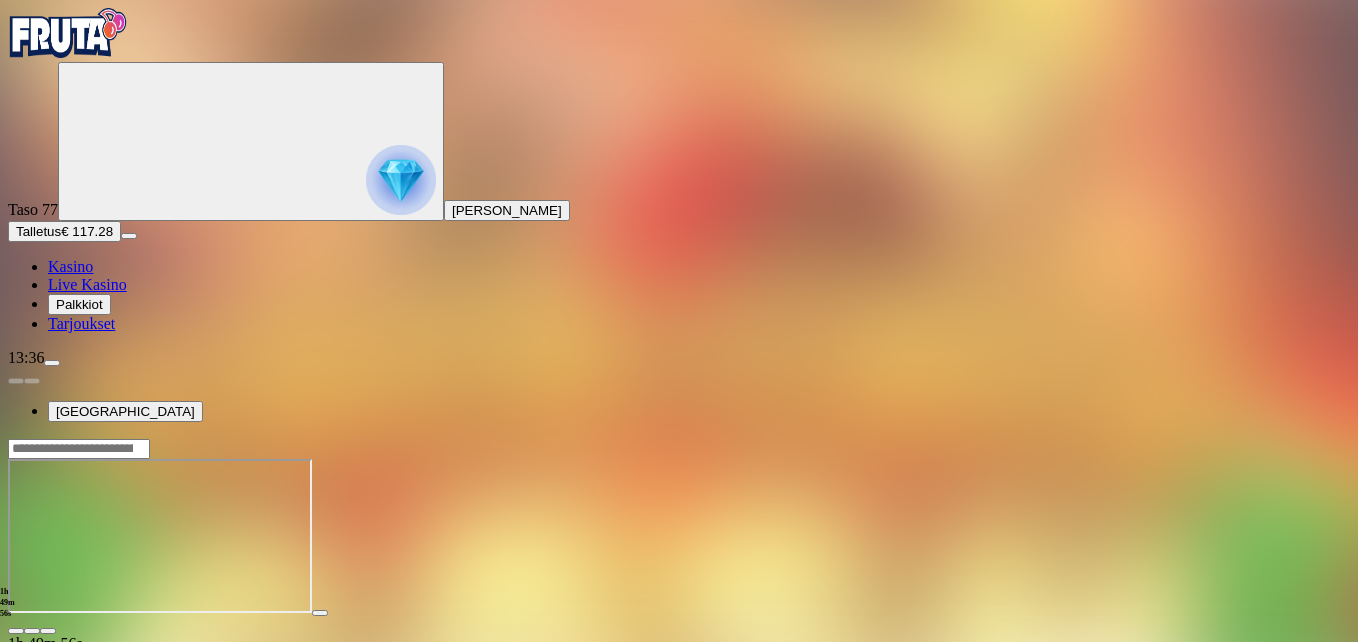 click at bounding box center (48, 631) 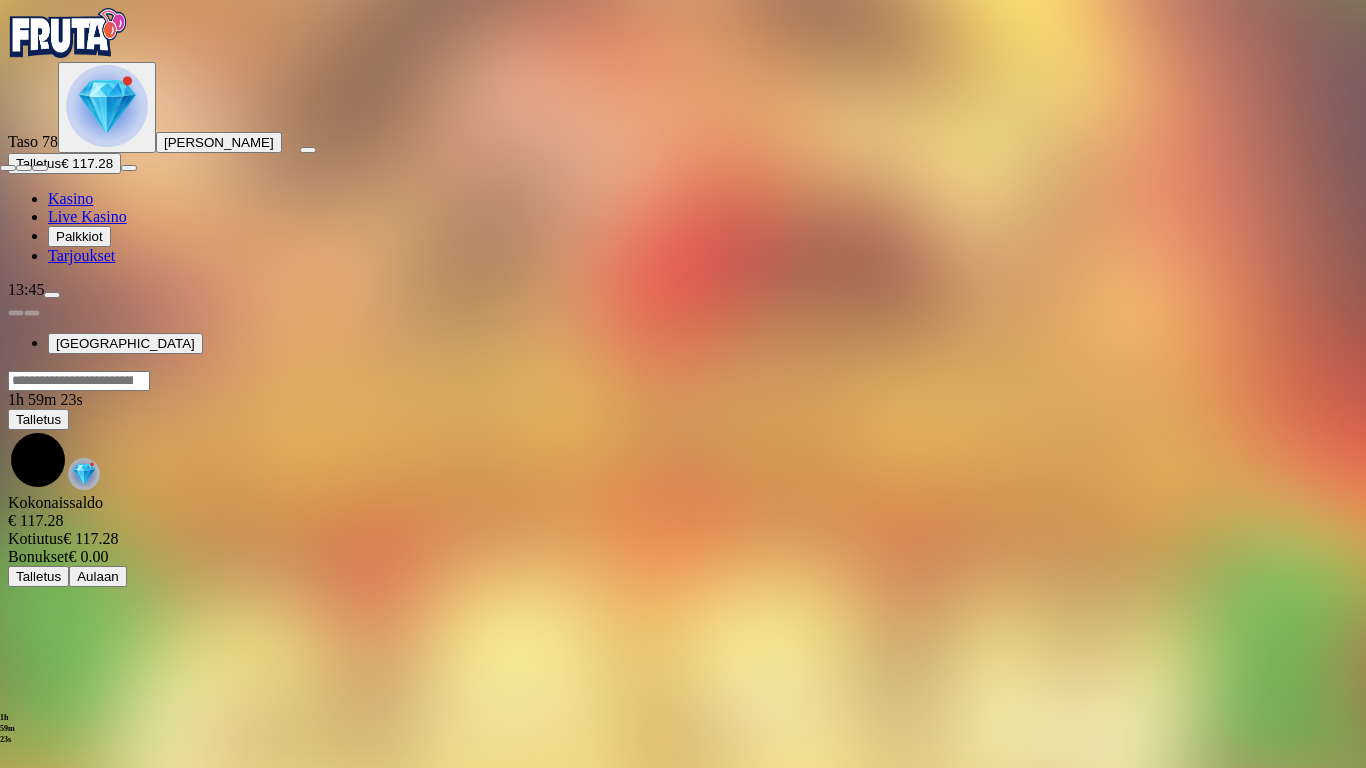 click at bounding box center (8, 168) 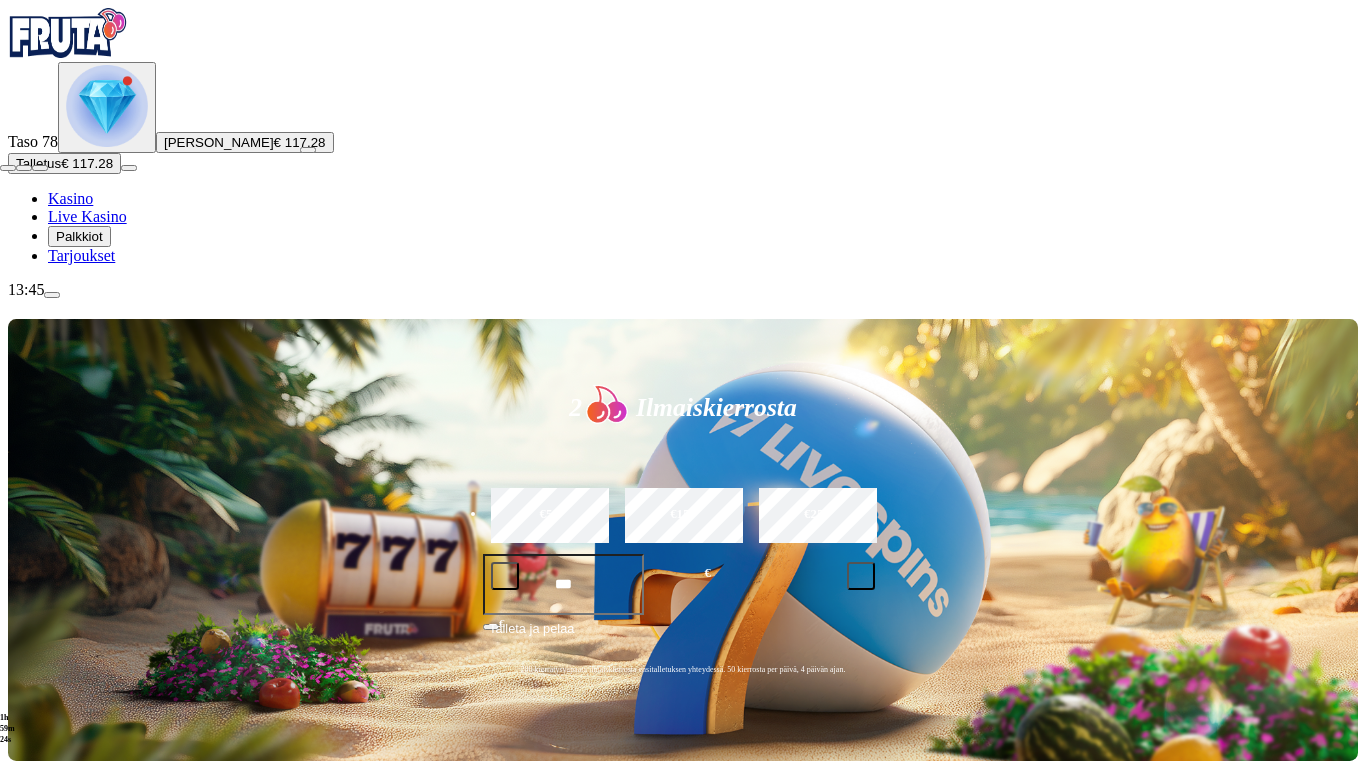click at bounding box center (8, 168) 